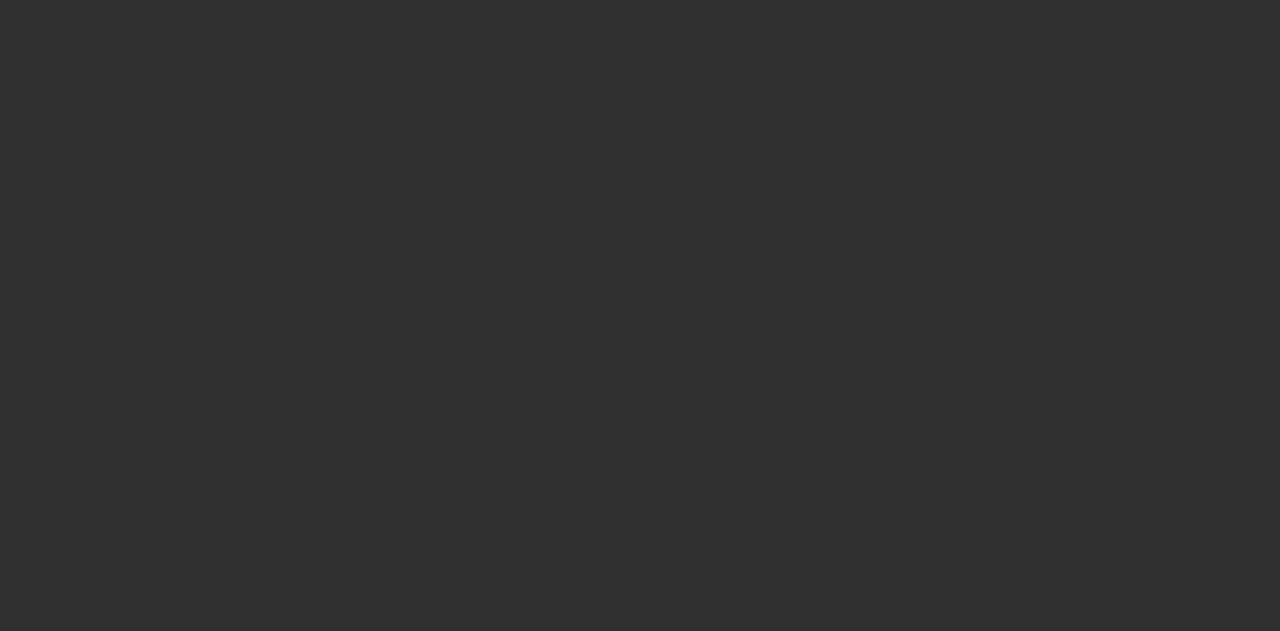 scroll, scrollTop: 0, scrollLeft: 0, axis: both 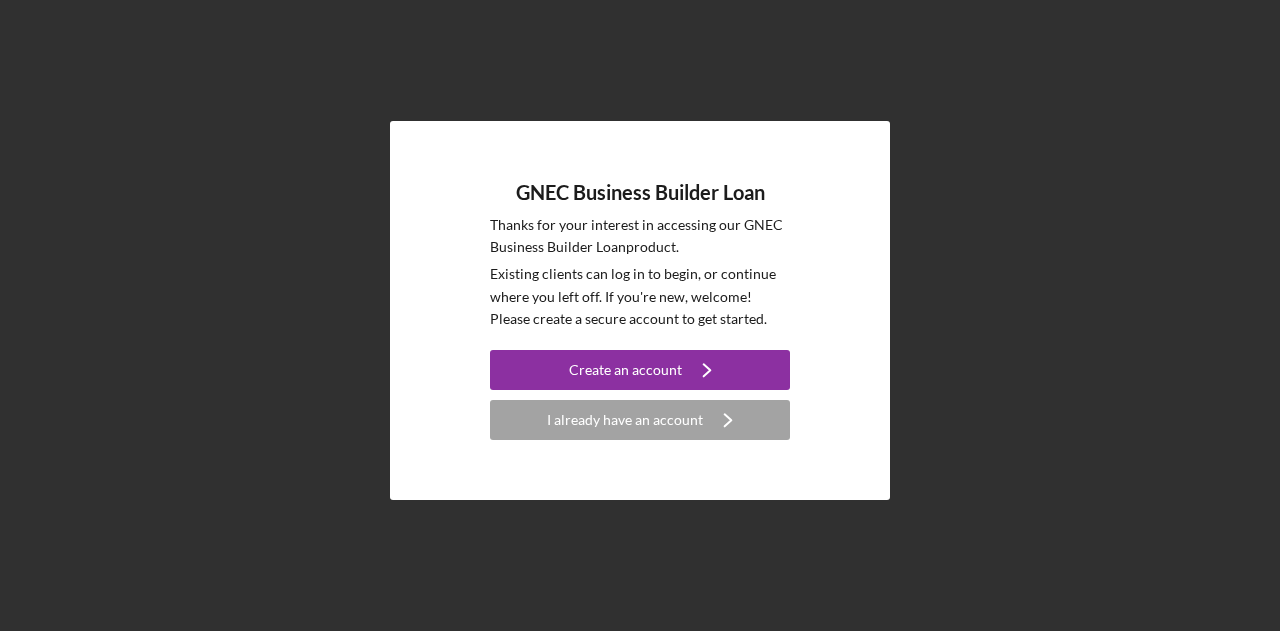 click on "I already have an account" at bounding box center [625, 420] 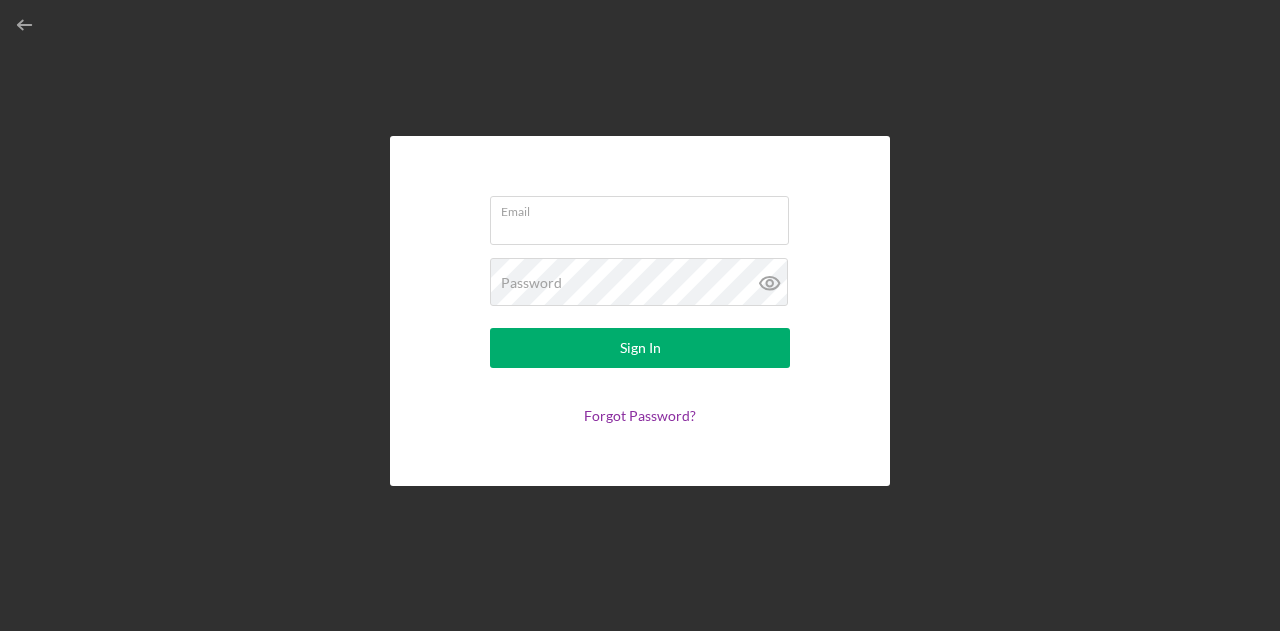 type on "[EMAIL]" 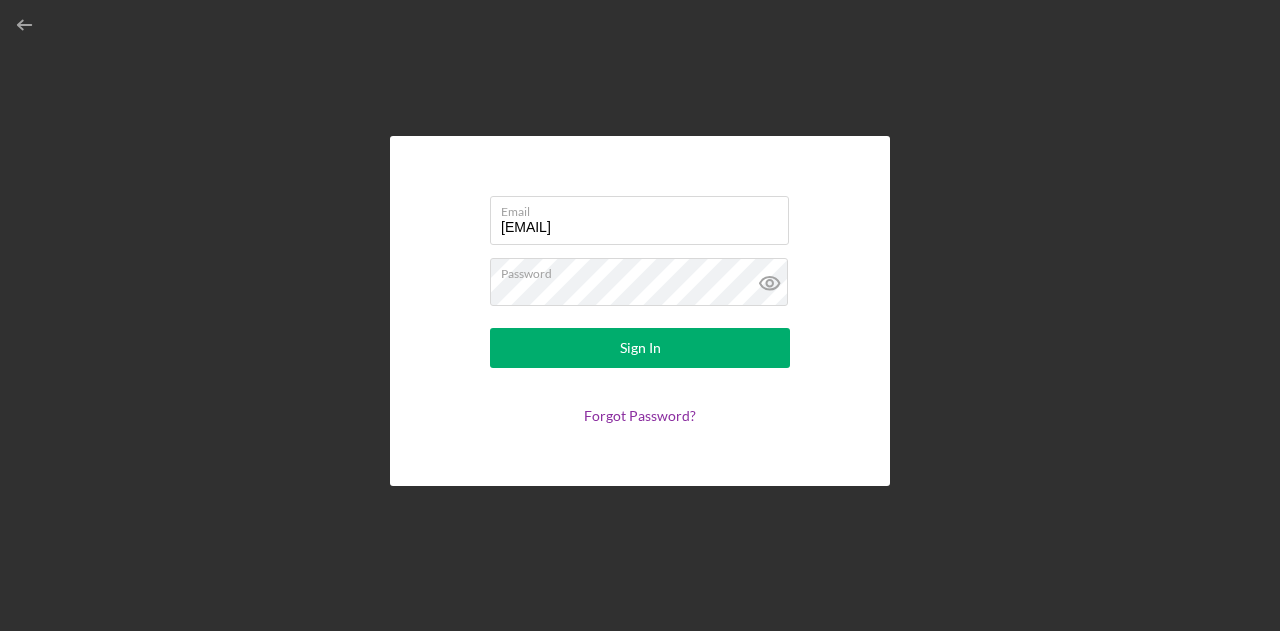 click on "Sign In" at bounding box center [640, 348] 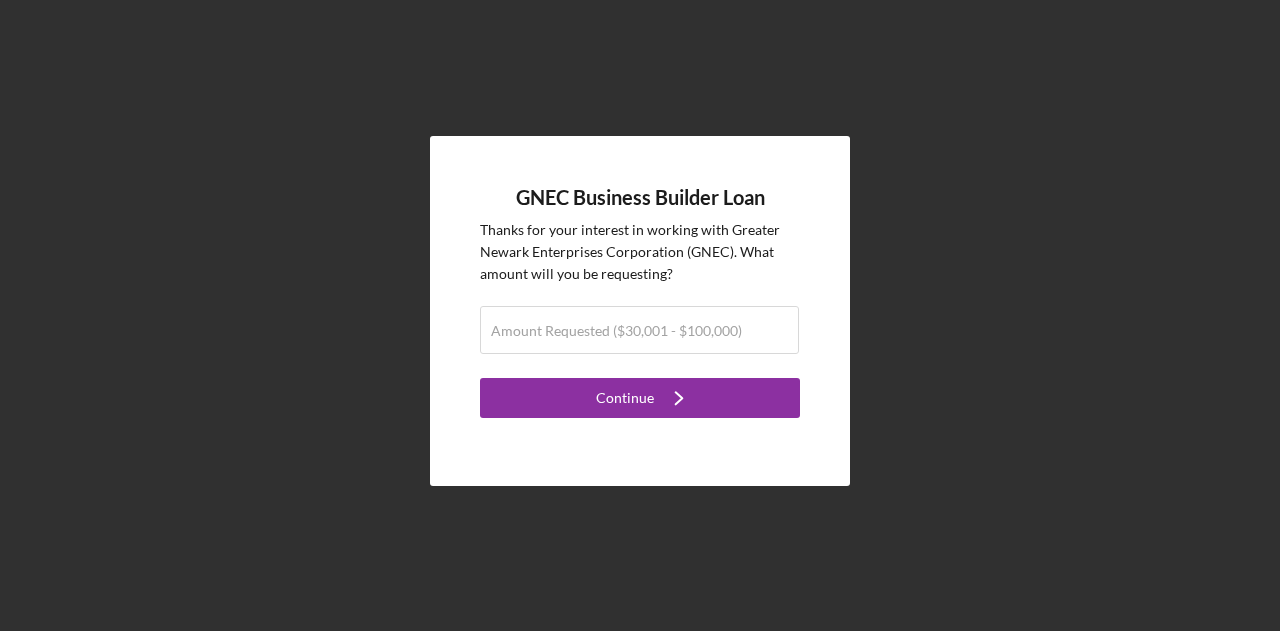 click on "Amount Requested ($30,001 - $100,000)" at bounding box center [616, 331] 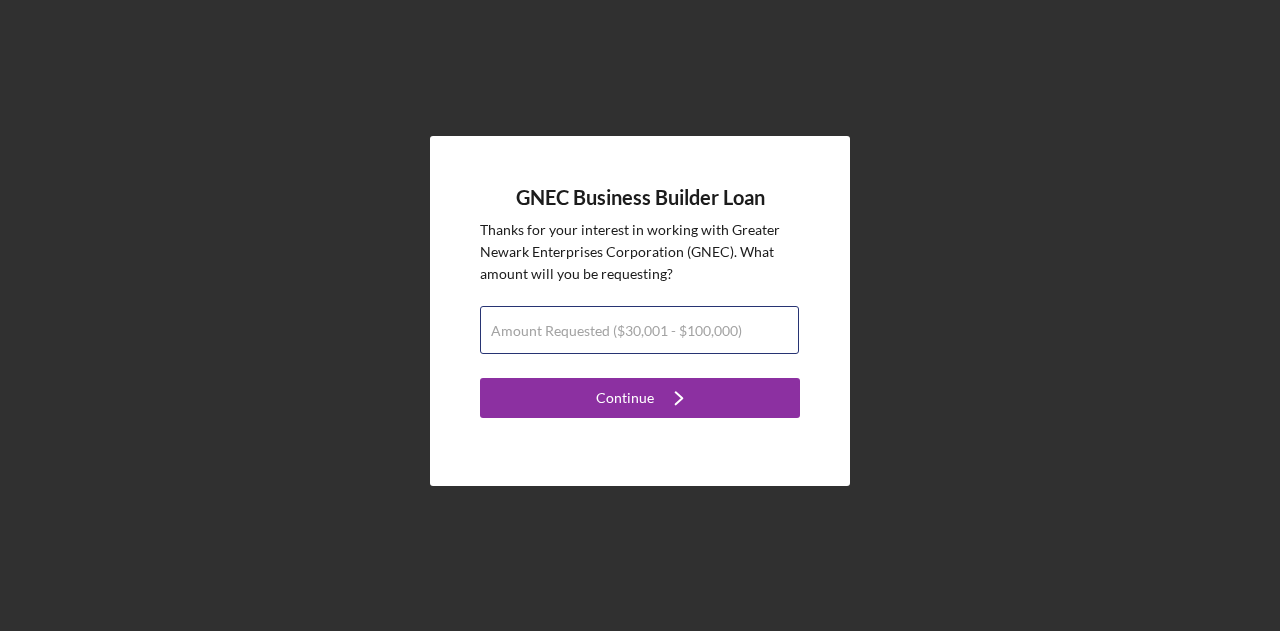 click on "Amount Requested ($30,001 - $100,000)" at bounding box center (639, 330) 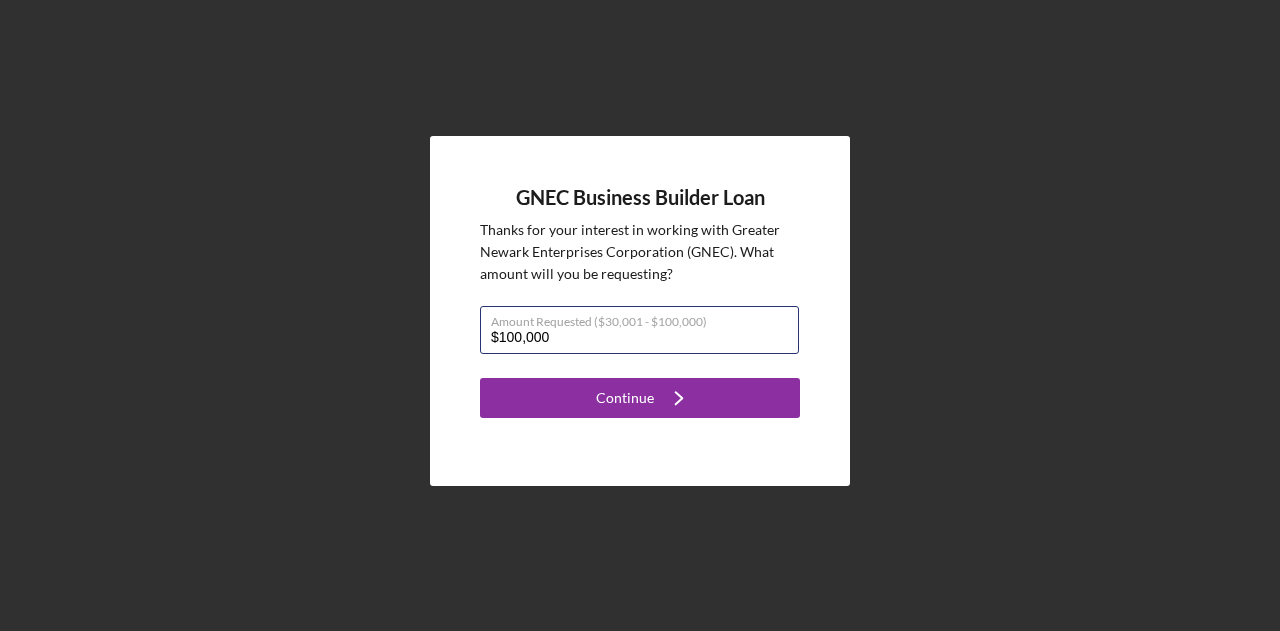 type on "$100,000" 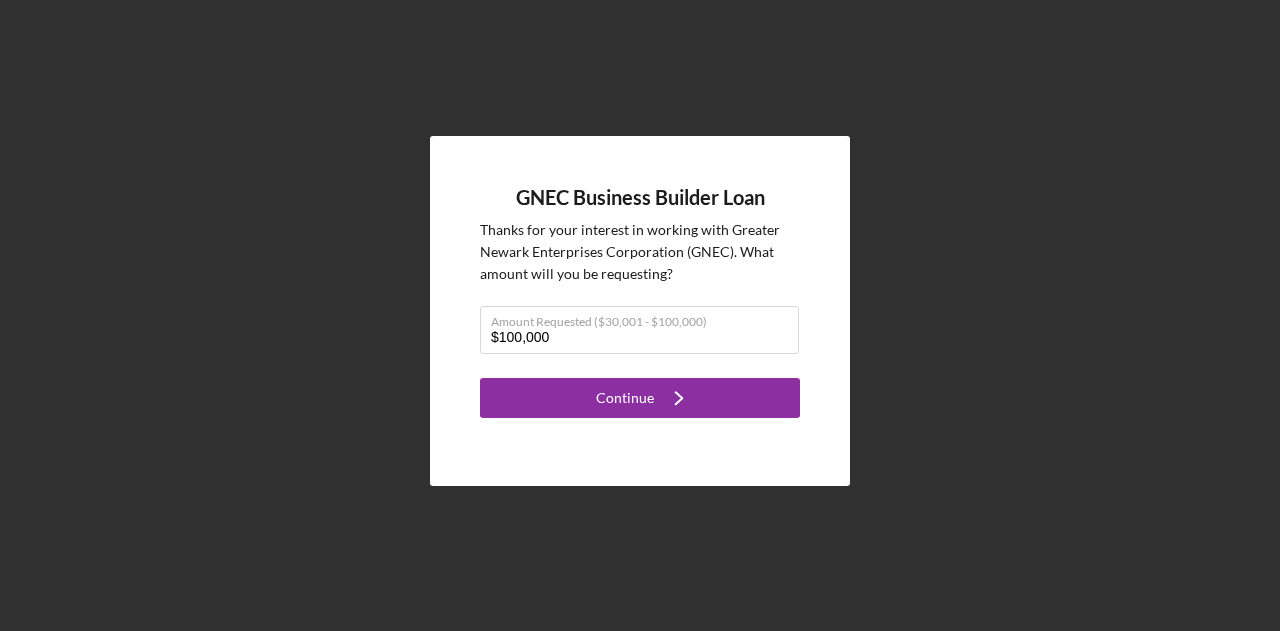 click on "Continue" at bounding box center (625, 398) 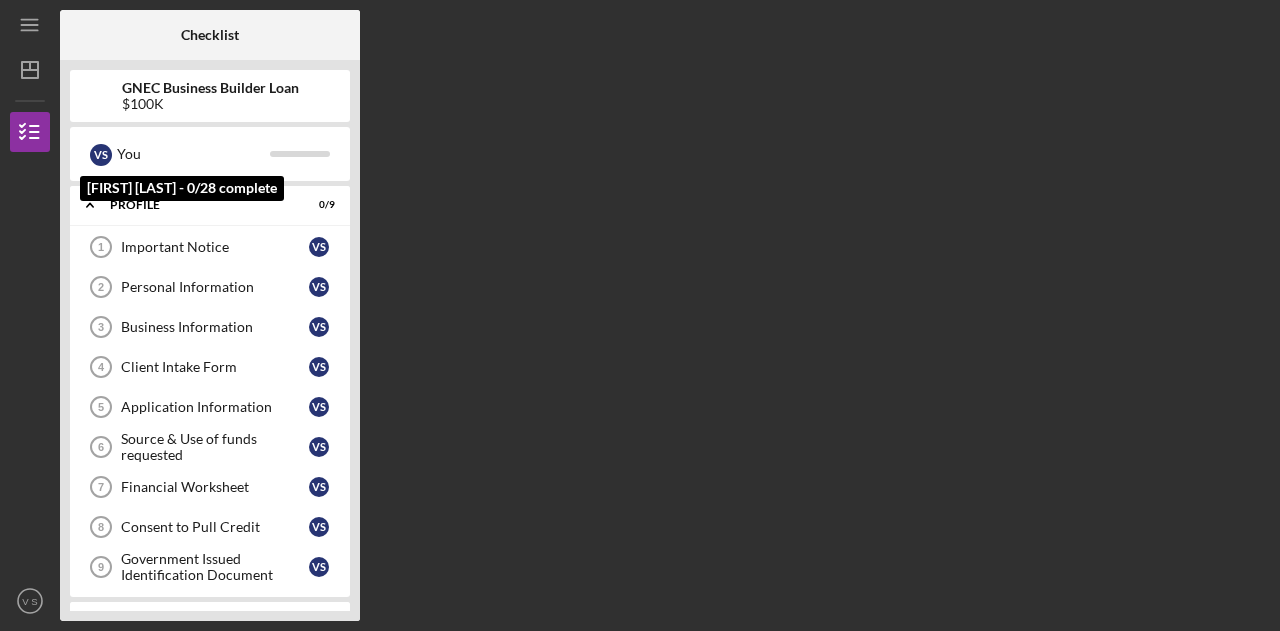 click on "V S" at bounding box center (101, 155) 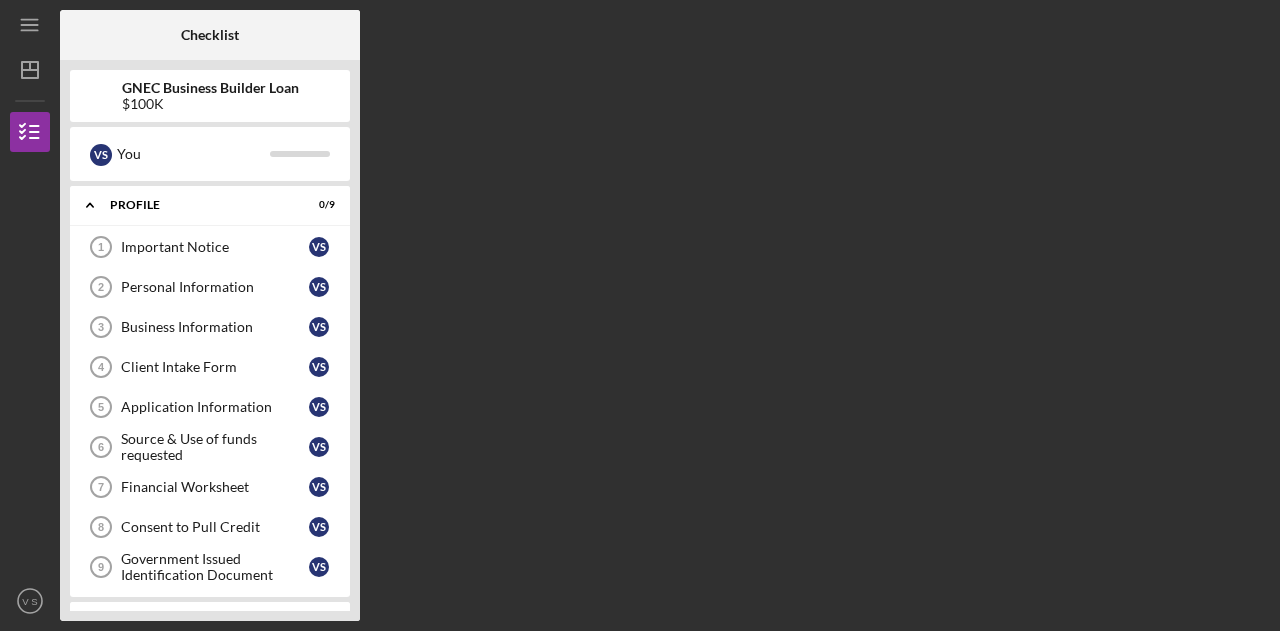 click on "Important Notice" at bounding box center (215, 247) 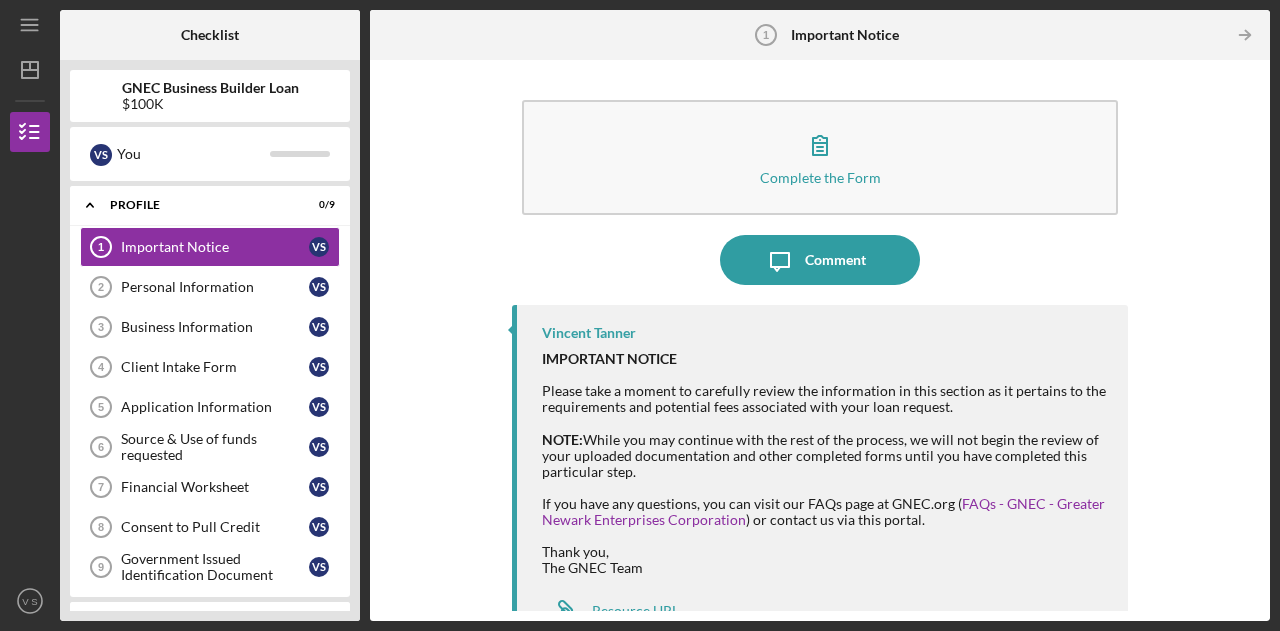 click on "Profile" at bounding box center (197, 205) 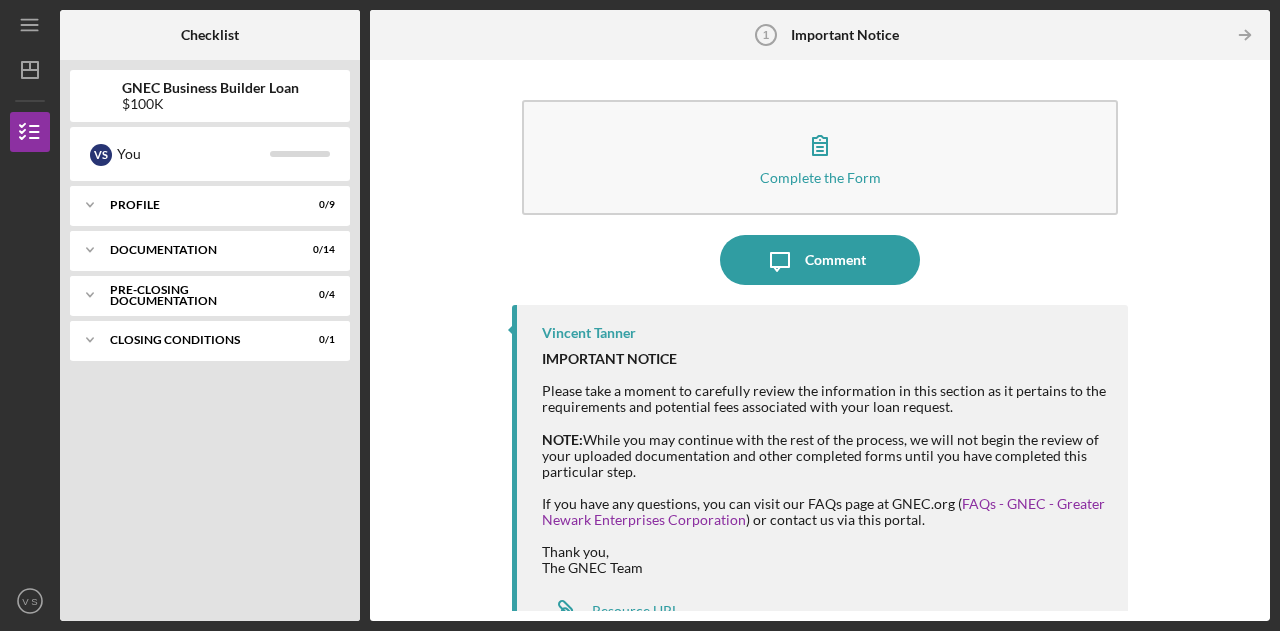 click on "Profile" at bounding box center (197, 205) 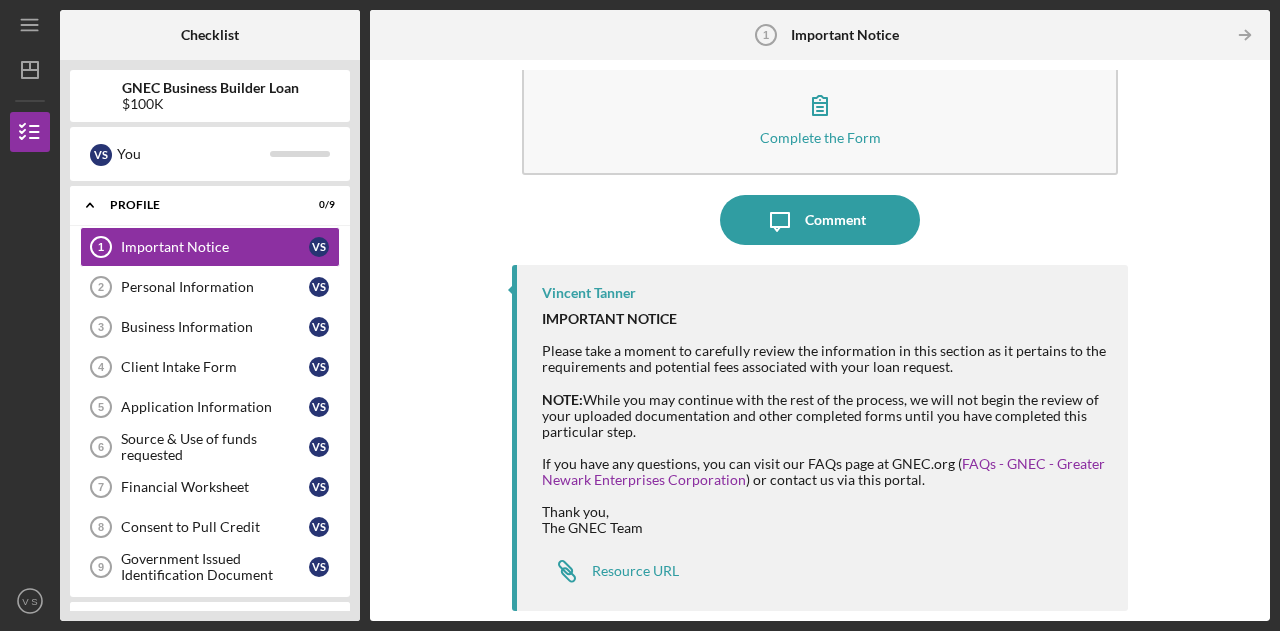 scroll, scrollTop: 0, scrollLeft: 0, axis: both 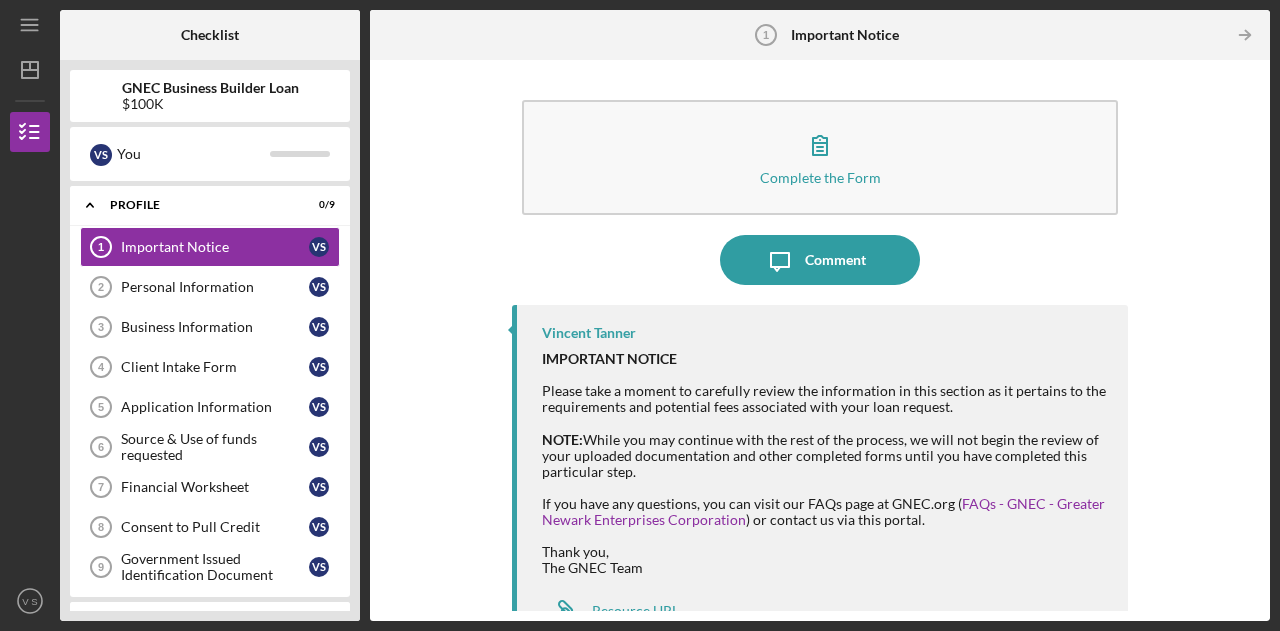 click 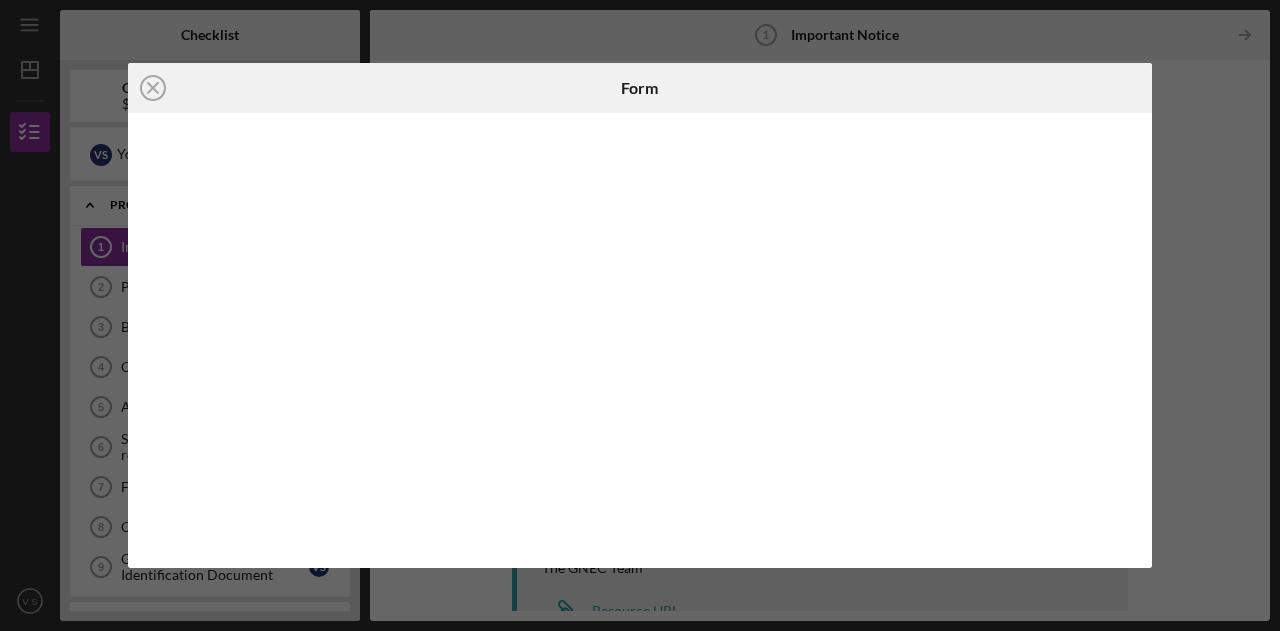 drag, startPoint x: 1259, startPoint y: 288, endPoint x: 1263, endPoint y: 435, distance: 147.05441 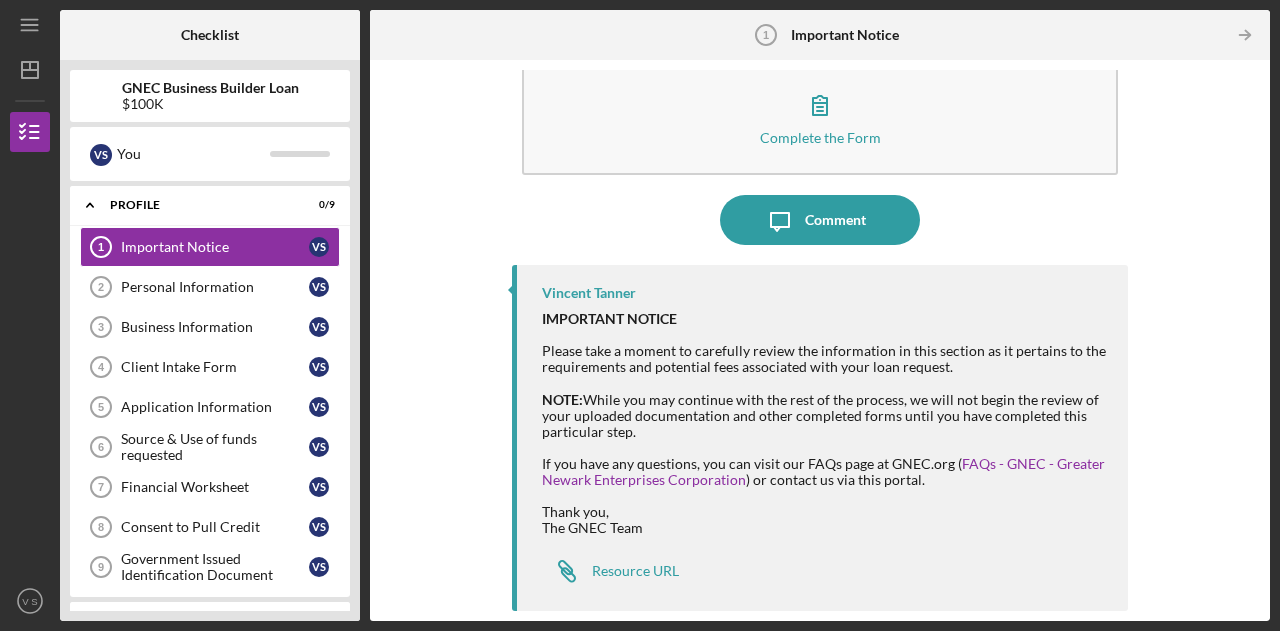 scroll, scrollTop: 0, scrollLeft: 0, axis: both 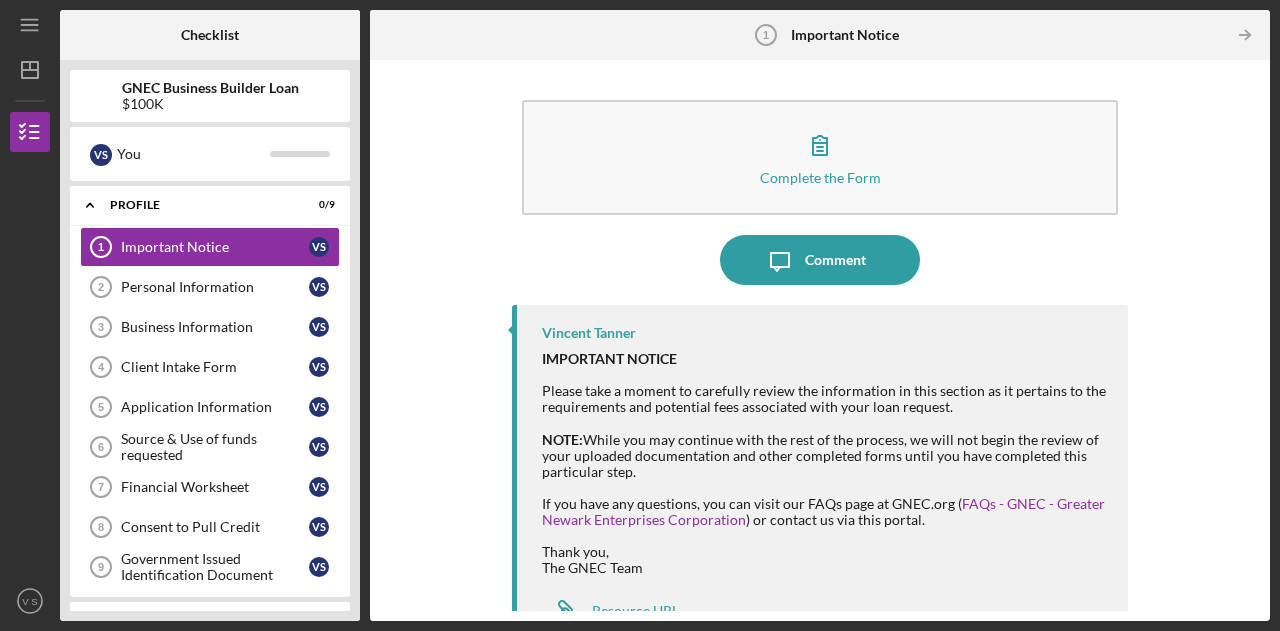 click on "Personal Information" at bounding box center [215, 287] 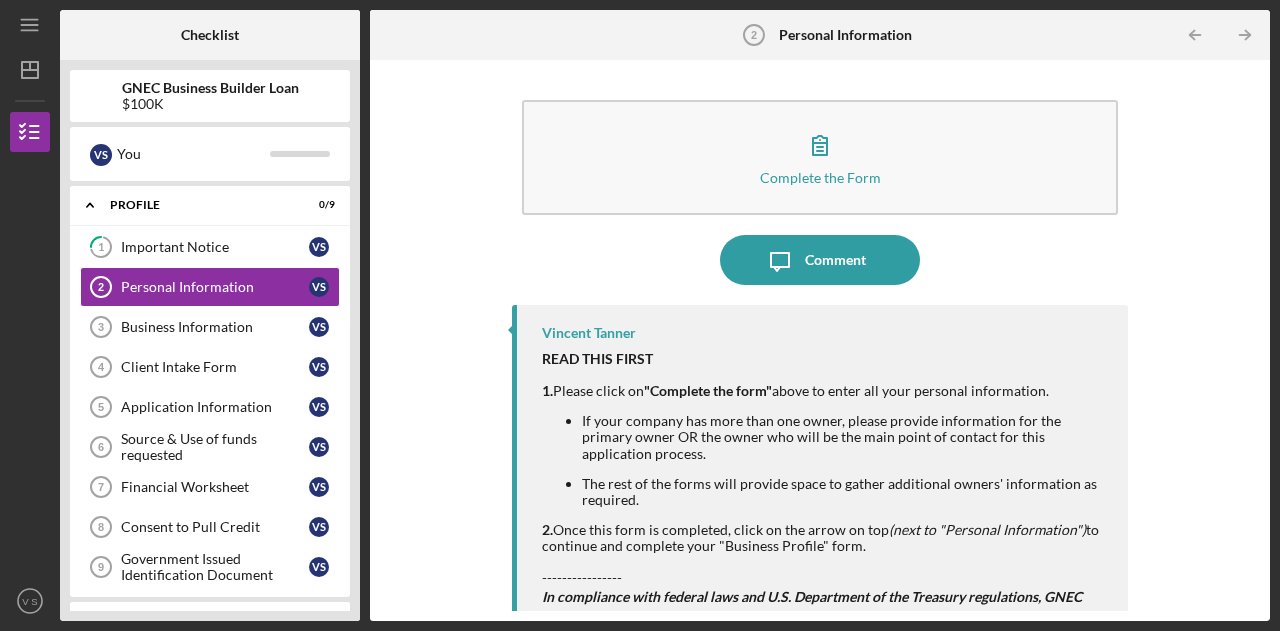 click on "Important Notice" at bounding box center (215, 247) 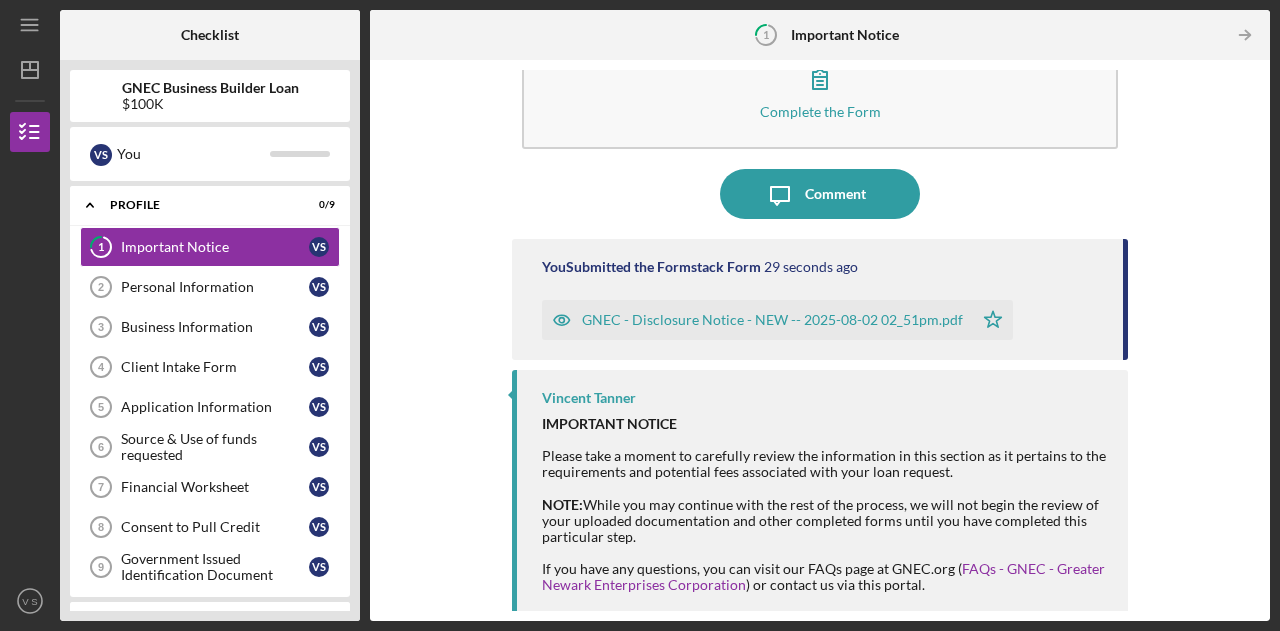scroll, scrollTop: 171, scrollLeft: 0, axis: vertical 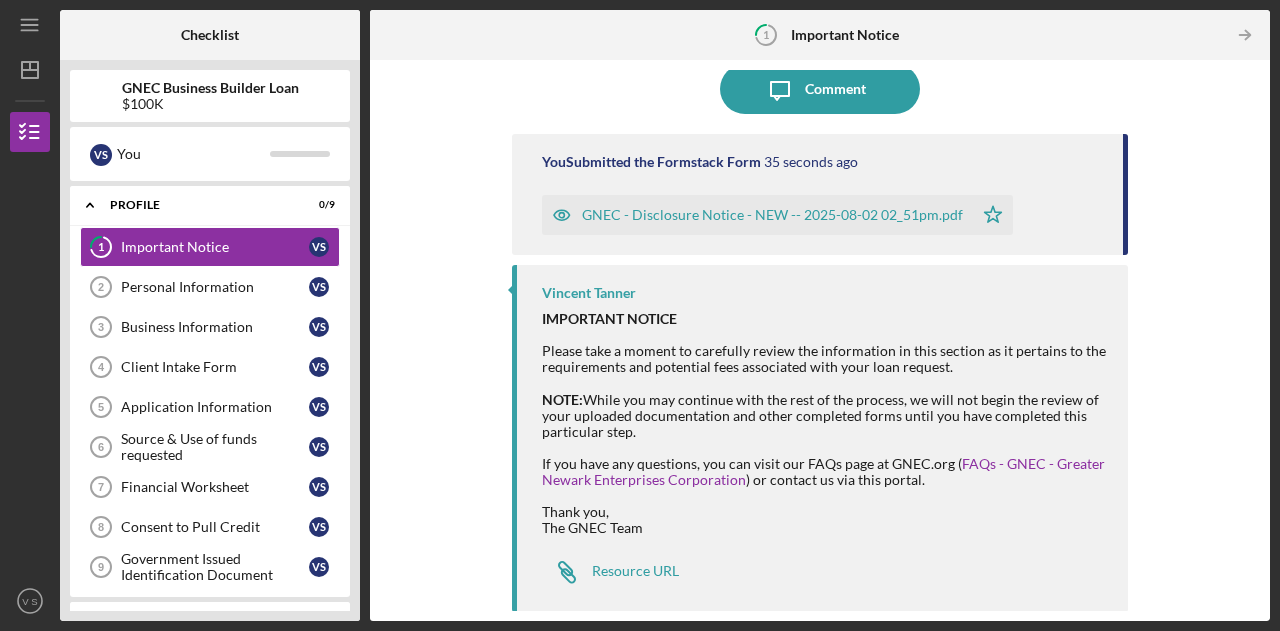 click on "GNEC - Disclosure Notice - NEW -- 2025-08-02 02_51pm.pdf" at bounding box center (757, 215) 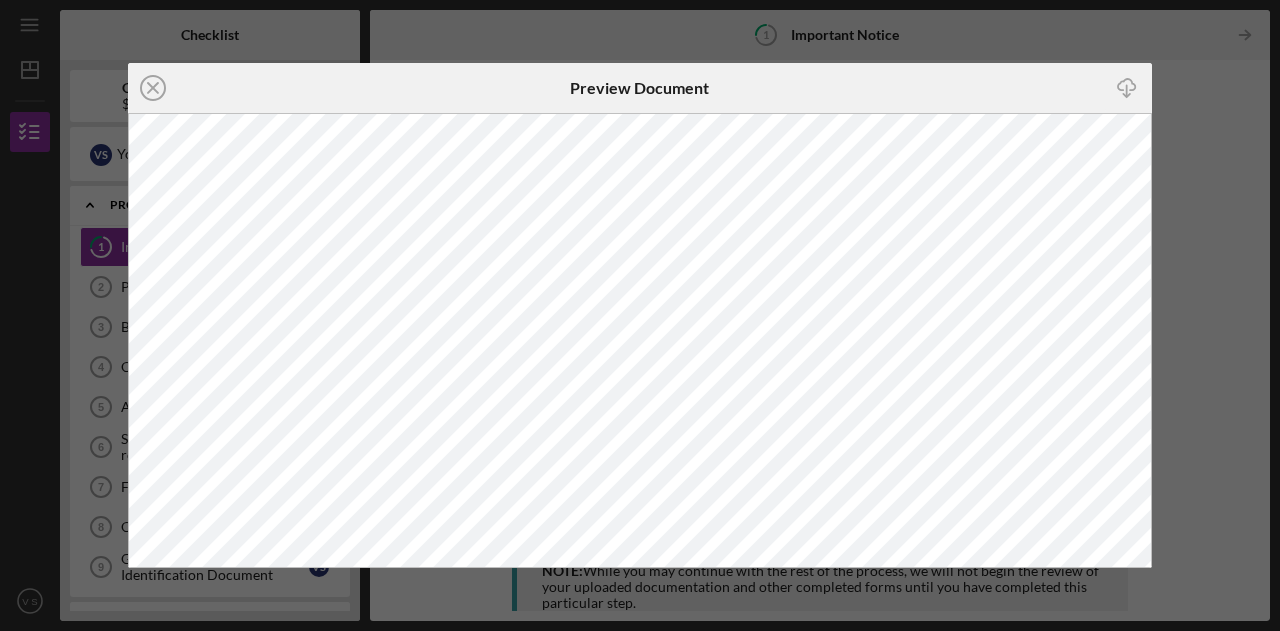 click on "Icon/Close" 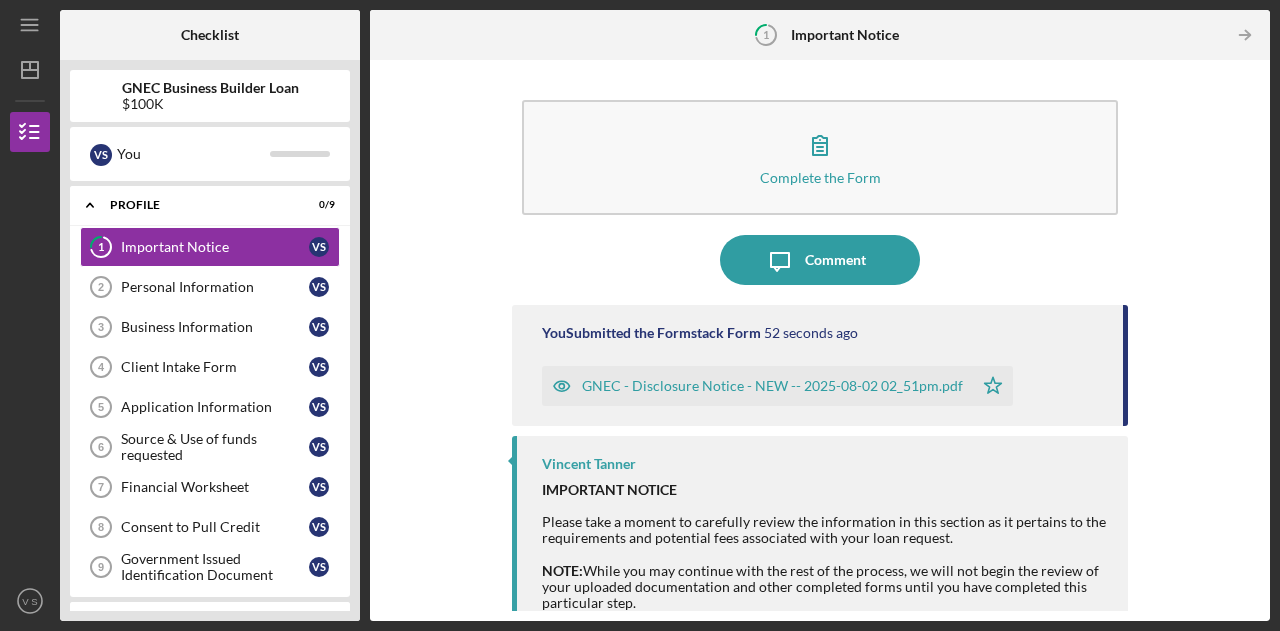 click 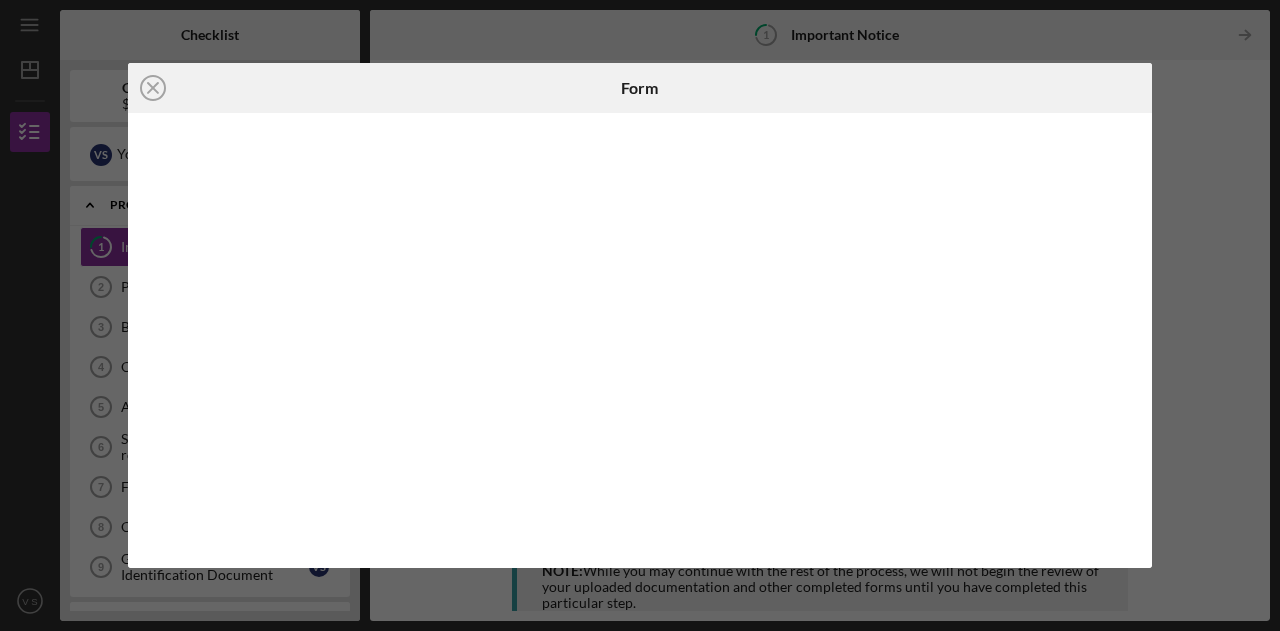 click 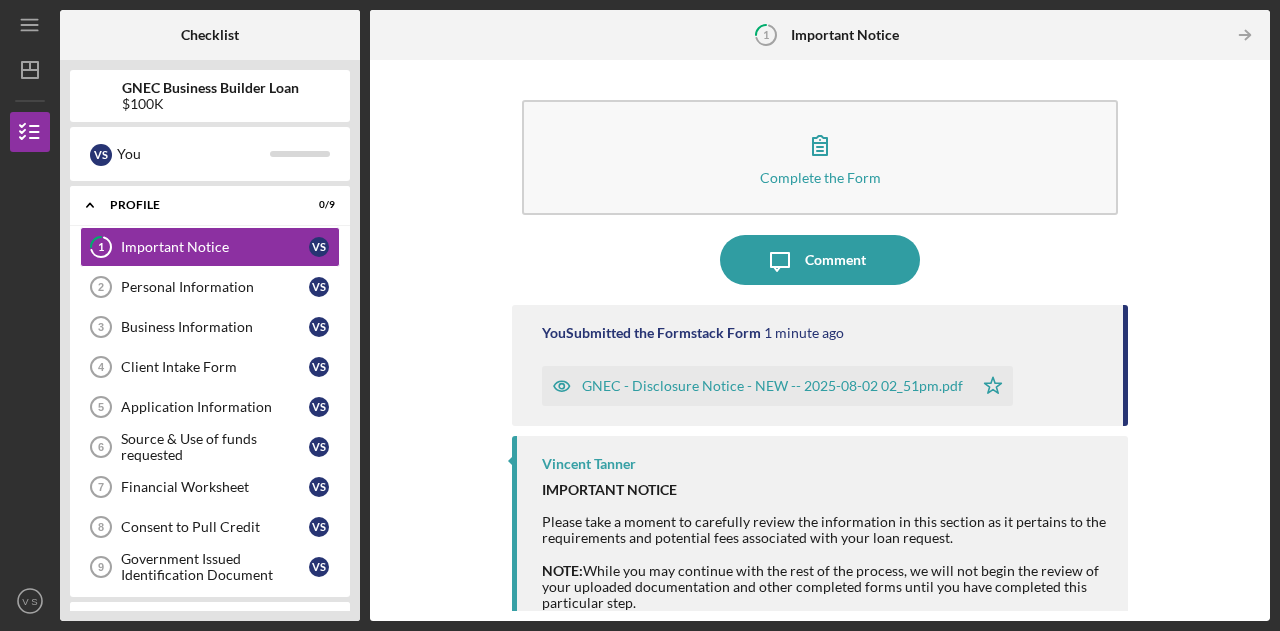 click on "Comment" at bounding box center (835, 260) 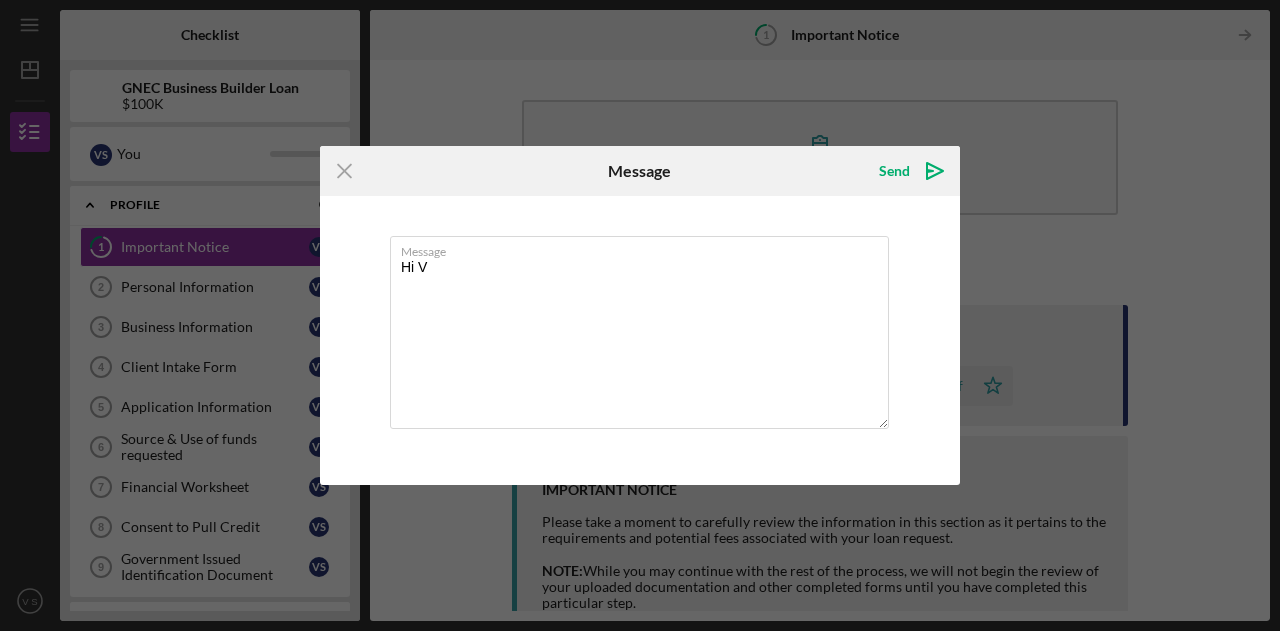 type on "Hi Vi" 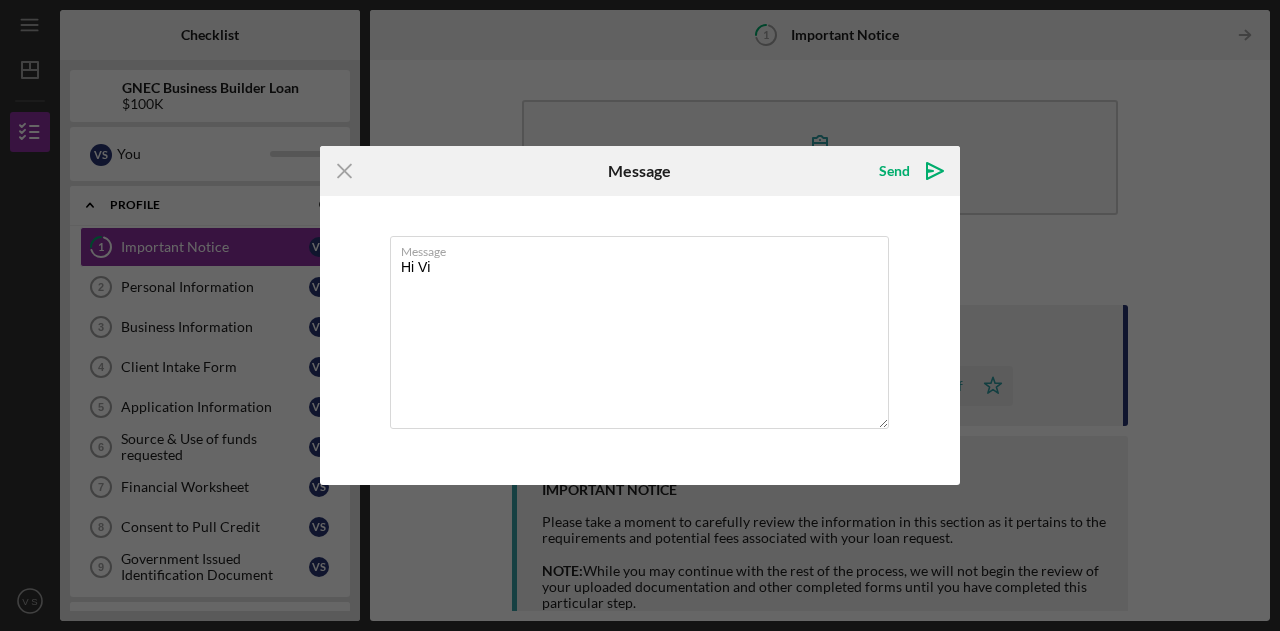 click 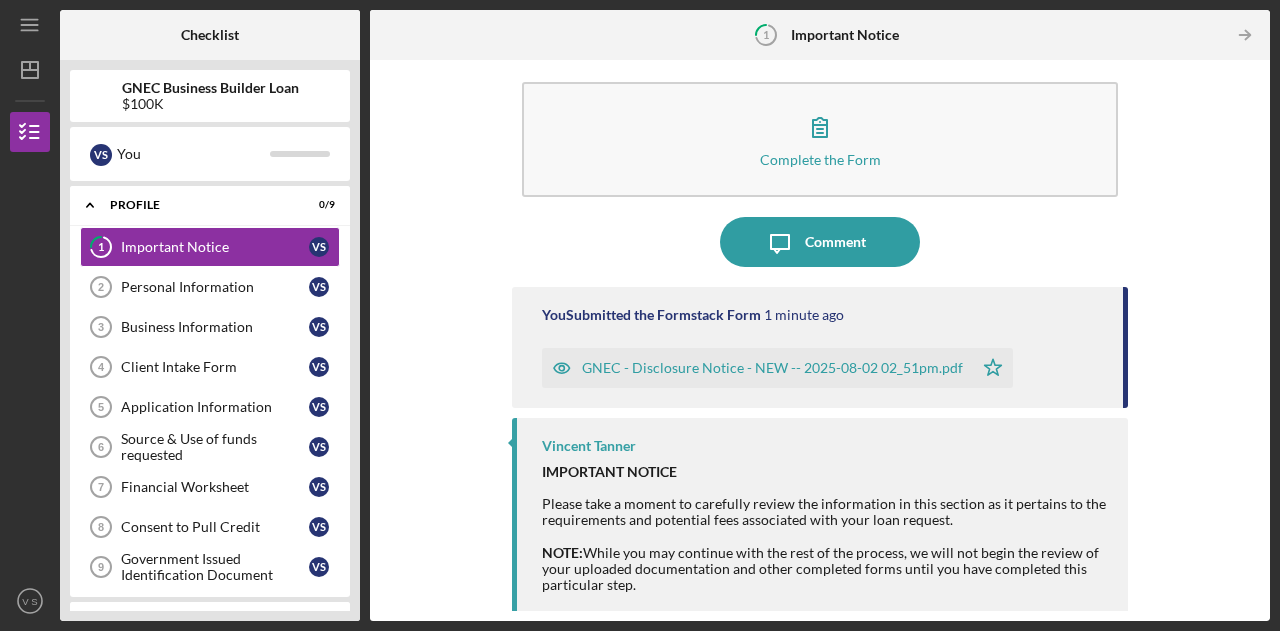scroll, scrollTop: 3, scrollLeft: 0, axis: vertical 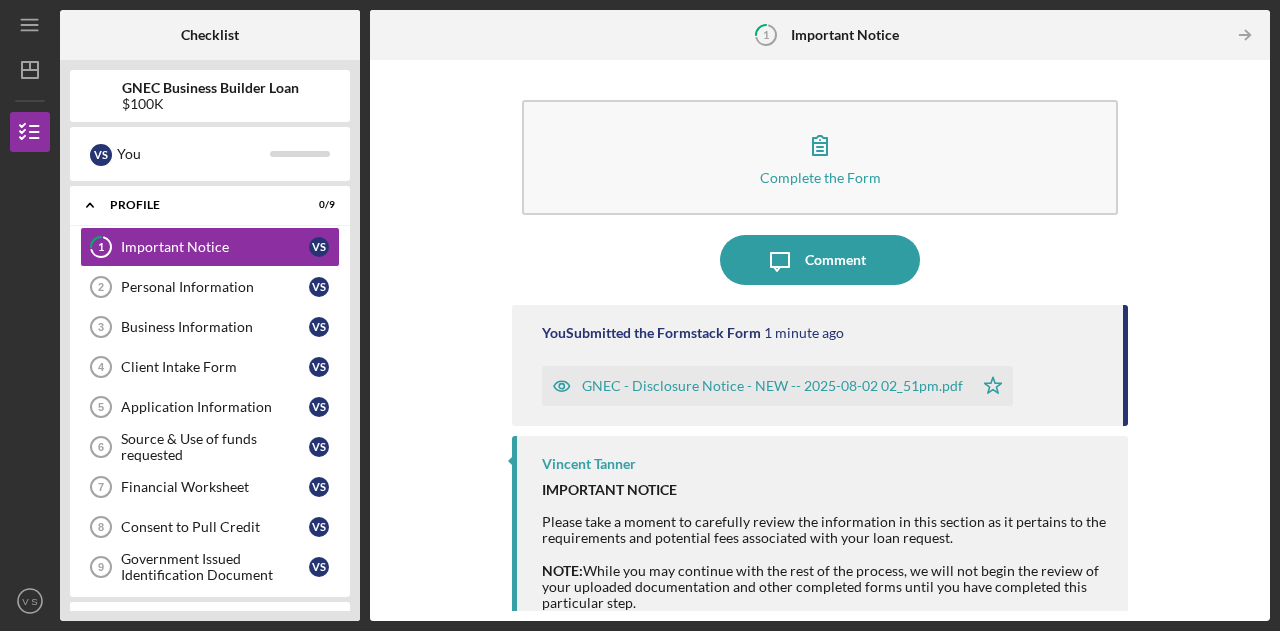 click on "Comment" at bounding box center (835, 260) 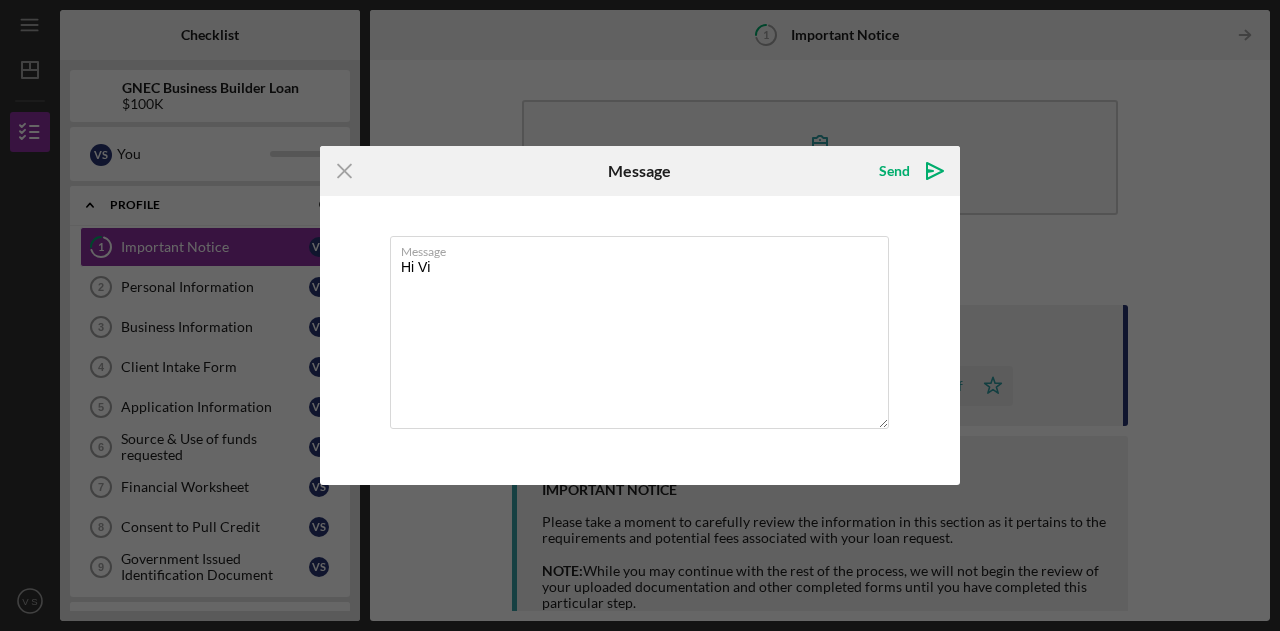 scroll, scrollTop: 0, scrollLeft: 0, axis: both 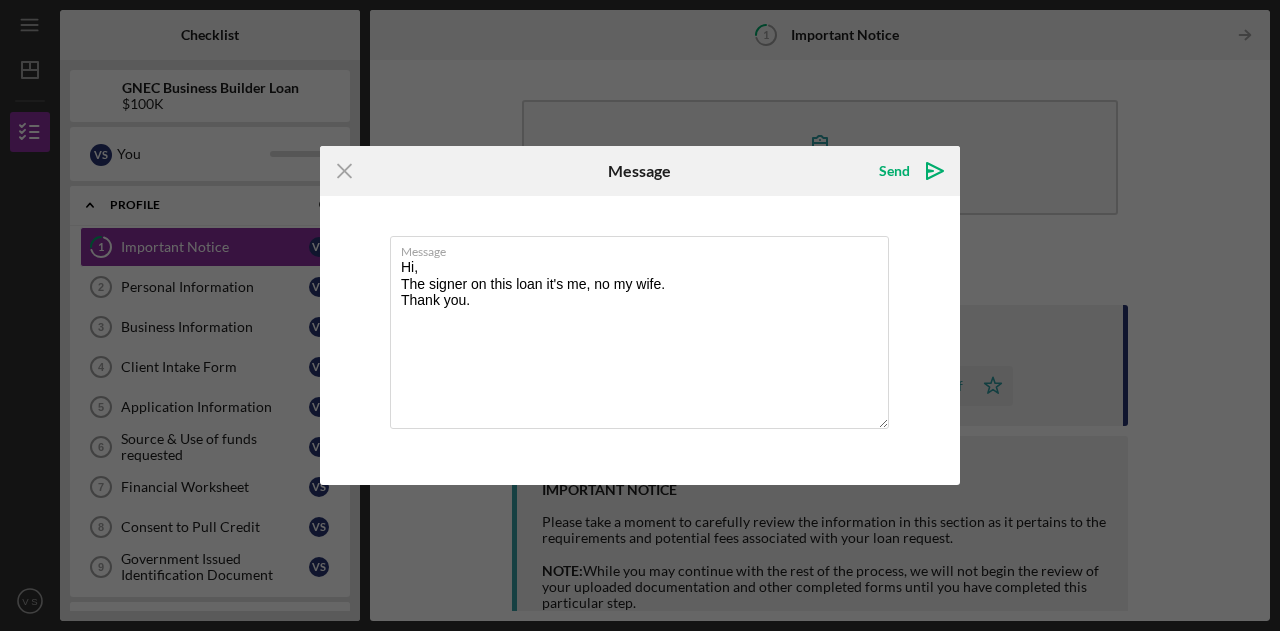 type on "Hi,
The signer on this loan it's me, no my wife.
Thank you." 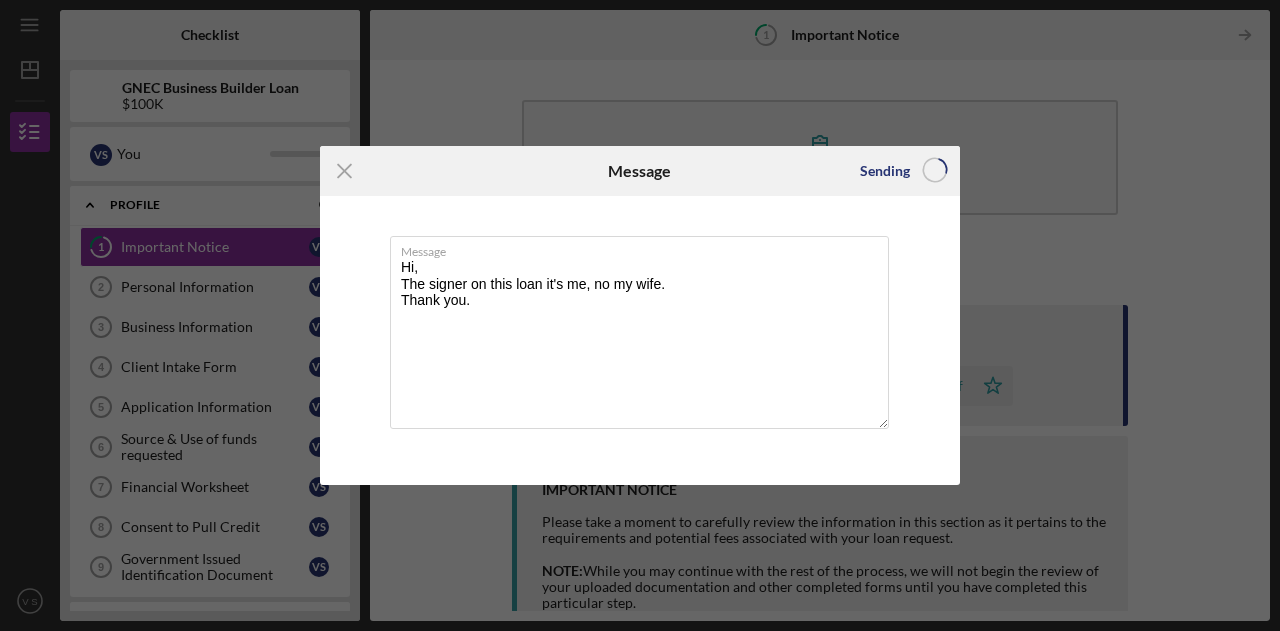 type 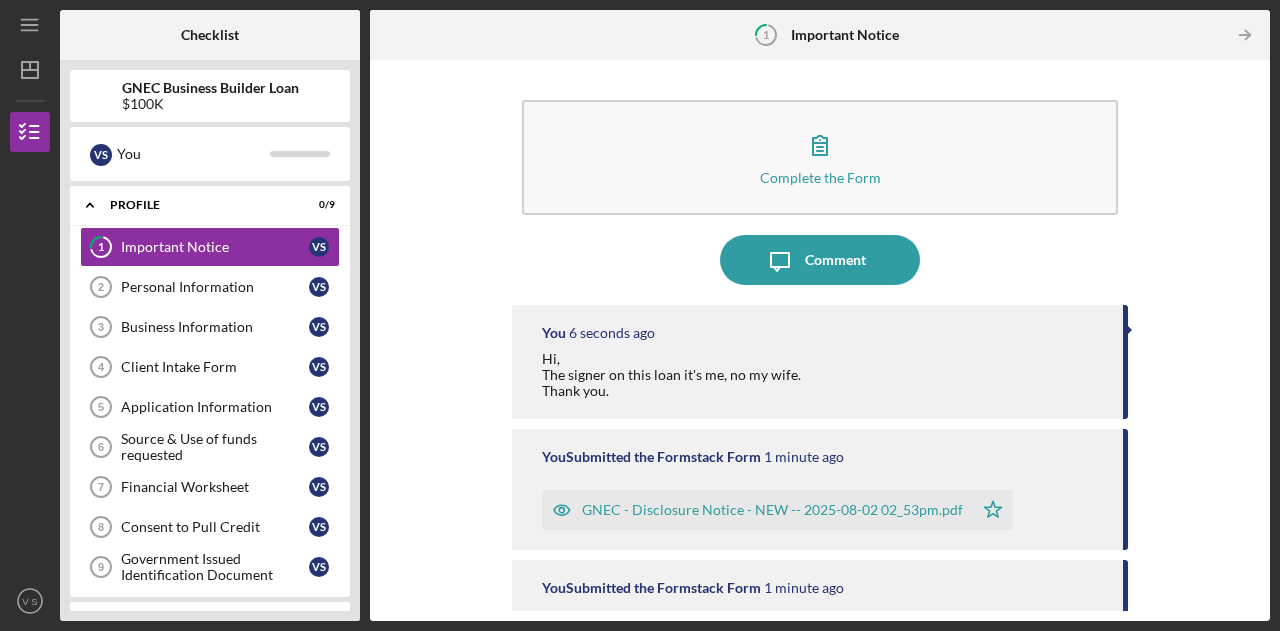 click on "Personal Information" at bounding box center (215, 287) 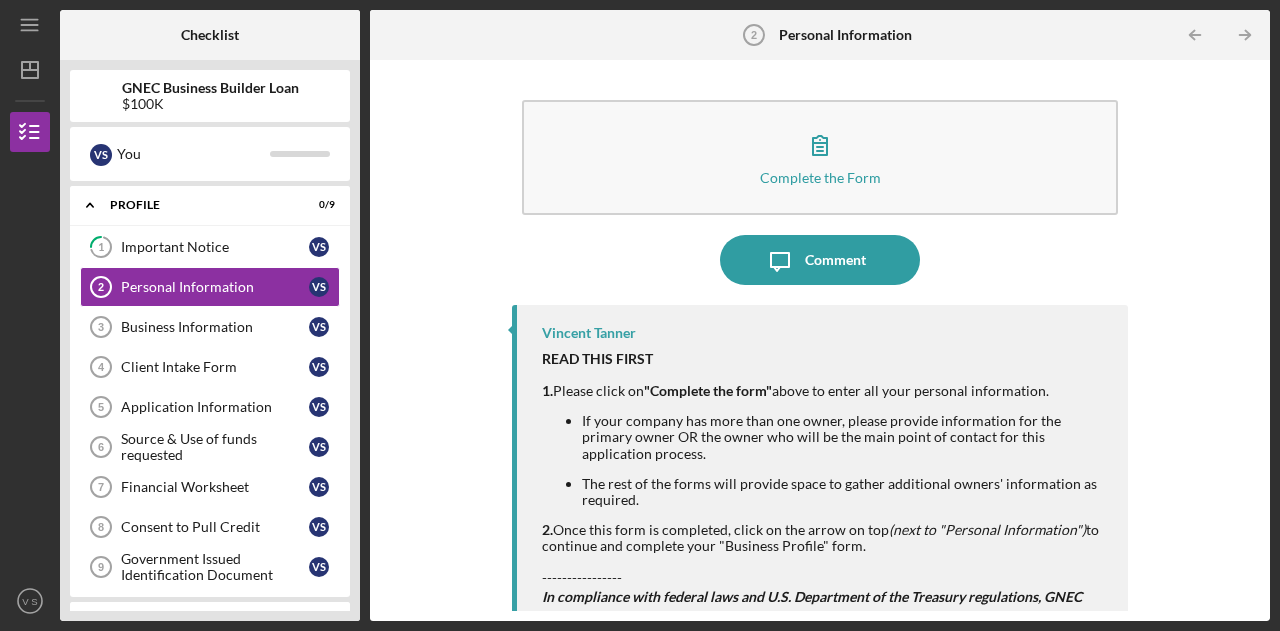 click 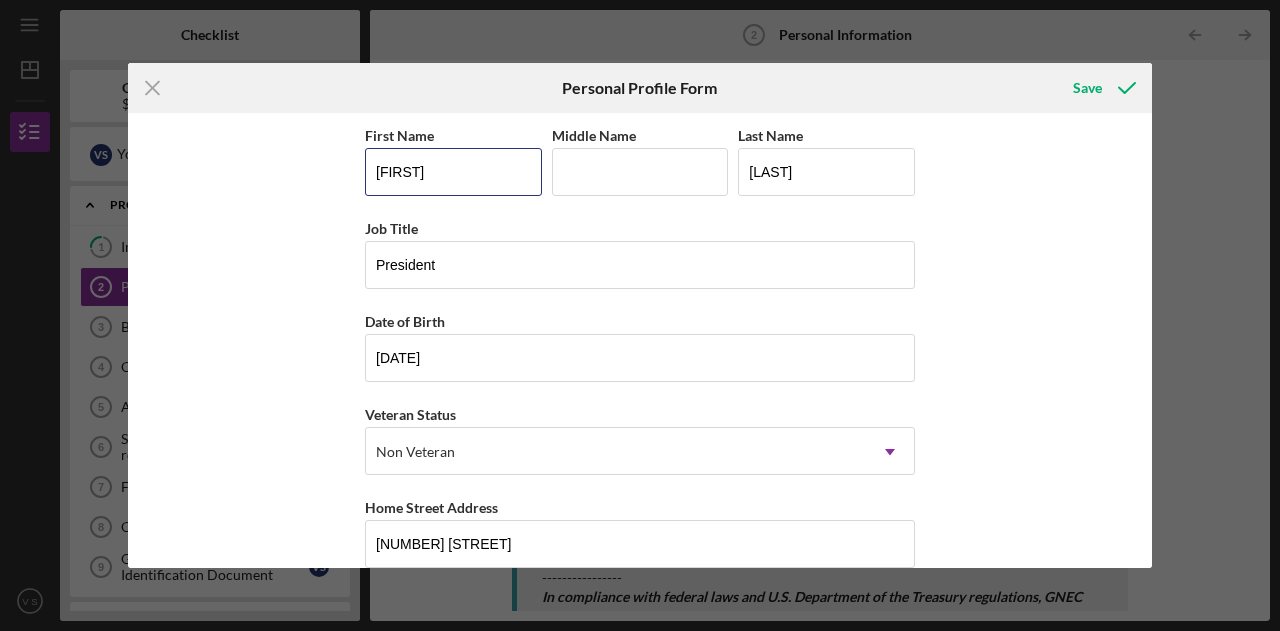 drag, startPoint x: 492, startPoint y: 167, endPoint x: 224, endPoint y: 160, distance: 268.0914 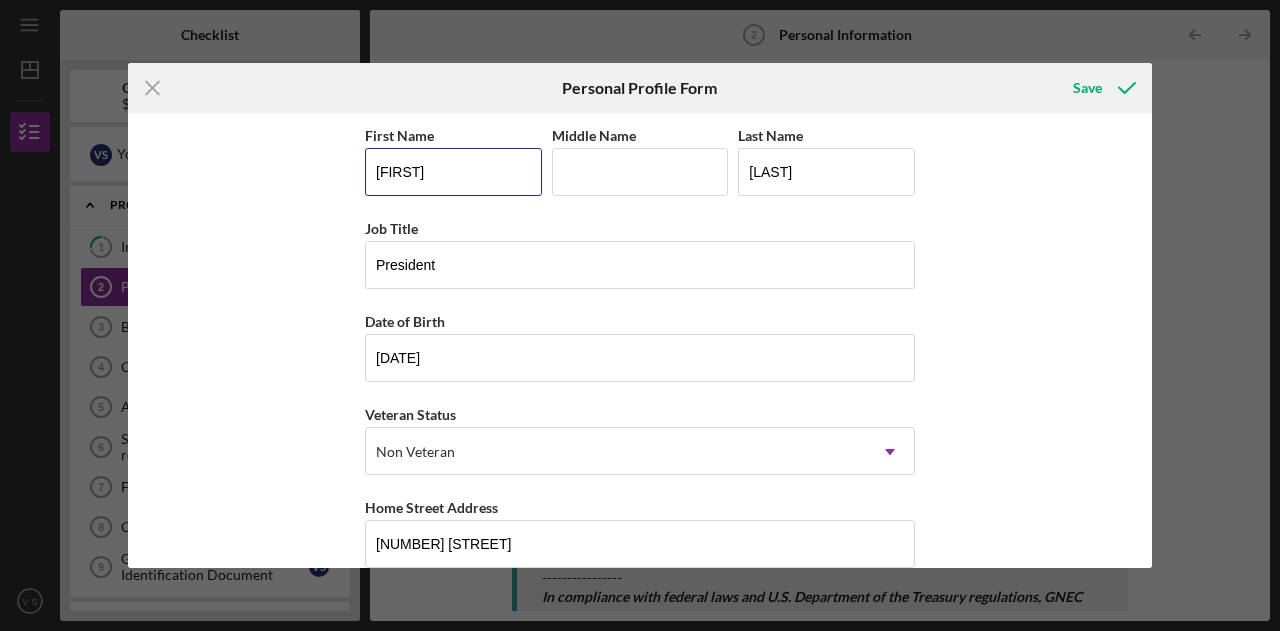 type on "[FIRST]" 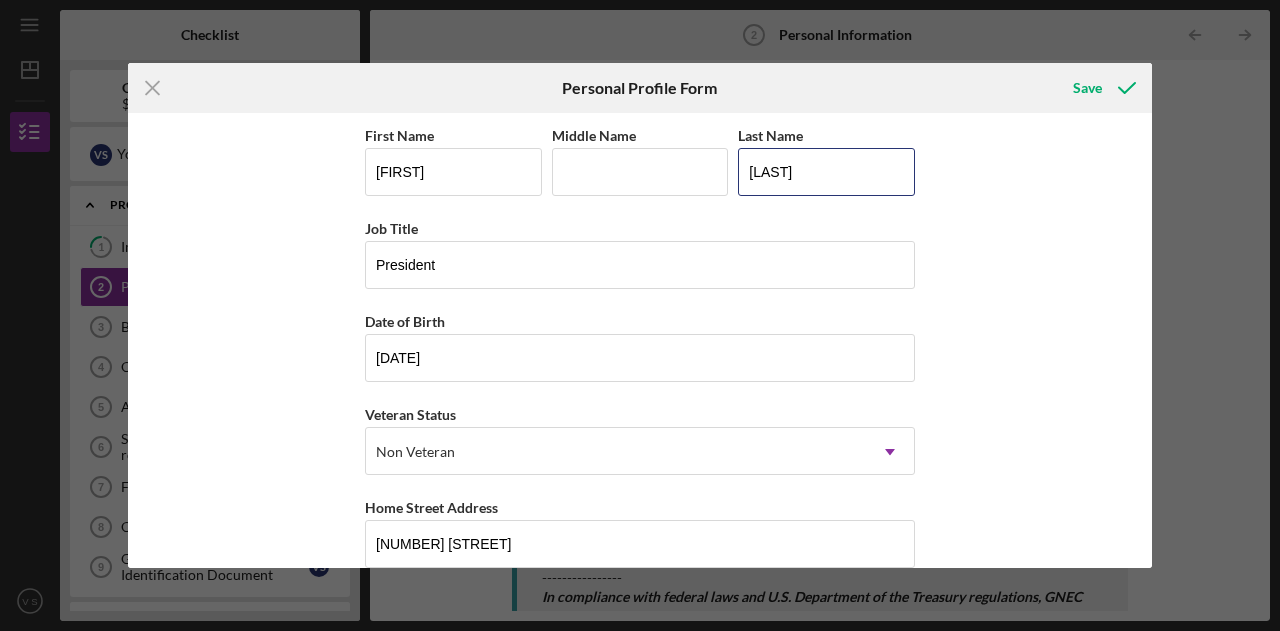 type on "[LAST]" 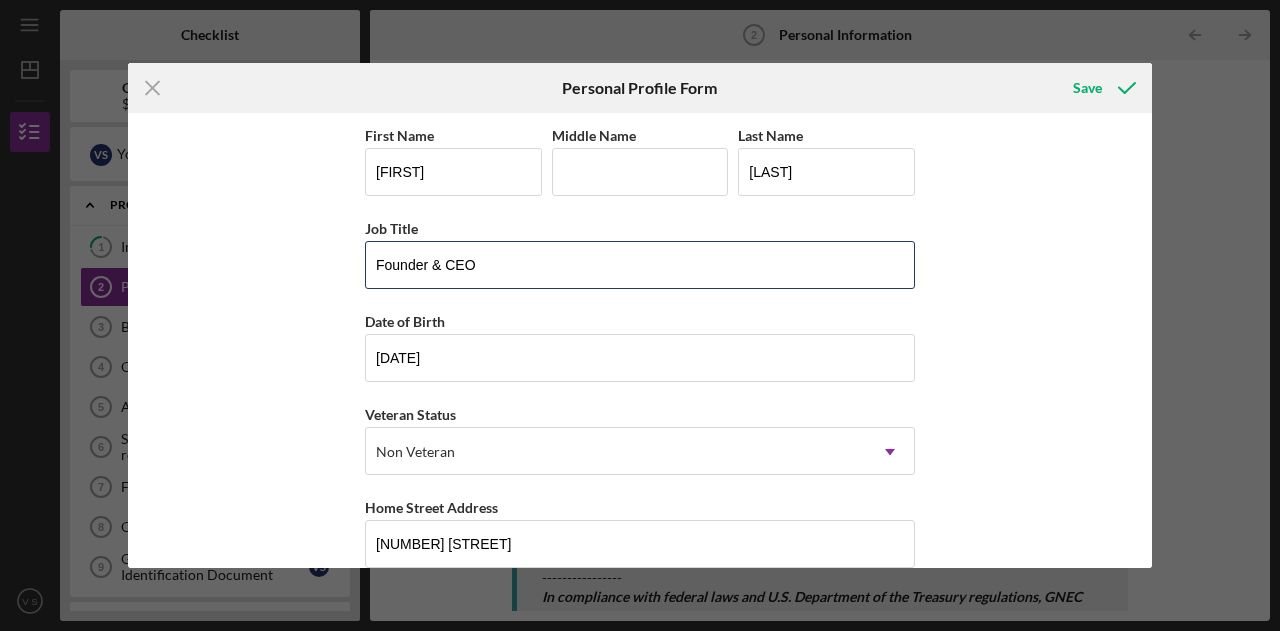 type on "Founder & CEO" 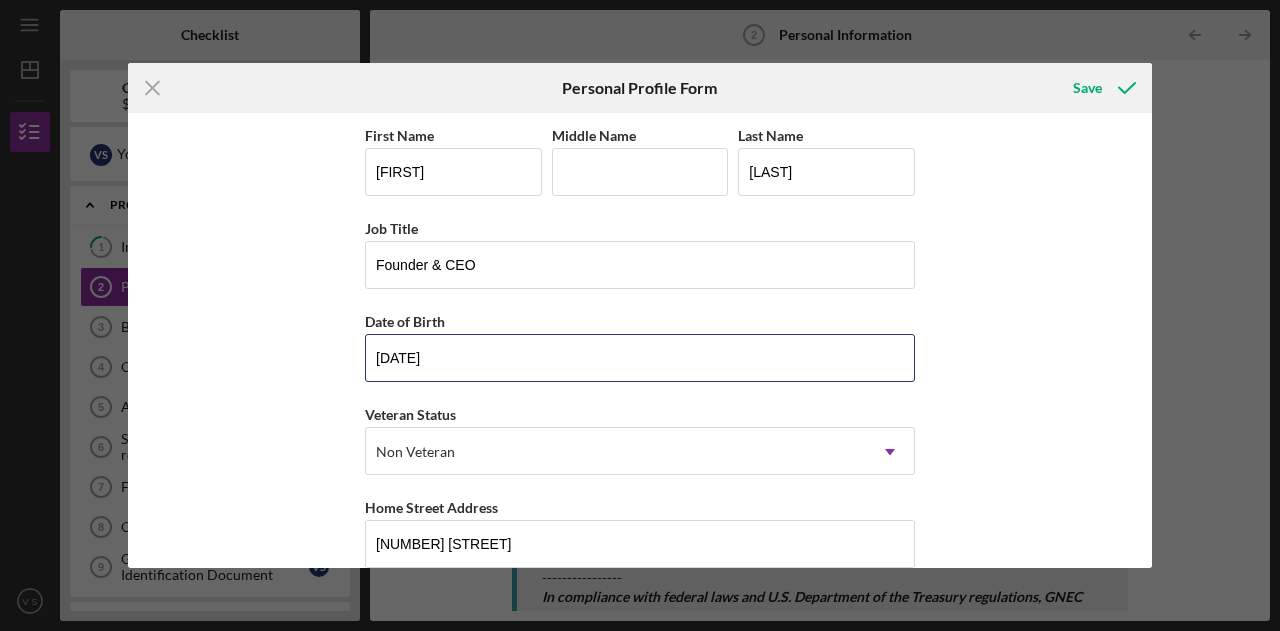 type on "[DATE]" 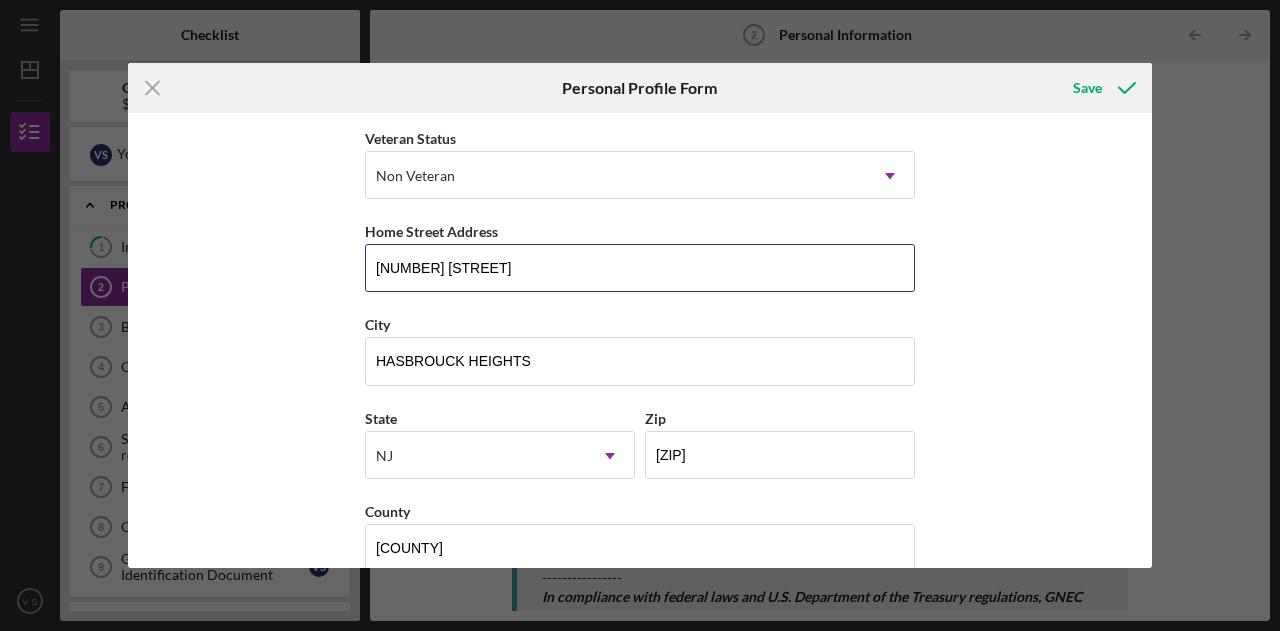 scroll, scrollTop: 304, scrollLeft: 0, axis: vertical 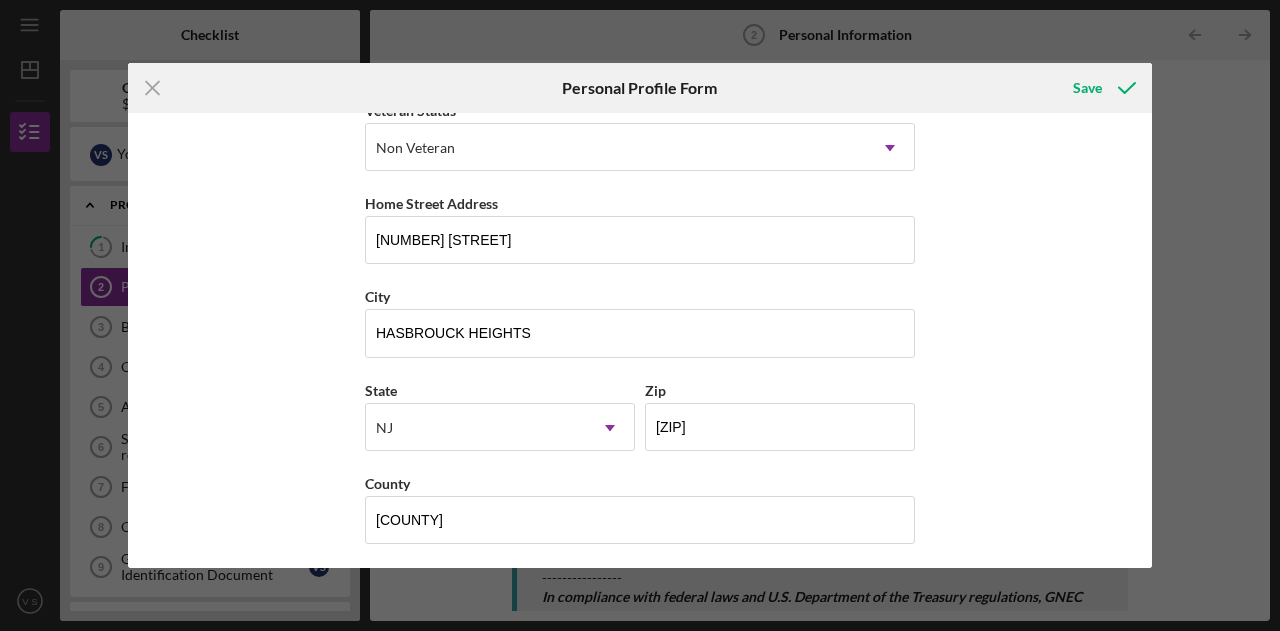 type 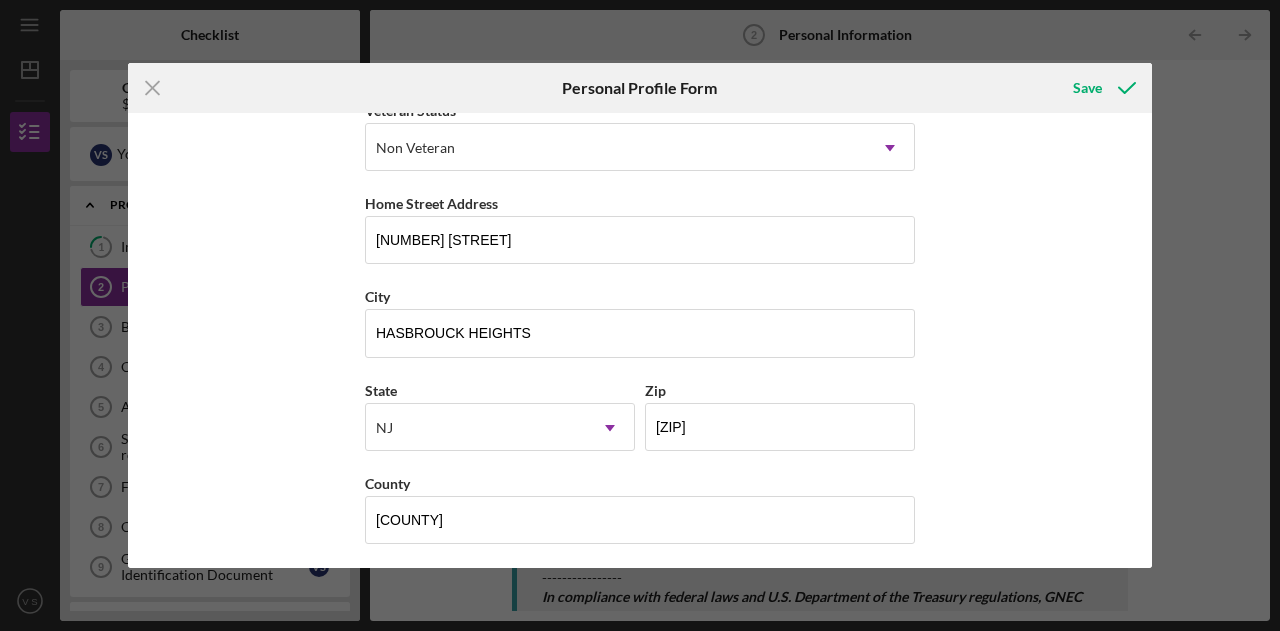 click on "Save" at bounding box center [1087, 88] 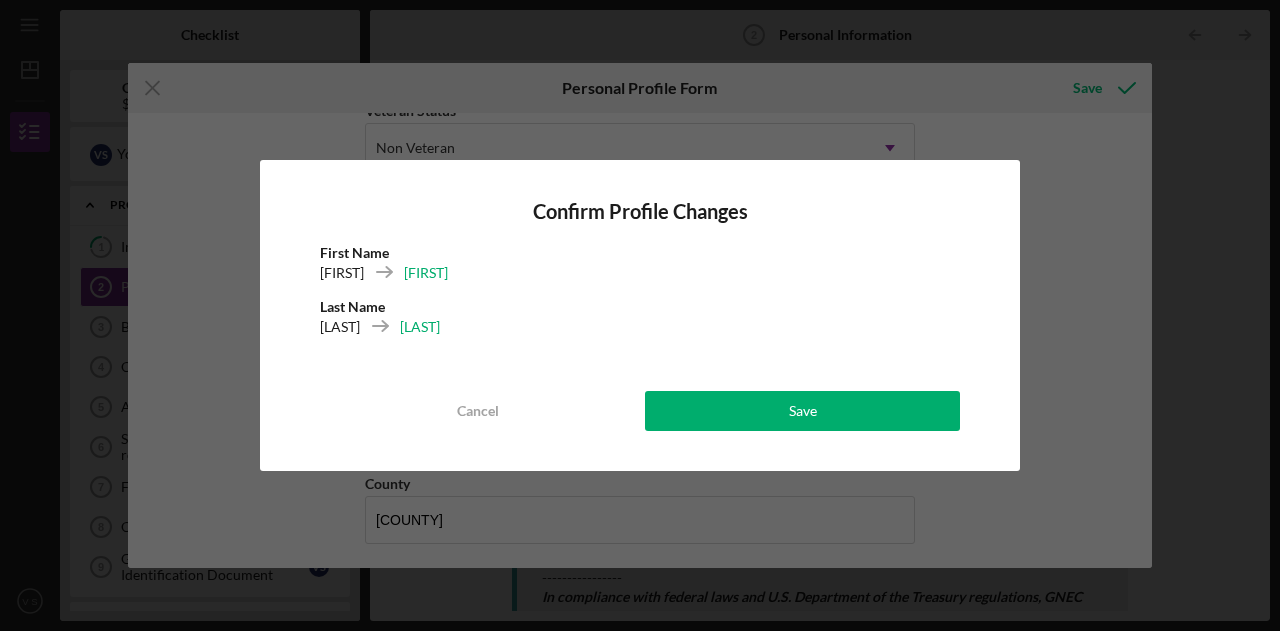 click on "Save" at bounding box center [802, 411] 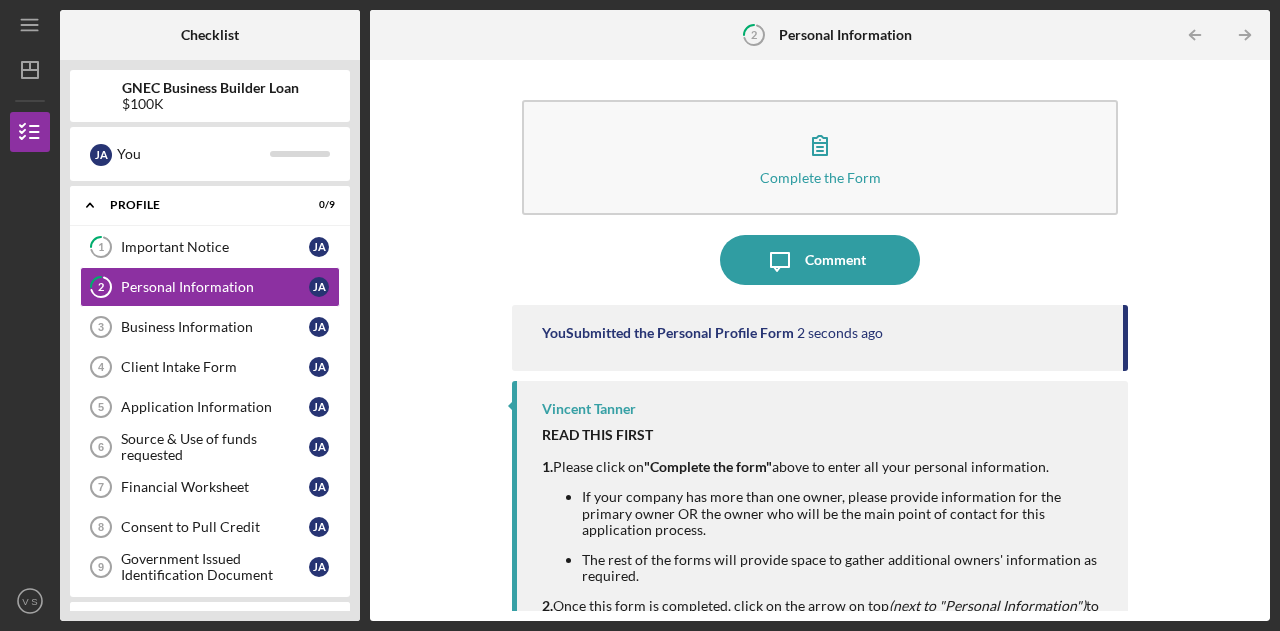 click on "Important Notice" at bounding box center [215, 247] 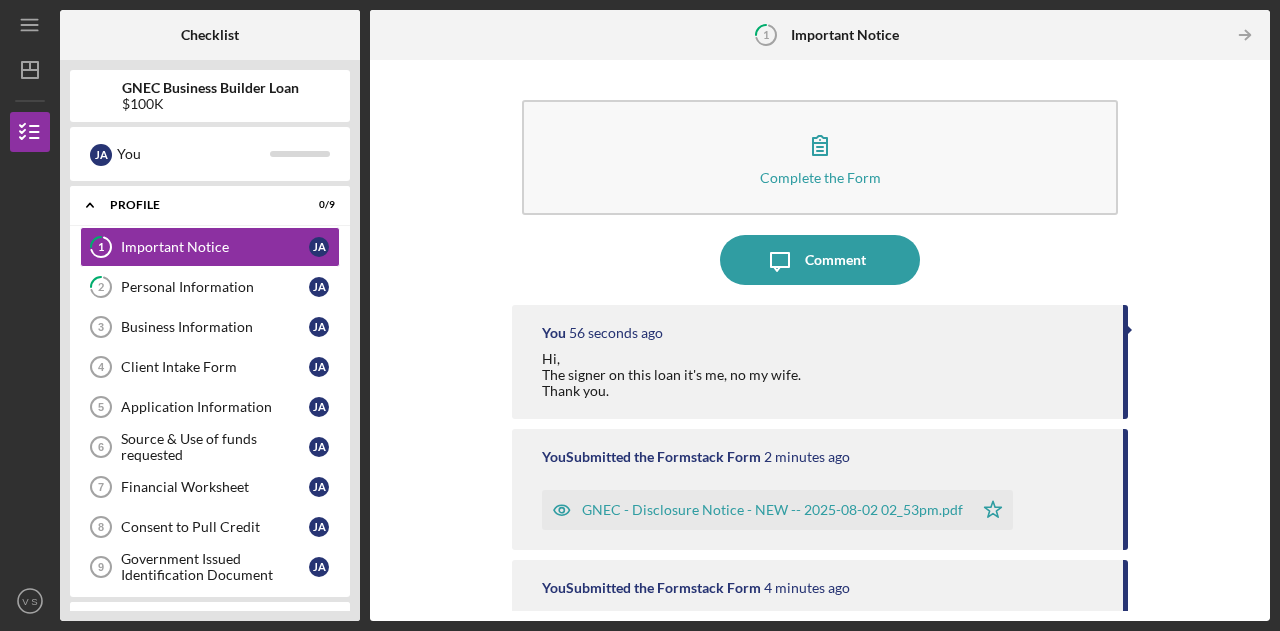 click 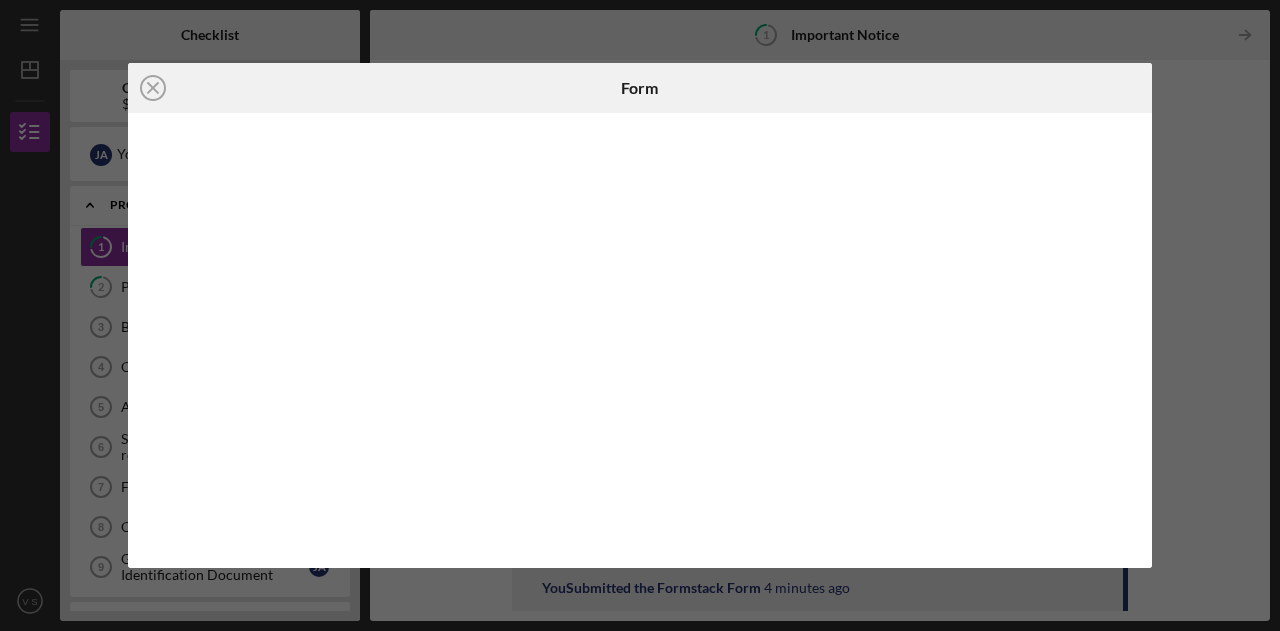 click on "Icon/Close" 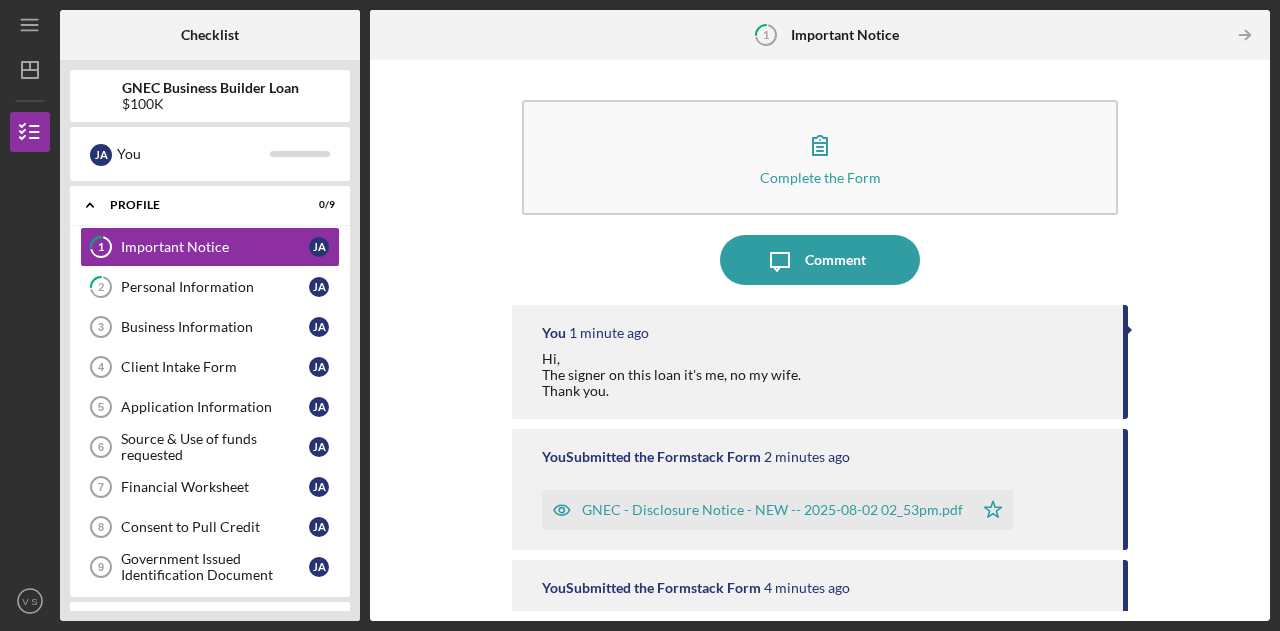 click on "Personal Information" at bounding box center [215, 287] 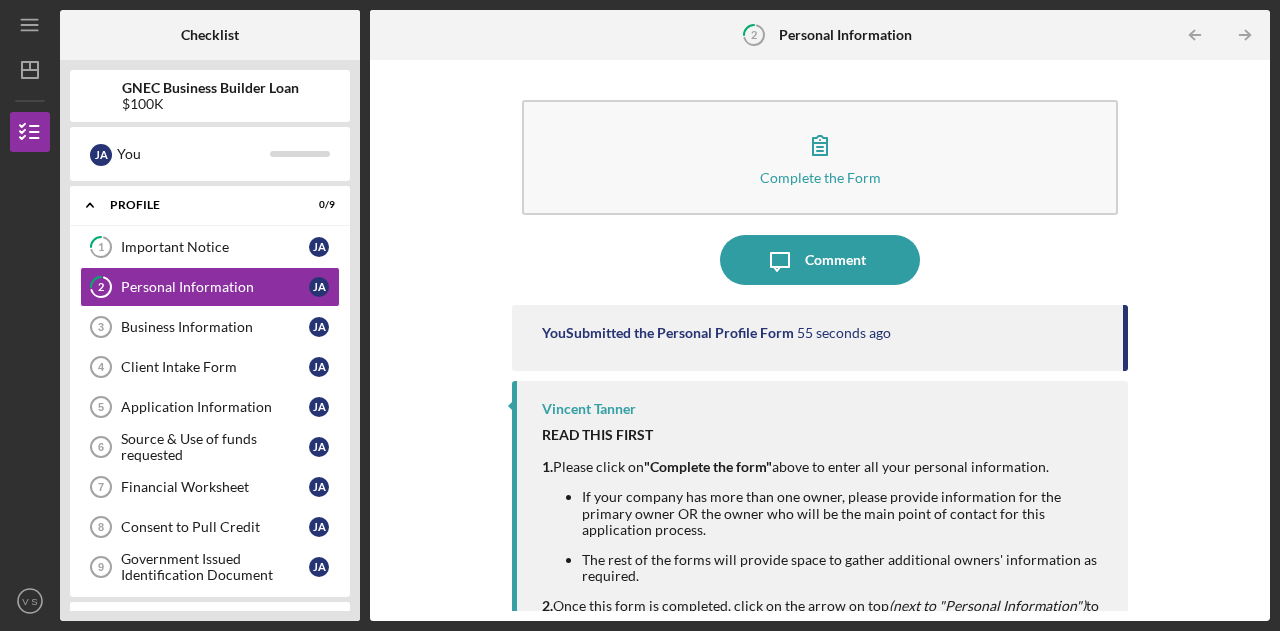 click on "Complete the Form Form" at bounding box center (820, 157) 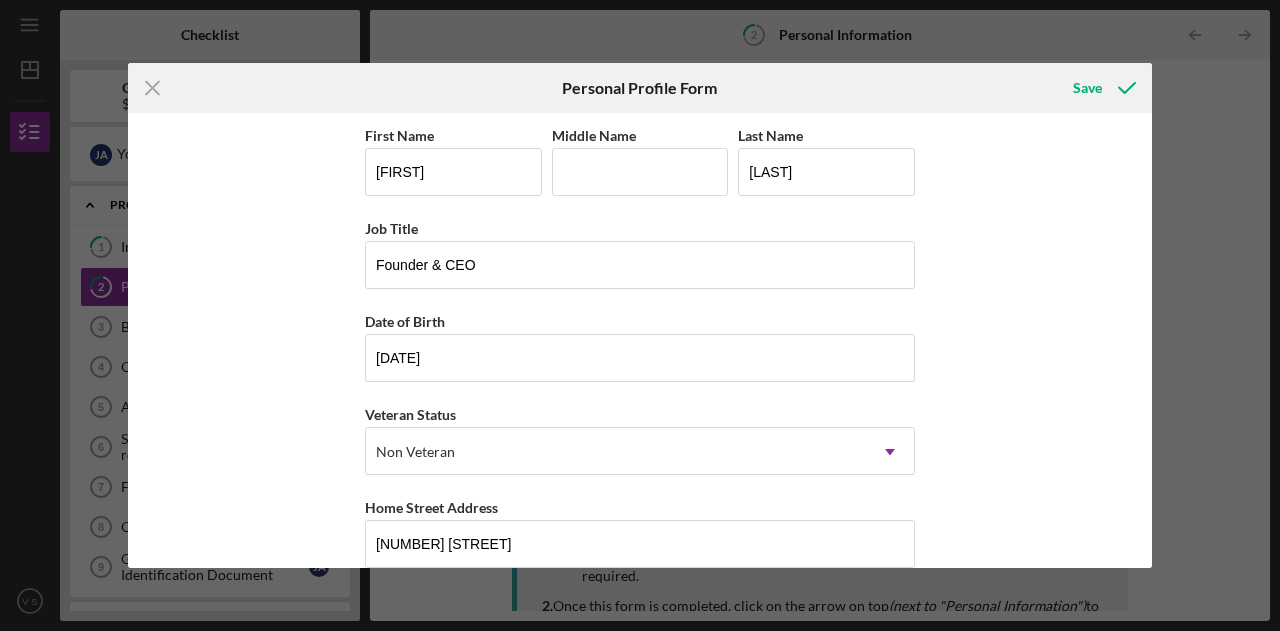 drag, startPoint x: 1144, startPoint y: 141, endPoint x: 1145, endPoint y: 172, distance: 31.016125 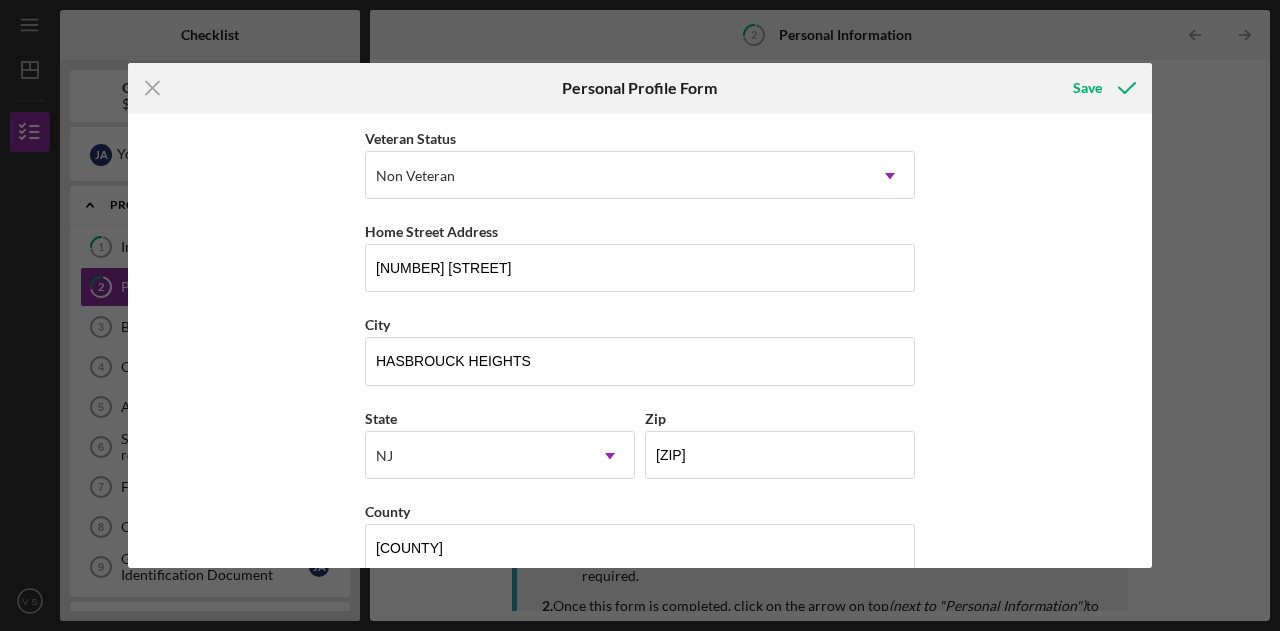 scroll, scrollTop: 304, scrollLeft: 0, axis: vertical 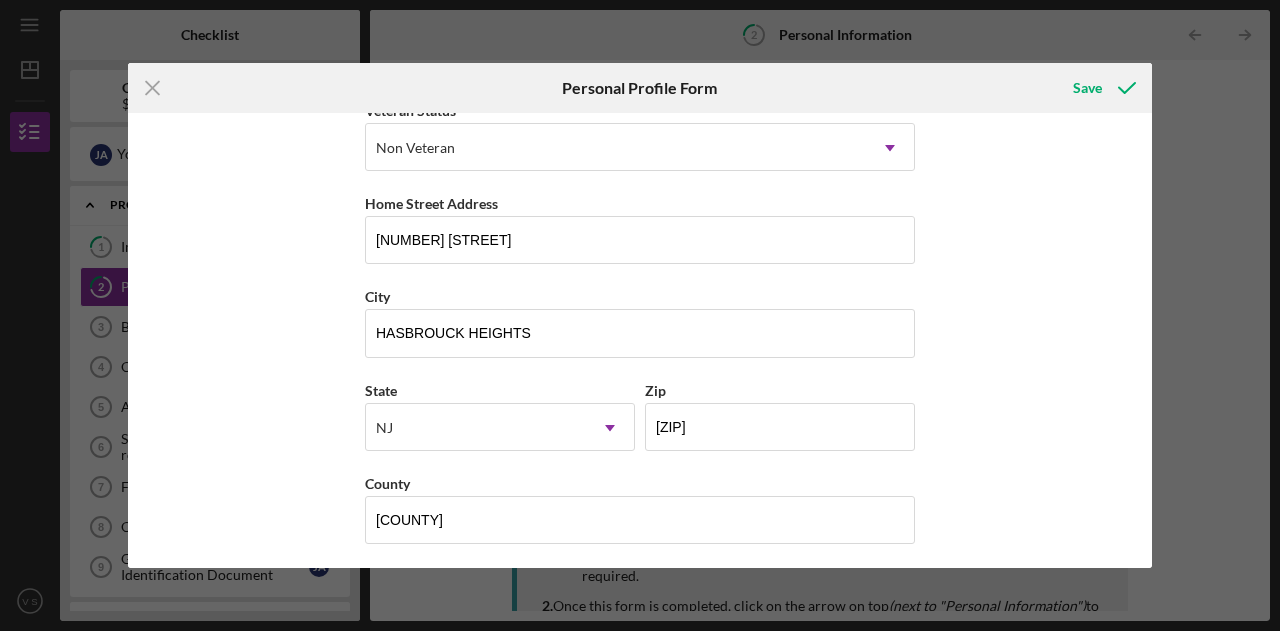 click on "Icon/Menu Close" 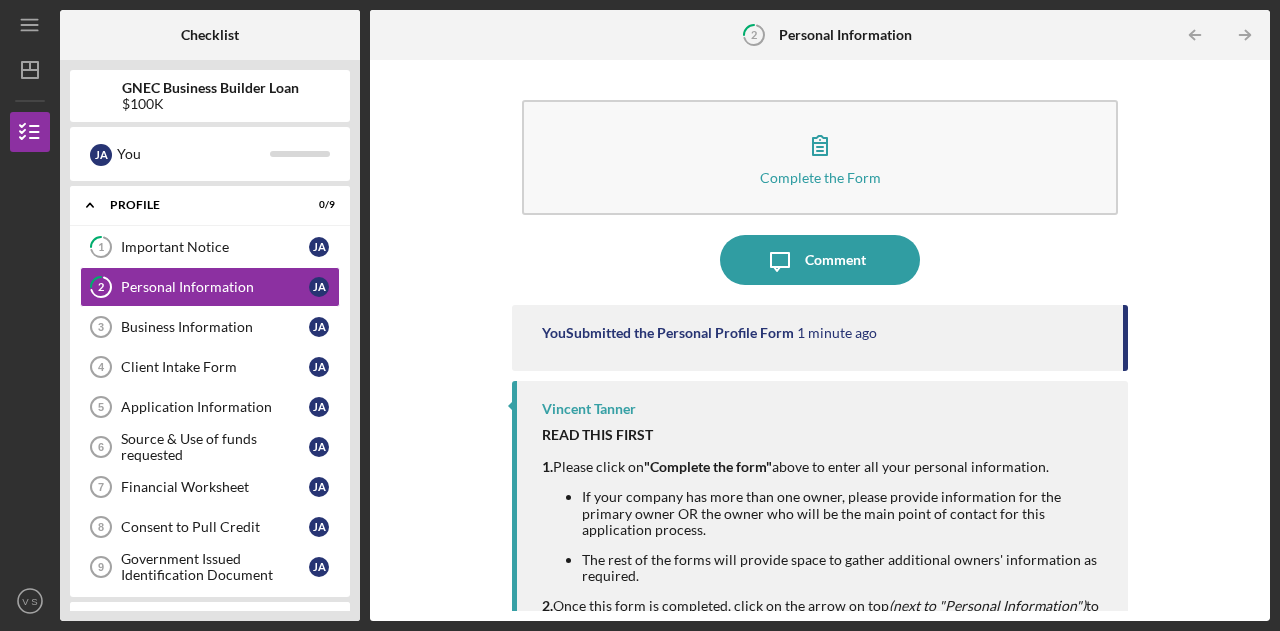 click on "Business Information" at bounding box center [215, 327] 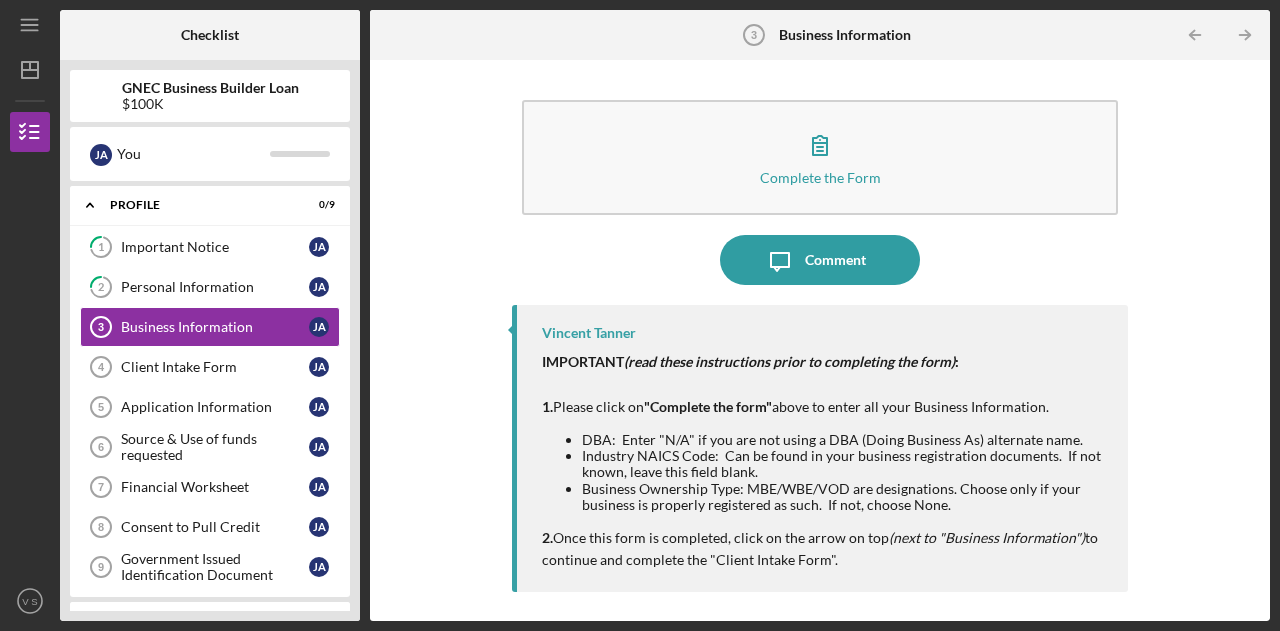 click 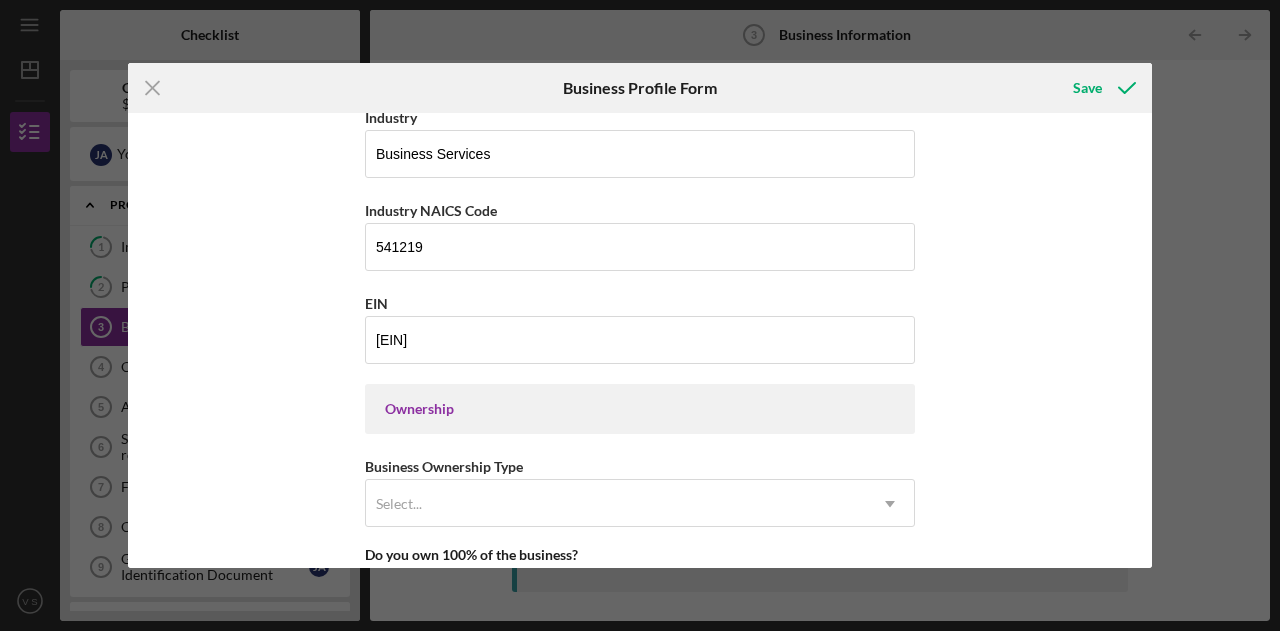 scroll, scrollTop: 674, scrollLeft: 0, axis: vertical 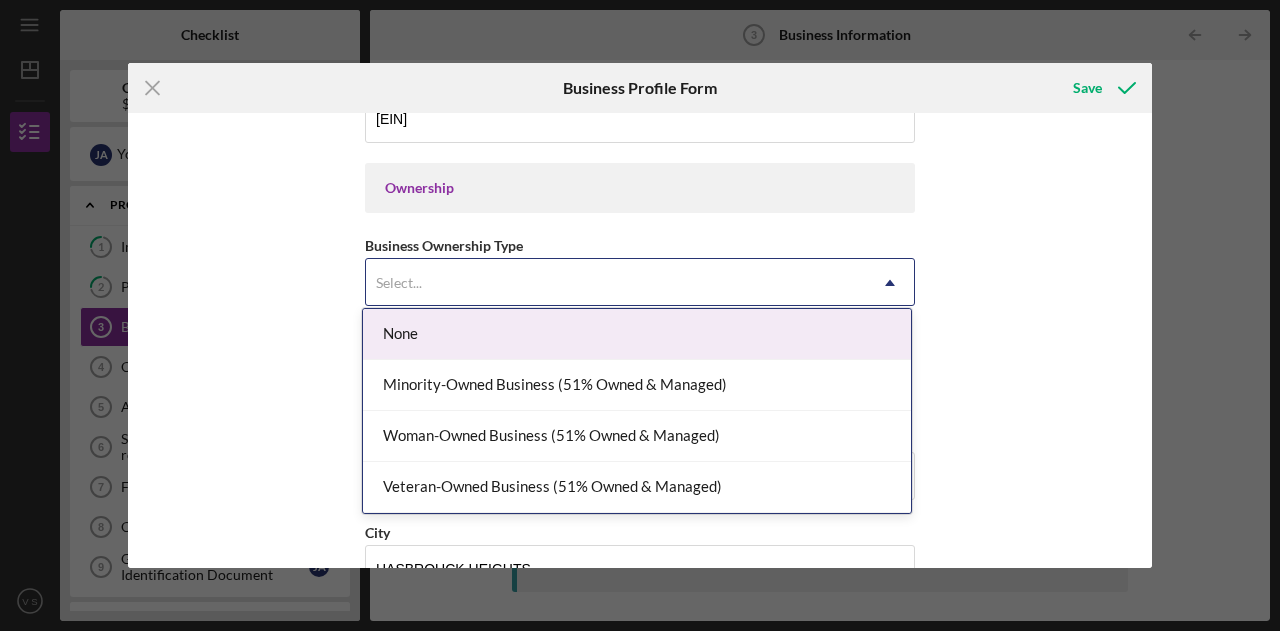 click on "Icon/Dropdown Arrow" 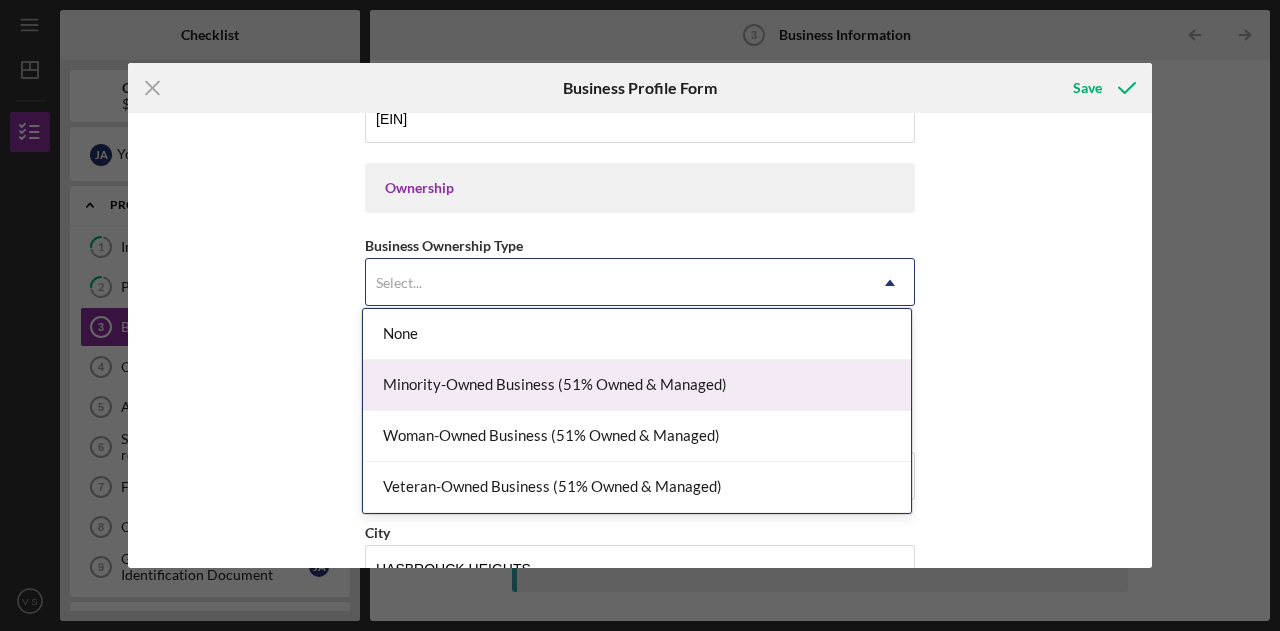 click on "Minority-Owned Business (51% Owned & Managed)" at bounding box center [637, 385] 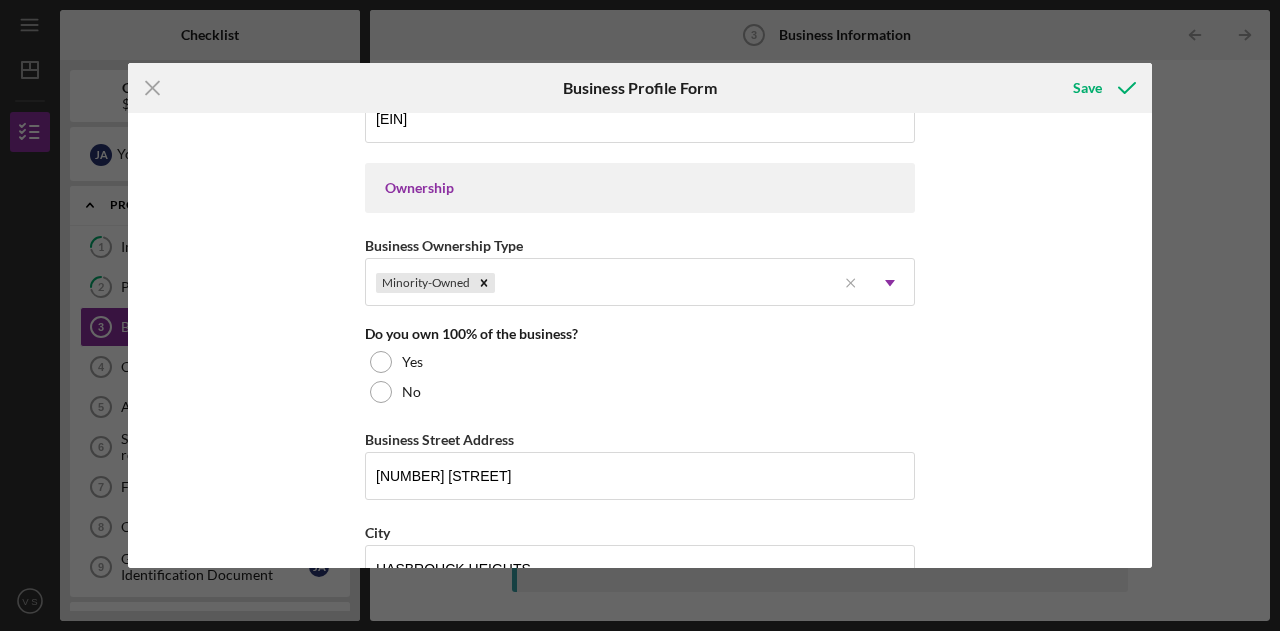 click at bounding box center [381, 362] 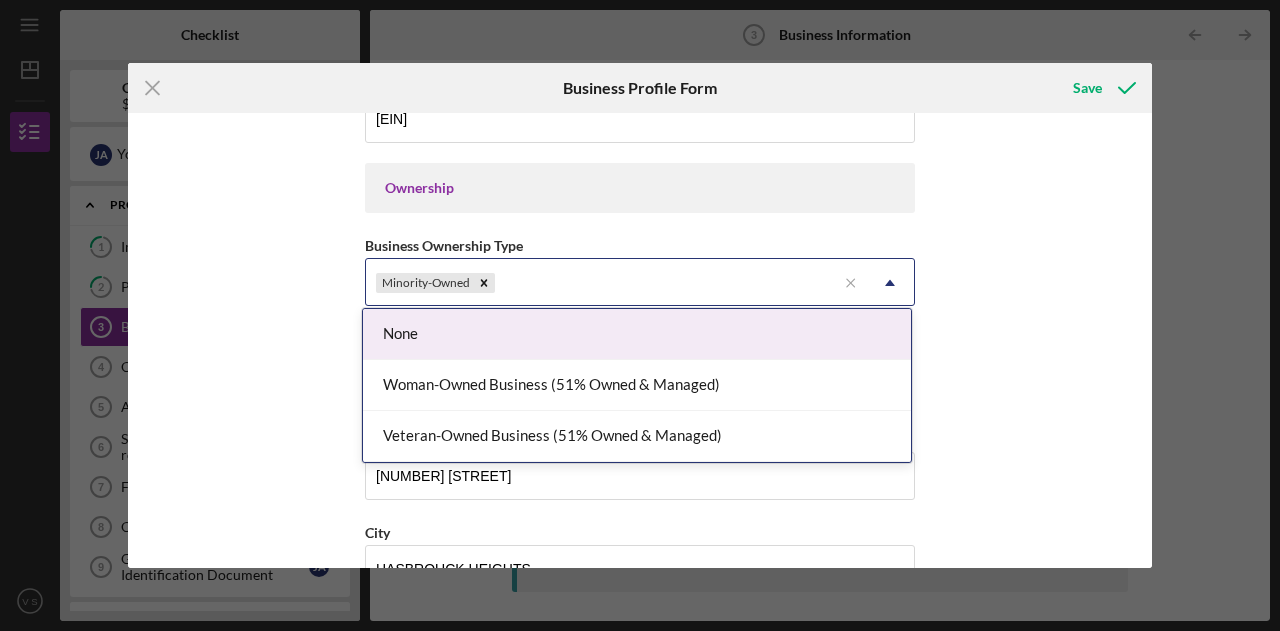 click 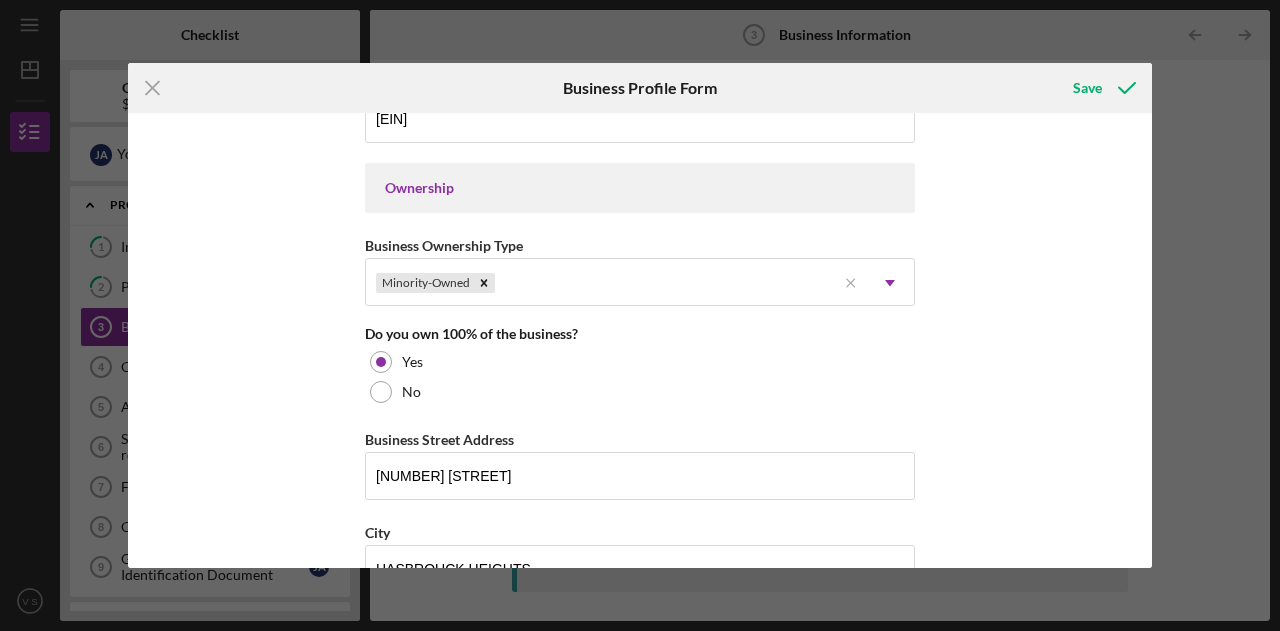 click on "Business Name JAMS group LLC DBA Business Start Date 05/01/2017 Legal Structure S-Corp Icon/Dropdown Arrow Business Phone [PHONE] Business Email [EMAIL] https:// Website www.JAMSgroup.us Industry Business Services Industry NAICS Code 541219 EIN [EIN] Ownership Business Ownership Type Minority-Owned Icon/Menu Close Icon/Dropdown Arrow Do you own 100% of the business? Yes No Business Street Address [NUMBER] [STREET] City [CITY] State [STATE] Icon/Dropdown Arrow Zip [ZIP] County [COUNTY] Is your Mailing Address the same as your Business Address? Yes No Do you own or lease your business premisses? Owned Icon/Dropdown Arrow Annual Gross Revenue $150,000 Number of Full-Time Employees 1 Number of Part-Time Employees 0" at bounding box center [640, 340] 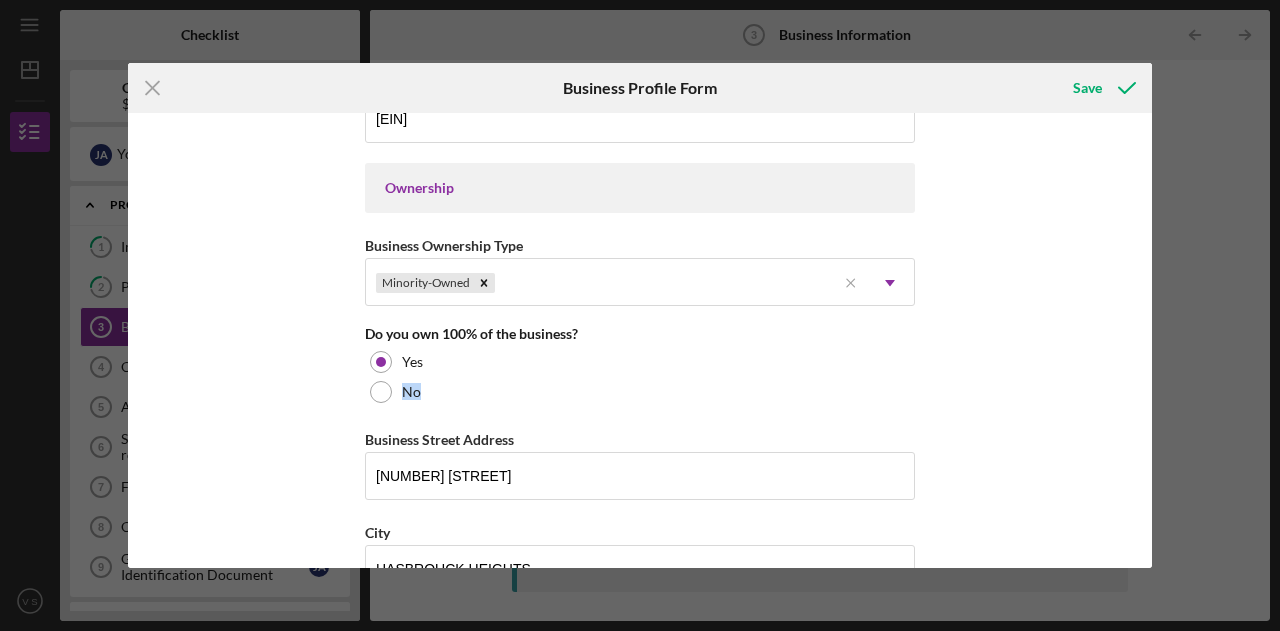 drag, startPoint x: 1144, startPoint y: 341, endPoint x: 1152, endPoint y: 381, distance: 40.792156 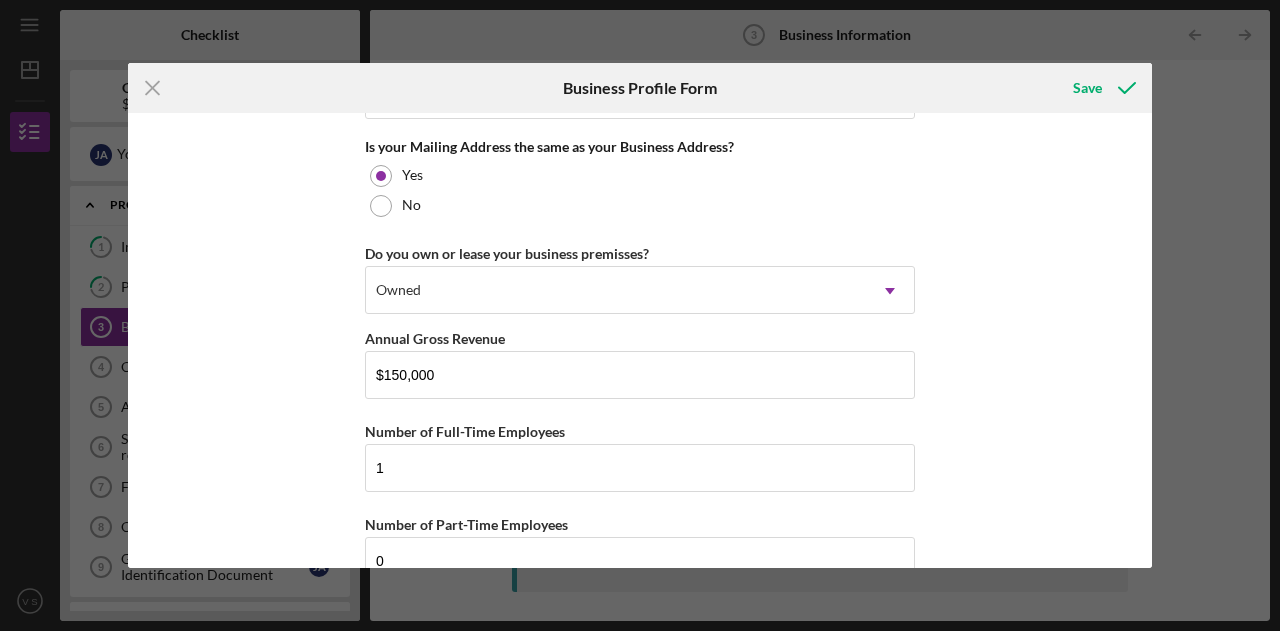 scroll, scrollTop: 1578, scrollLeft: 0, axis: vertical 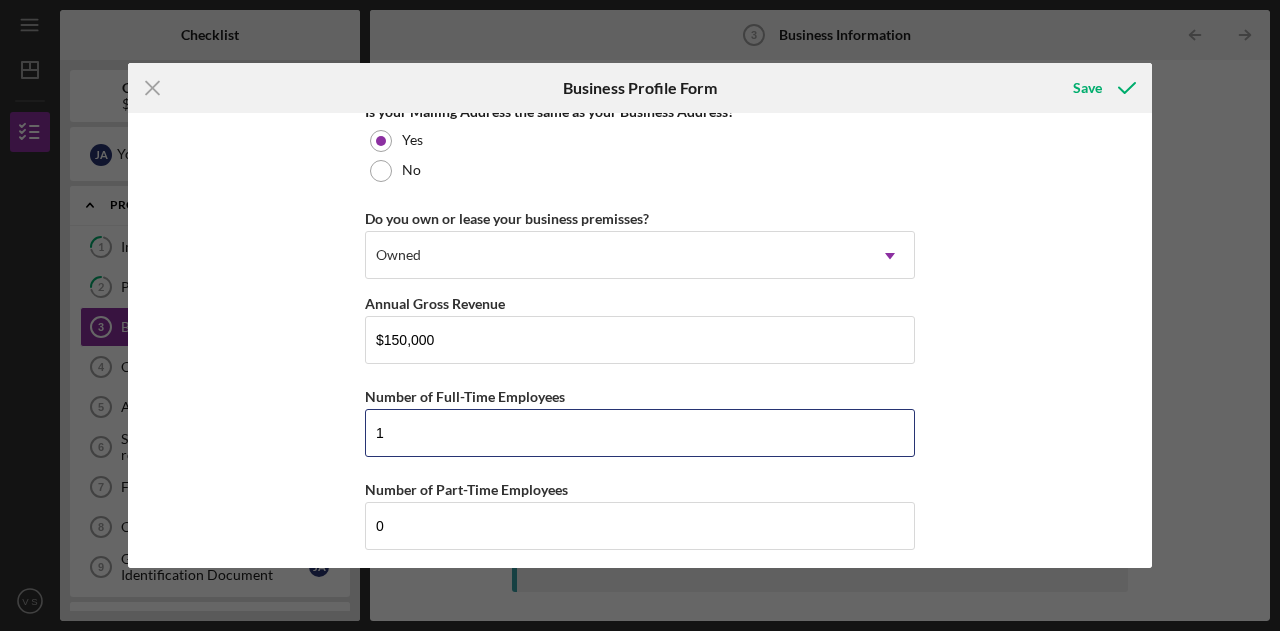 click on "1" at bounding box center [640, 433] 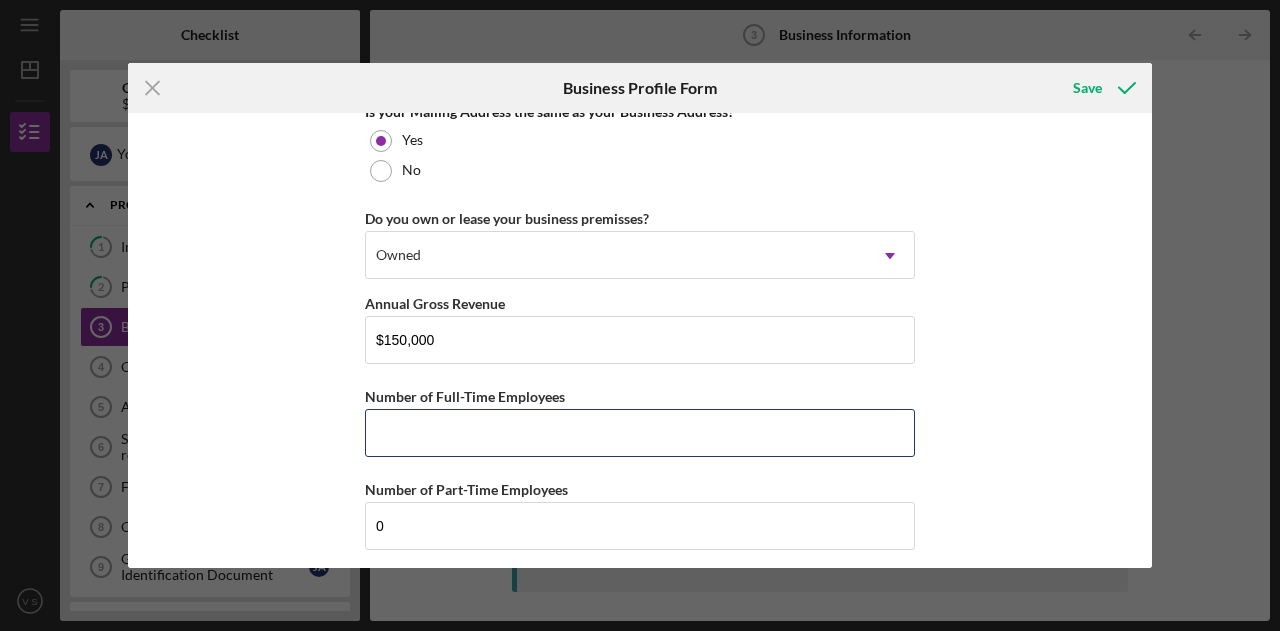 type on "3" 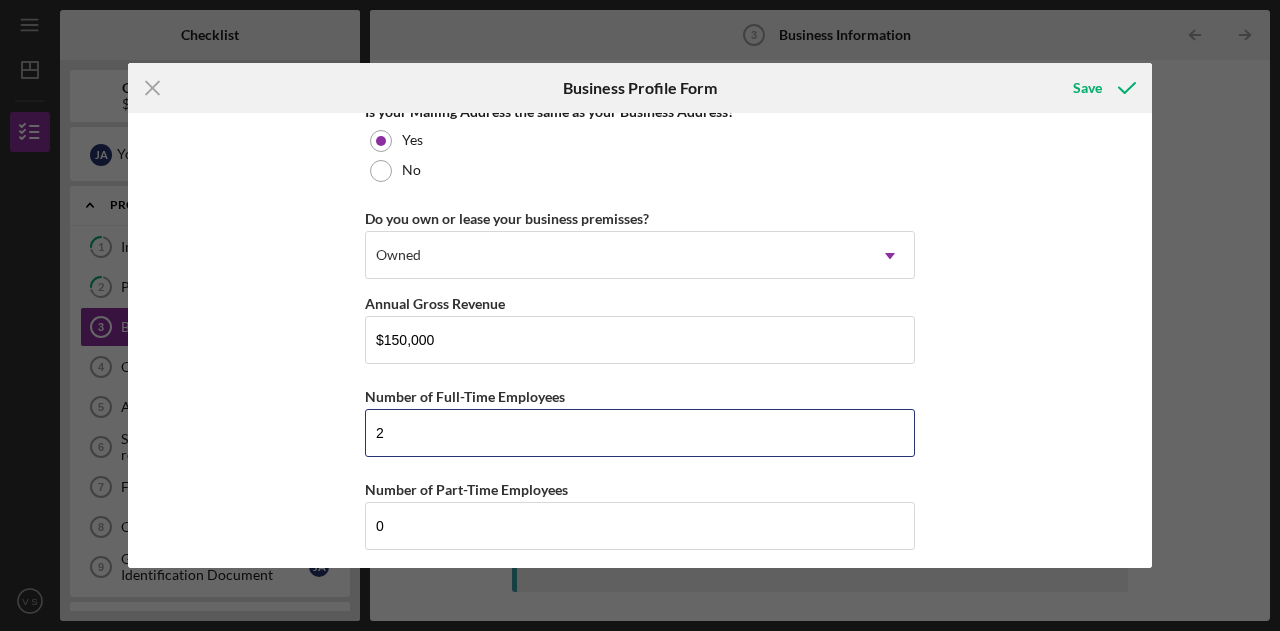 type on "2" 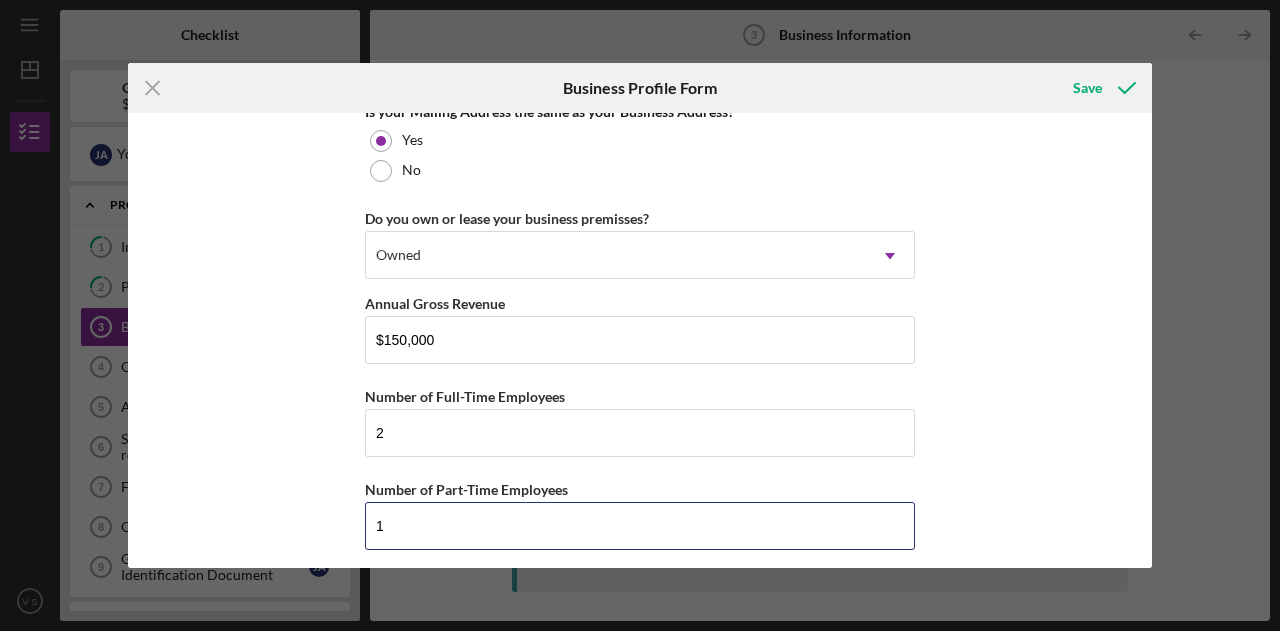 type on "1" 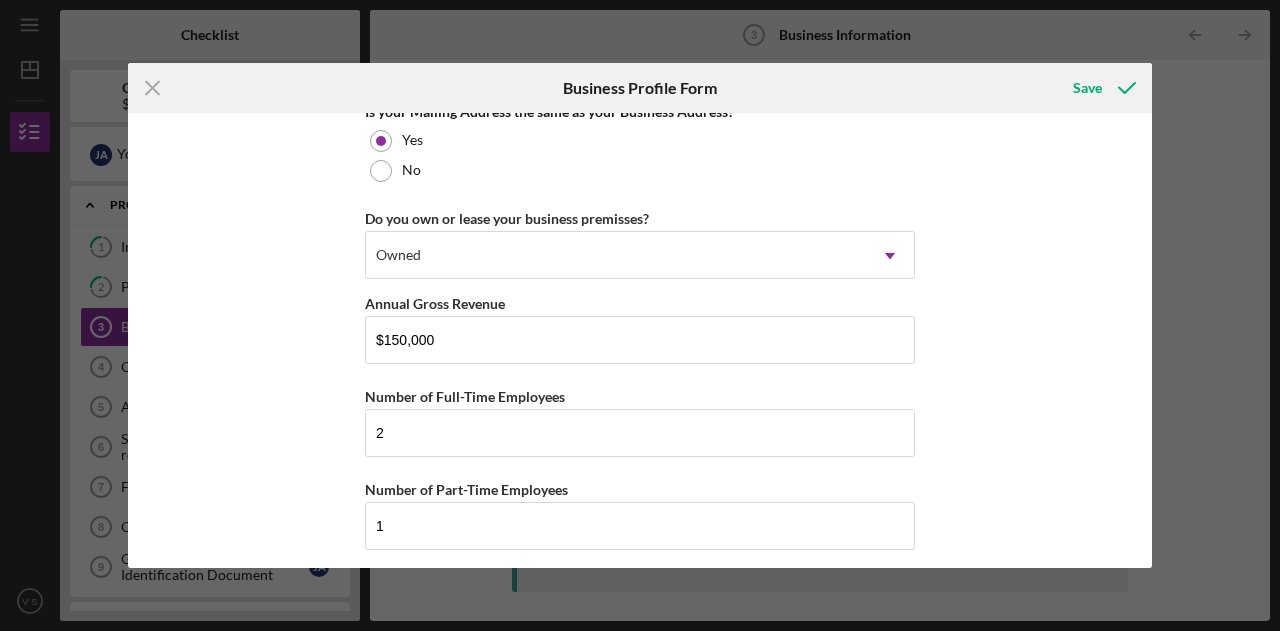 click on "Save" at bounding box center (1087, 88) 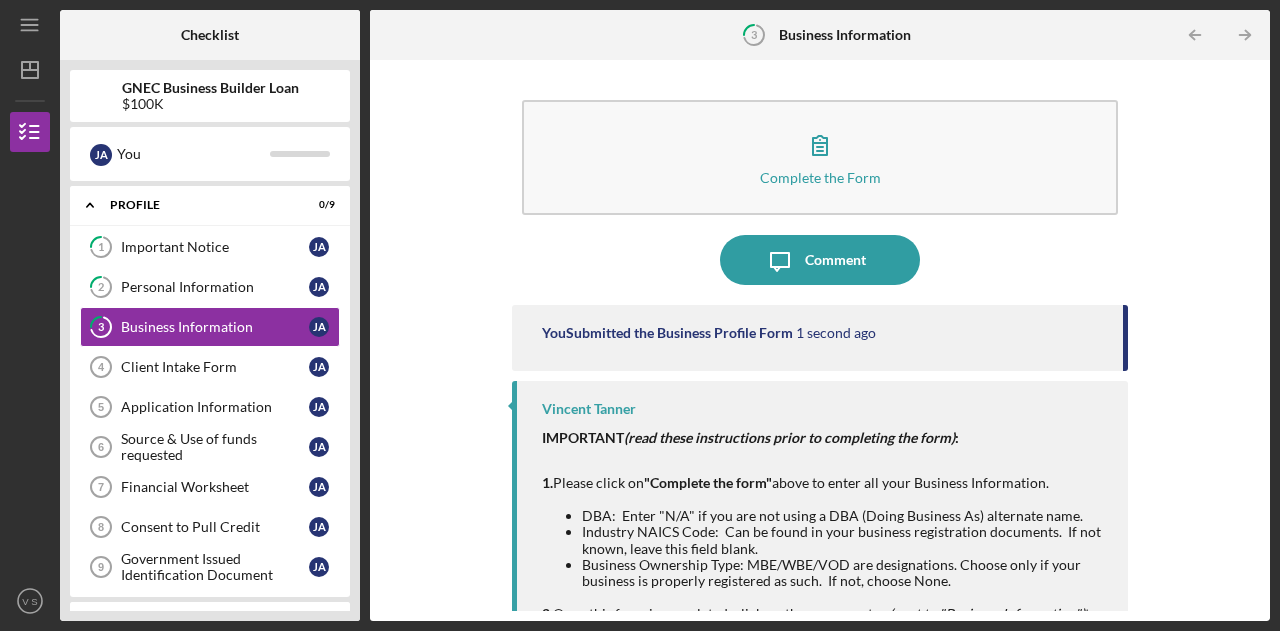 click on "Client Intake Form" at bounding box center [215, 367] 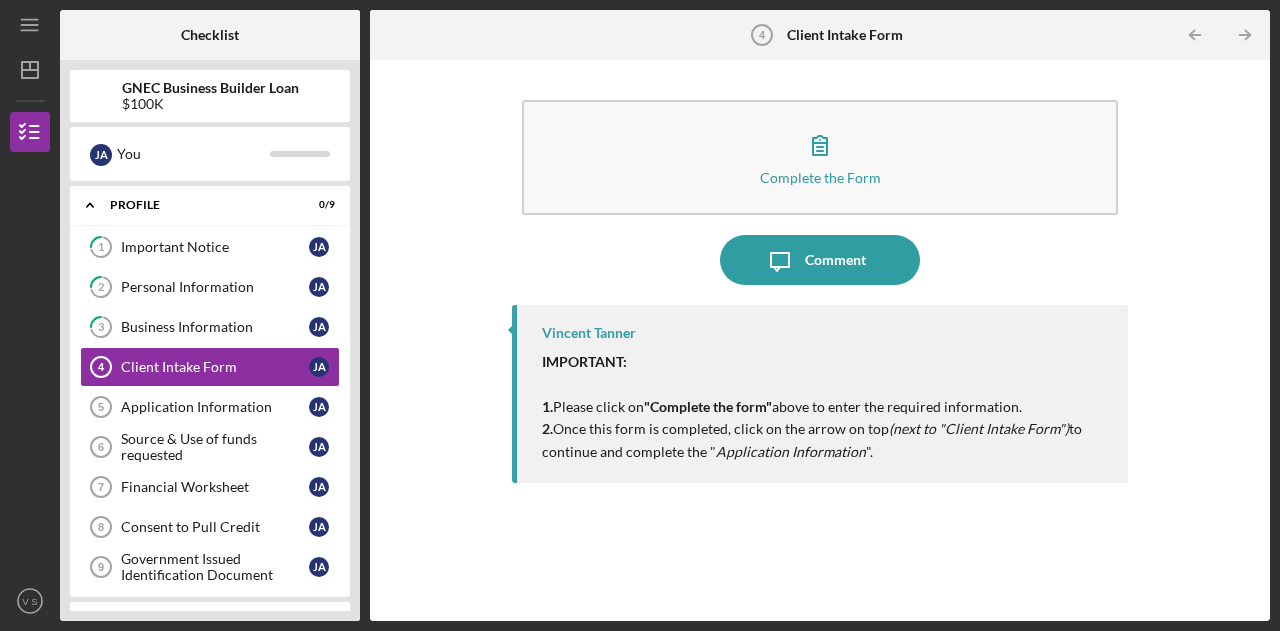 click 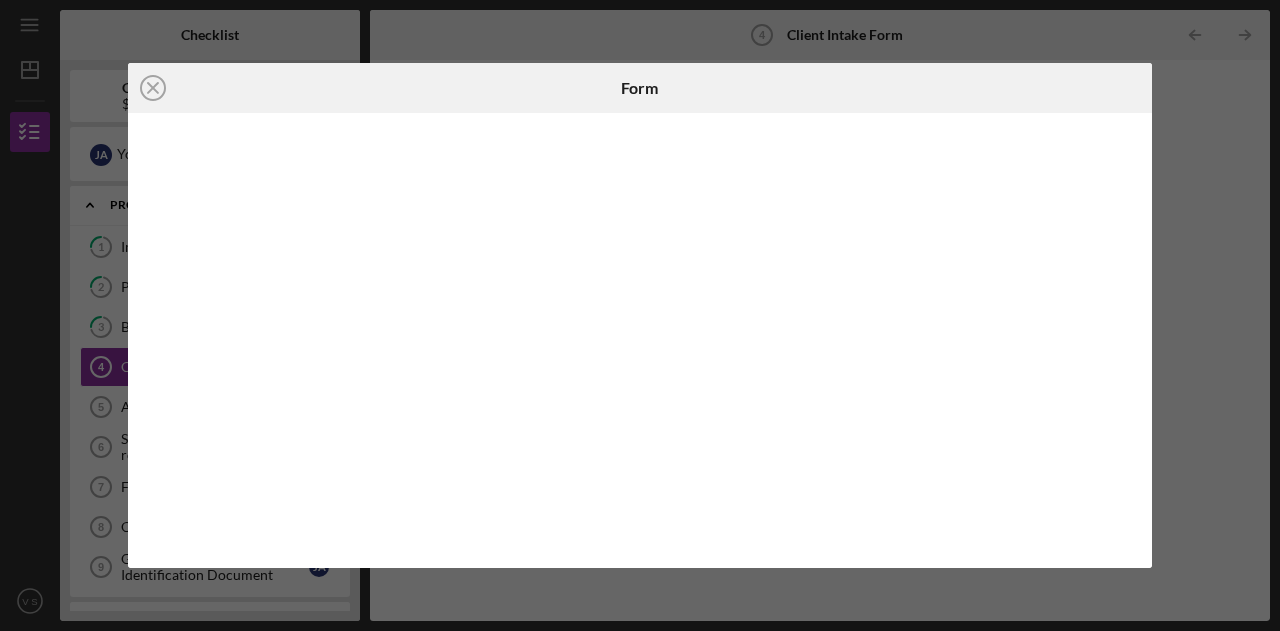 click 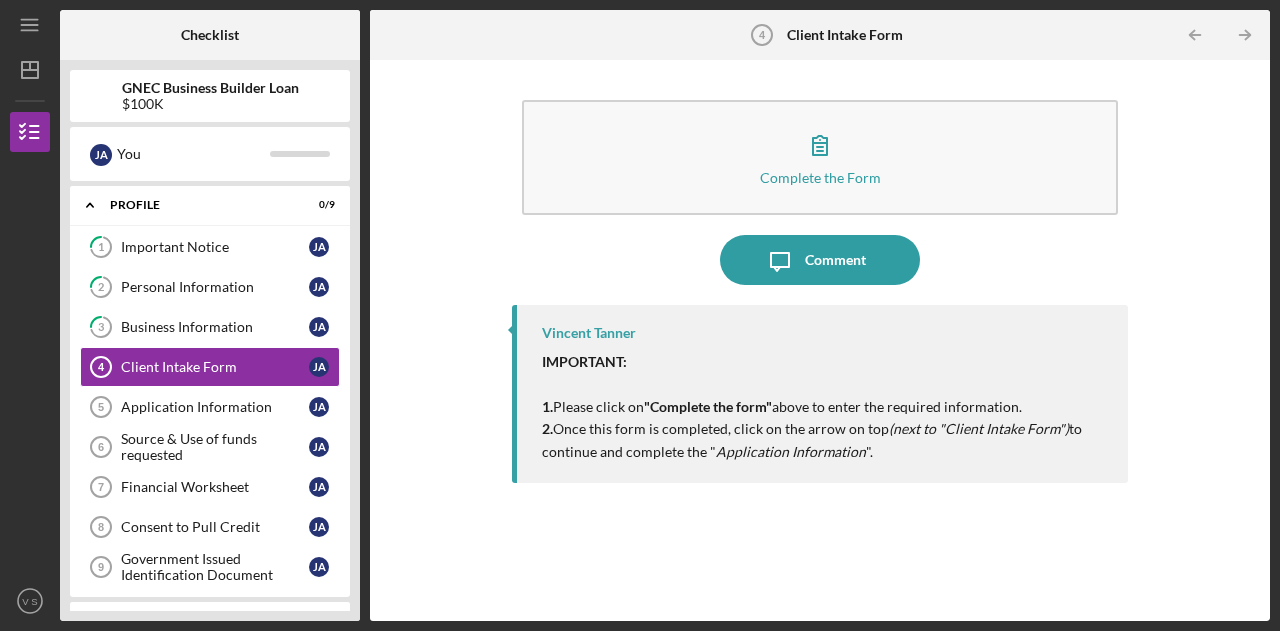 click on "Application Information" at bounding box center [215, 407] 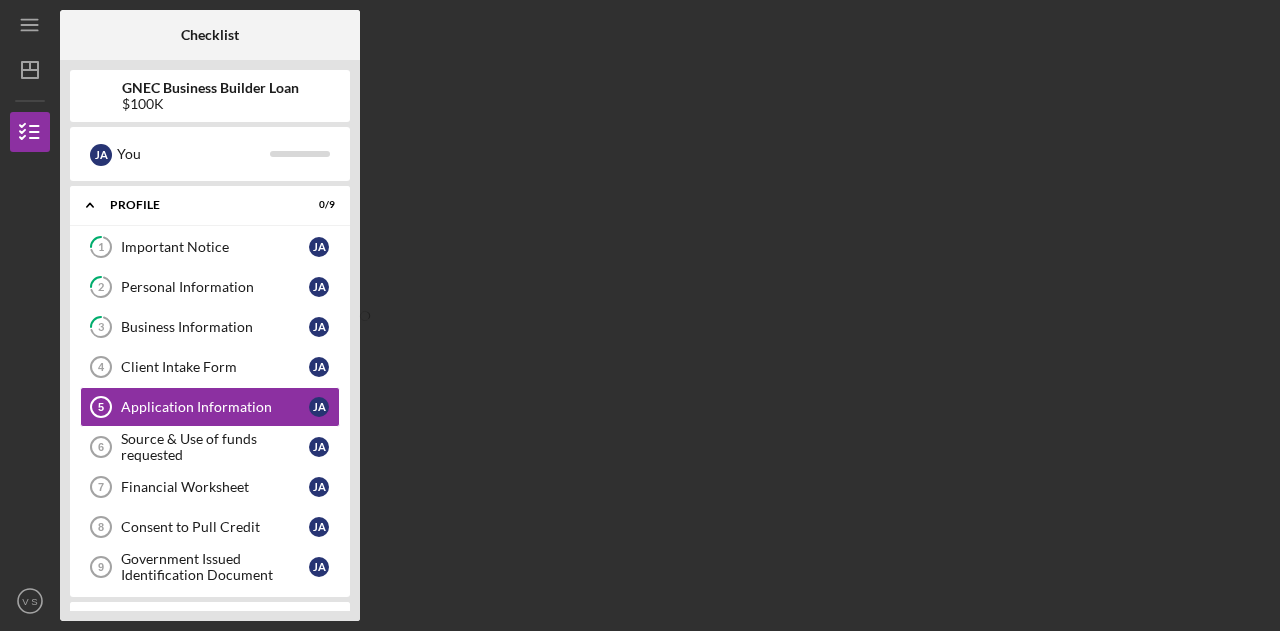 click on "Client Intake Form" at bounding box center (215, 367) 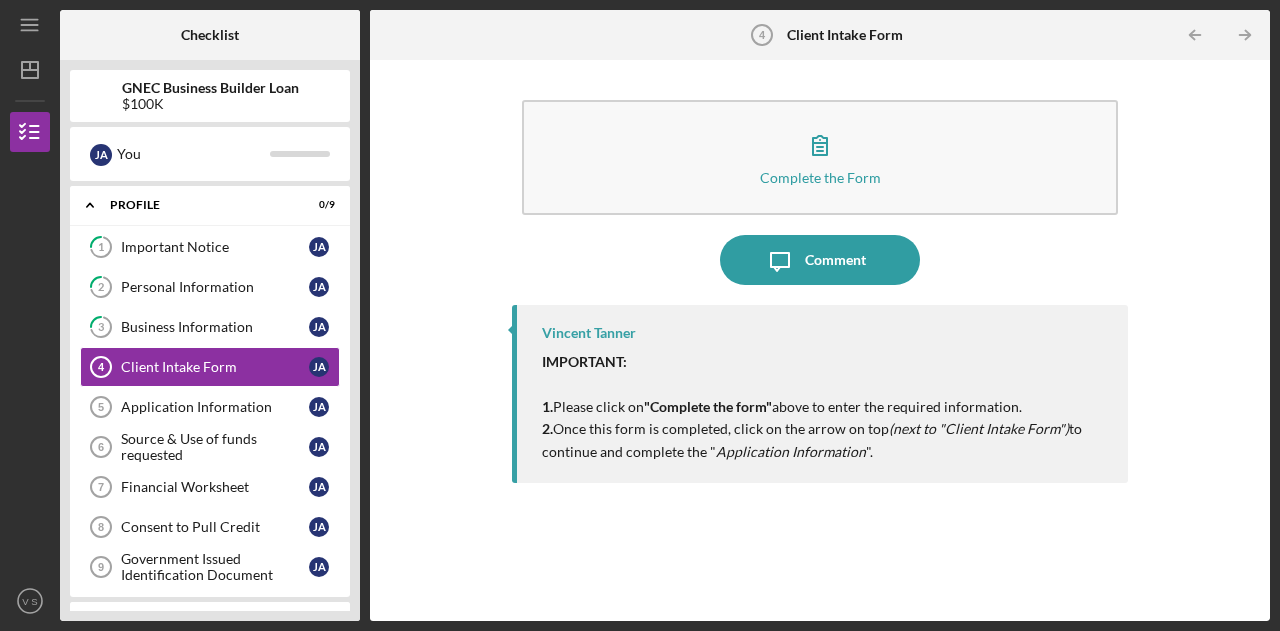 click 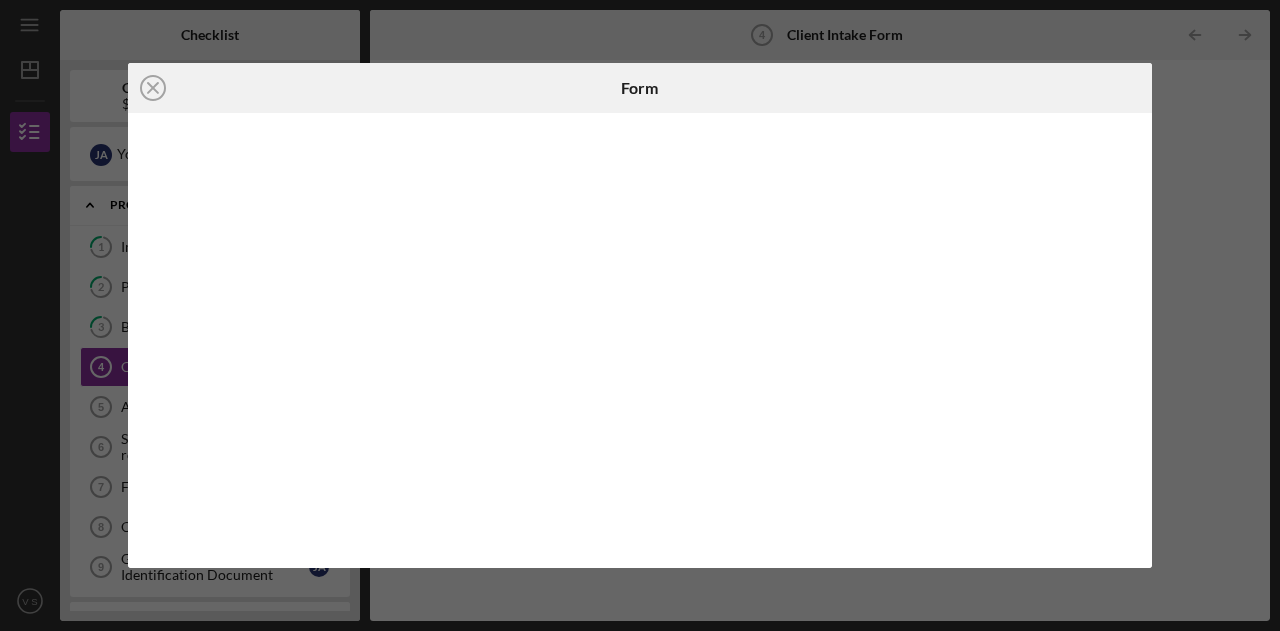 click on "Icon/Close" 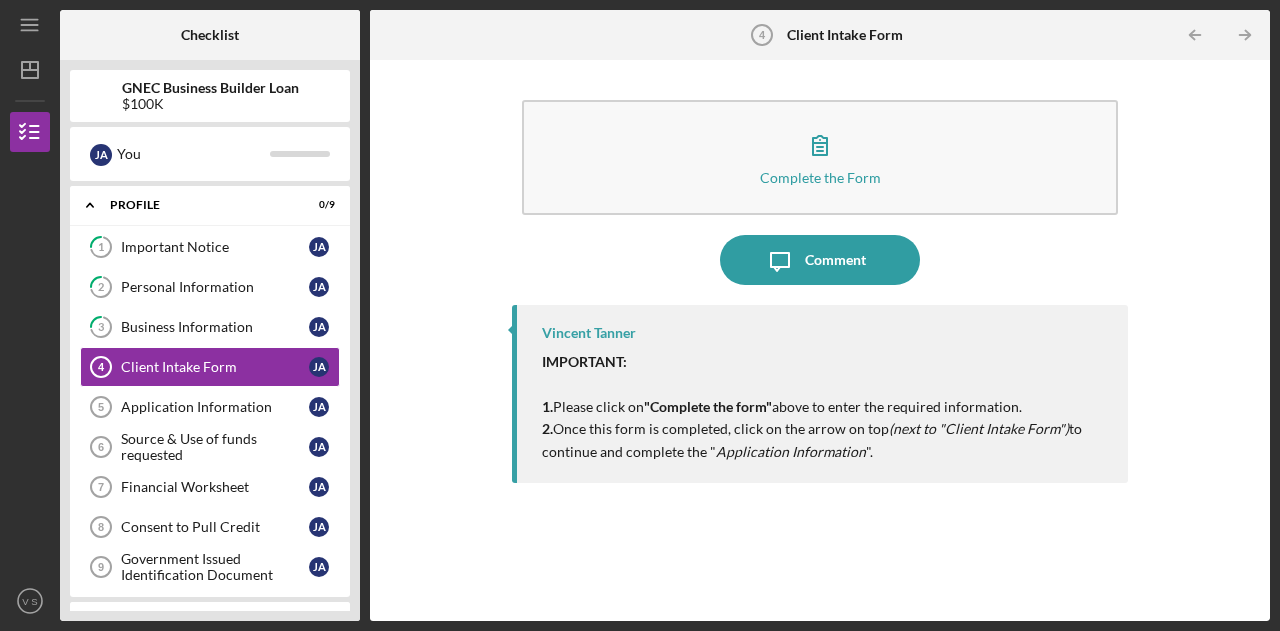 click on "Application Information" at bounding box center [215, 407] 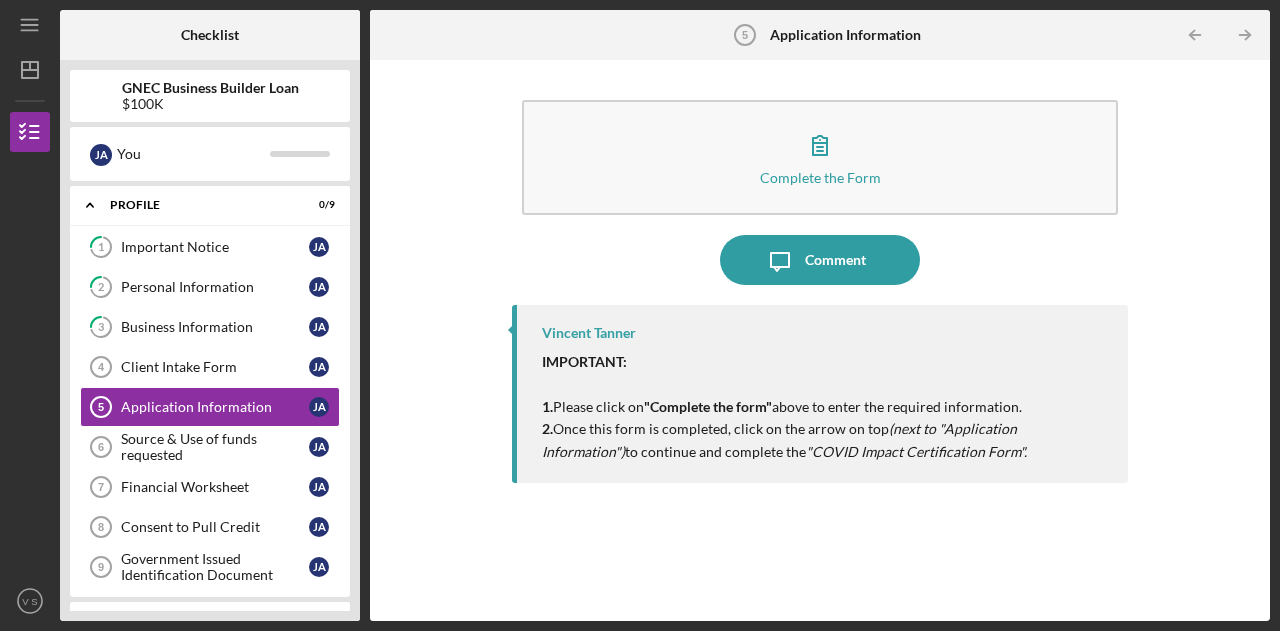 click on "Client Intake Form" at bounding box center [215, 367] 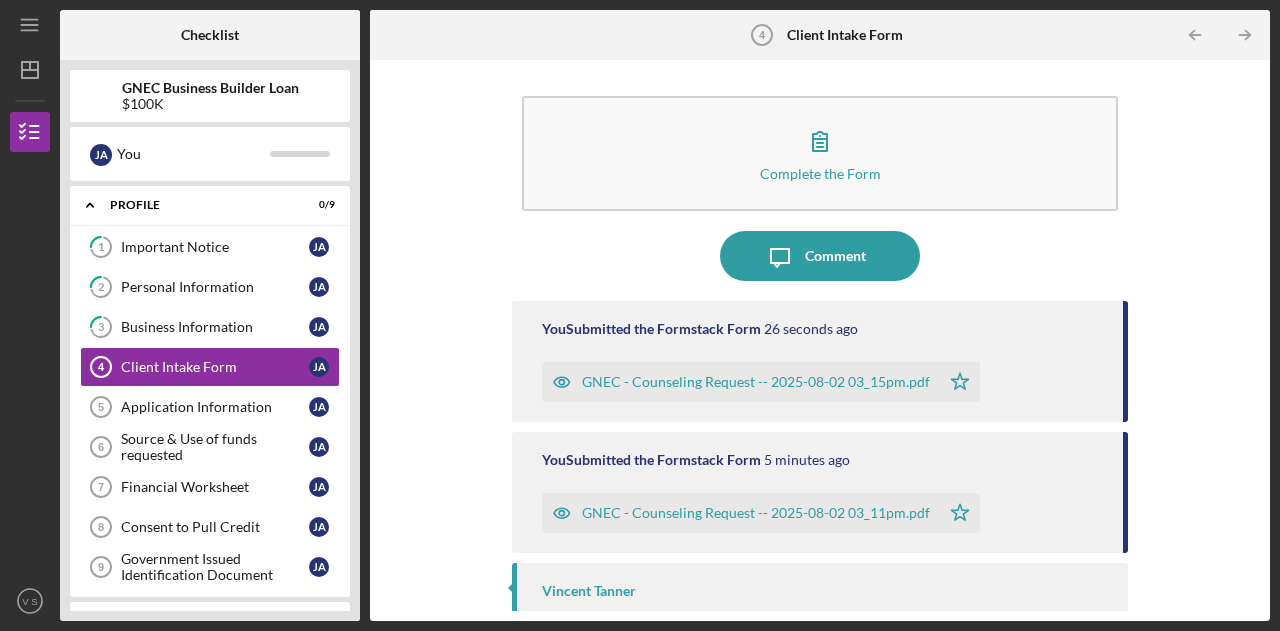 scroll, scrollTop: 0, scrollLeft: 0, axis: both 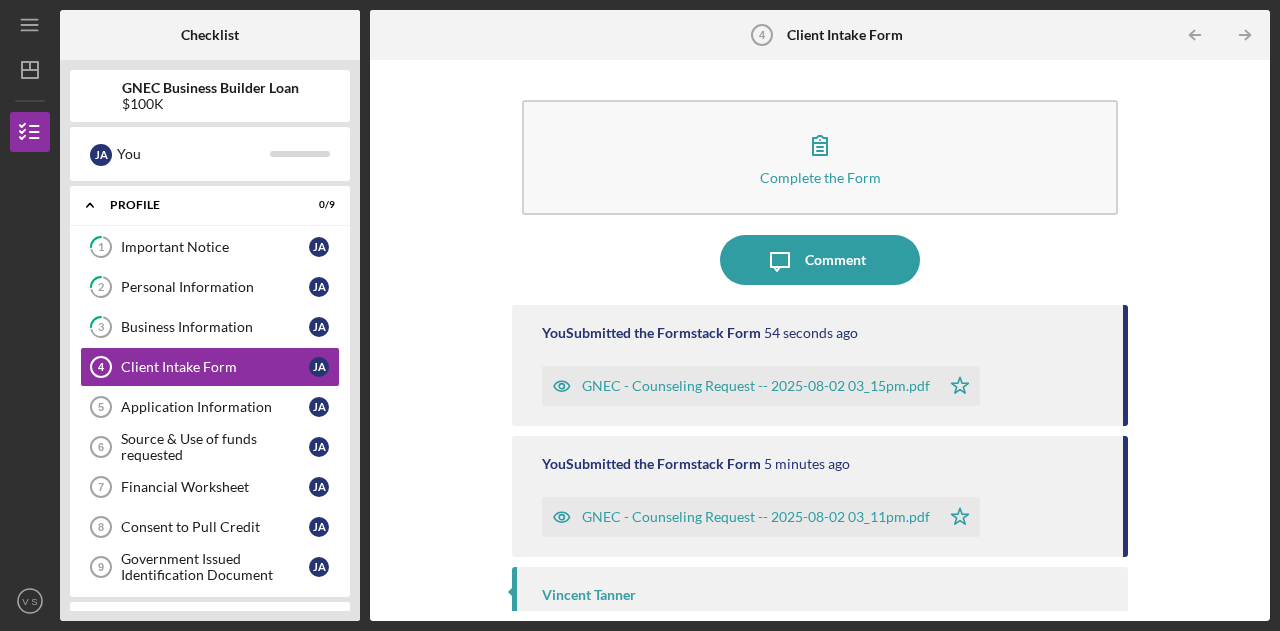 click on "Comment" at bounding box center [835, 260] 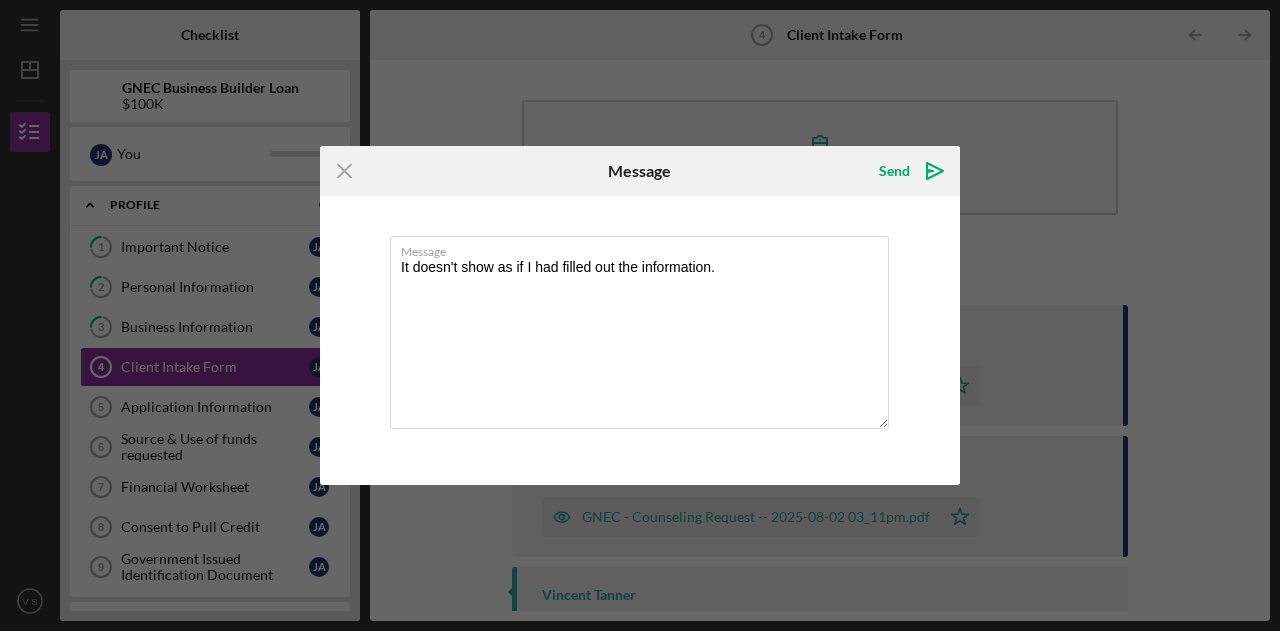 type on "It doesn't show as if I had filled out the information." 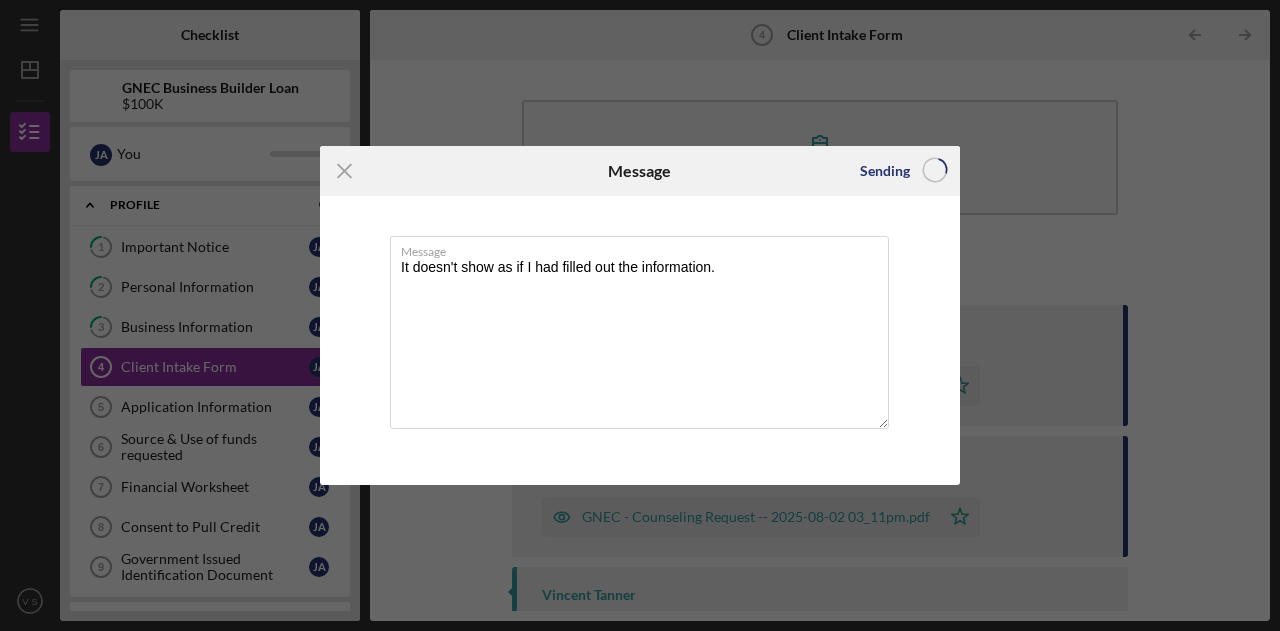 type 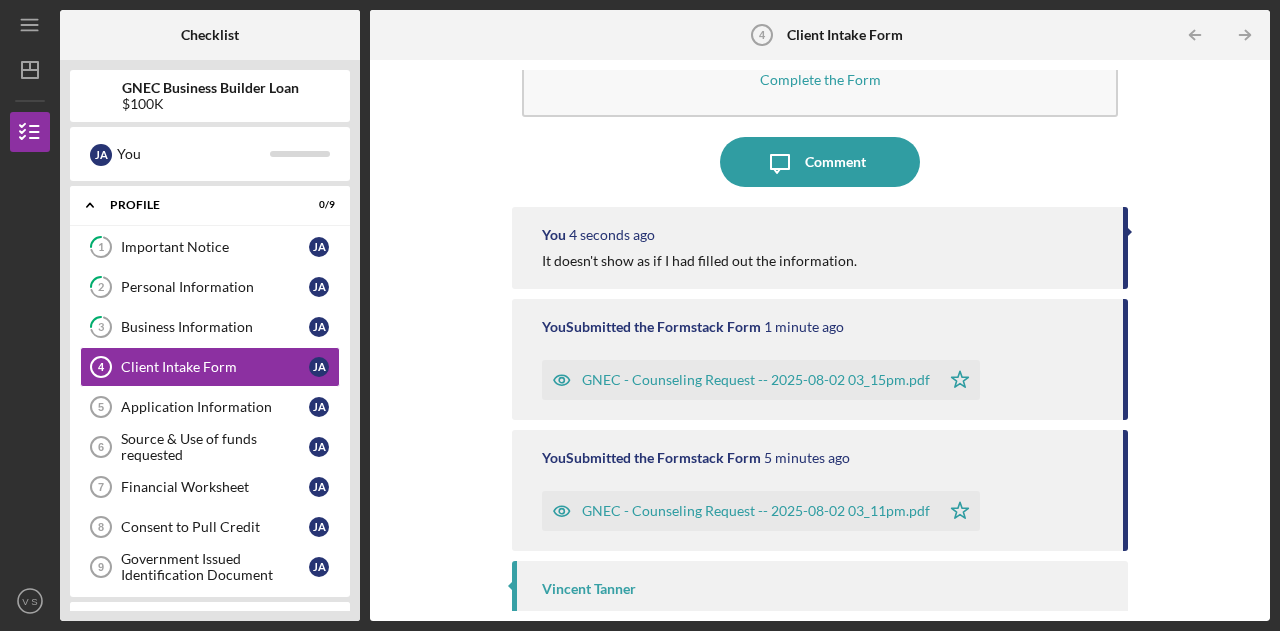 scroll, scrollTop: 0, scrollLeft: 0, axis: both 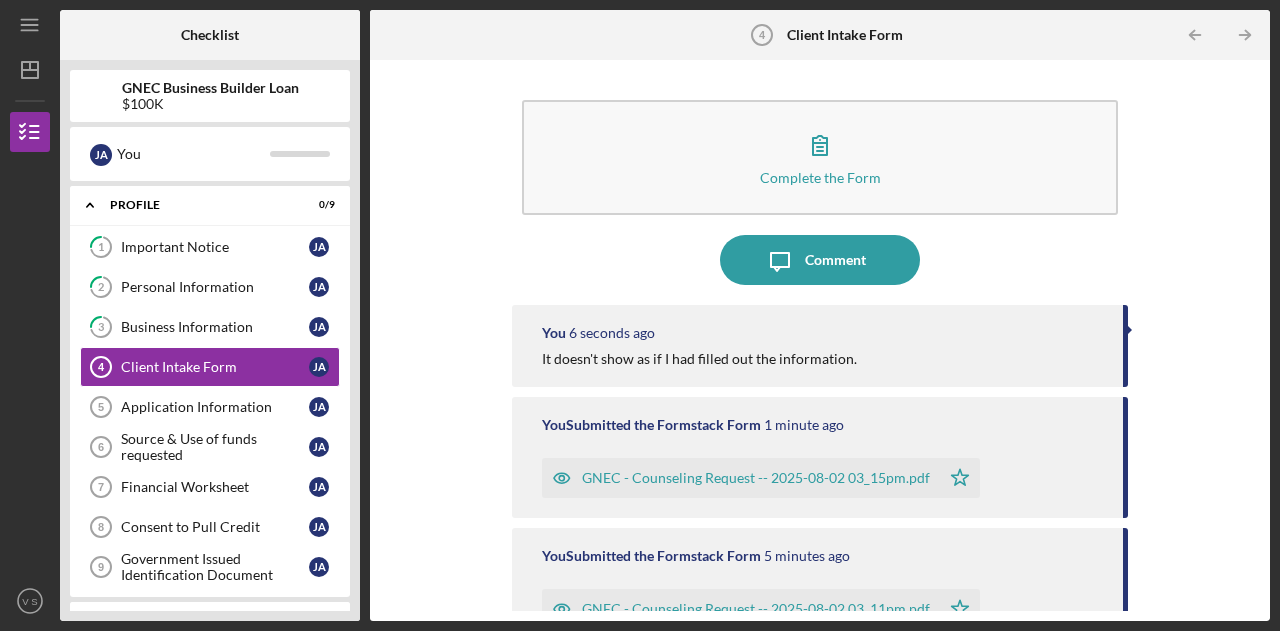 click on "Application Information" at bounding box center [215, 407] 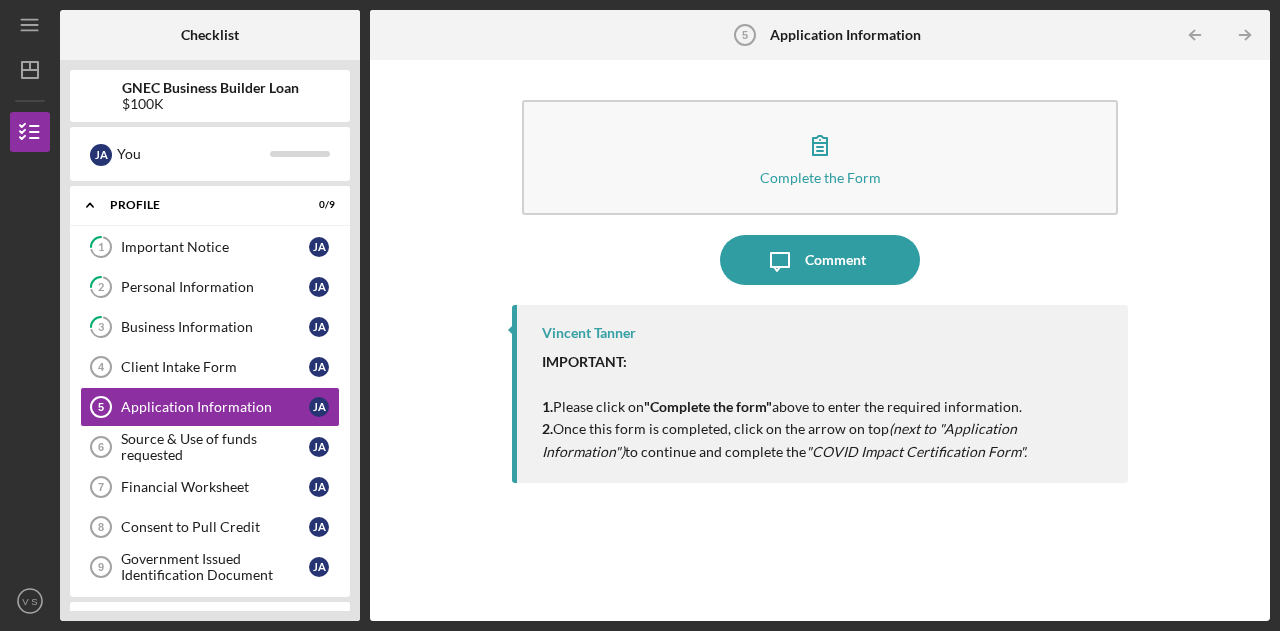 click 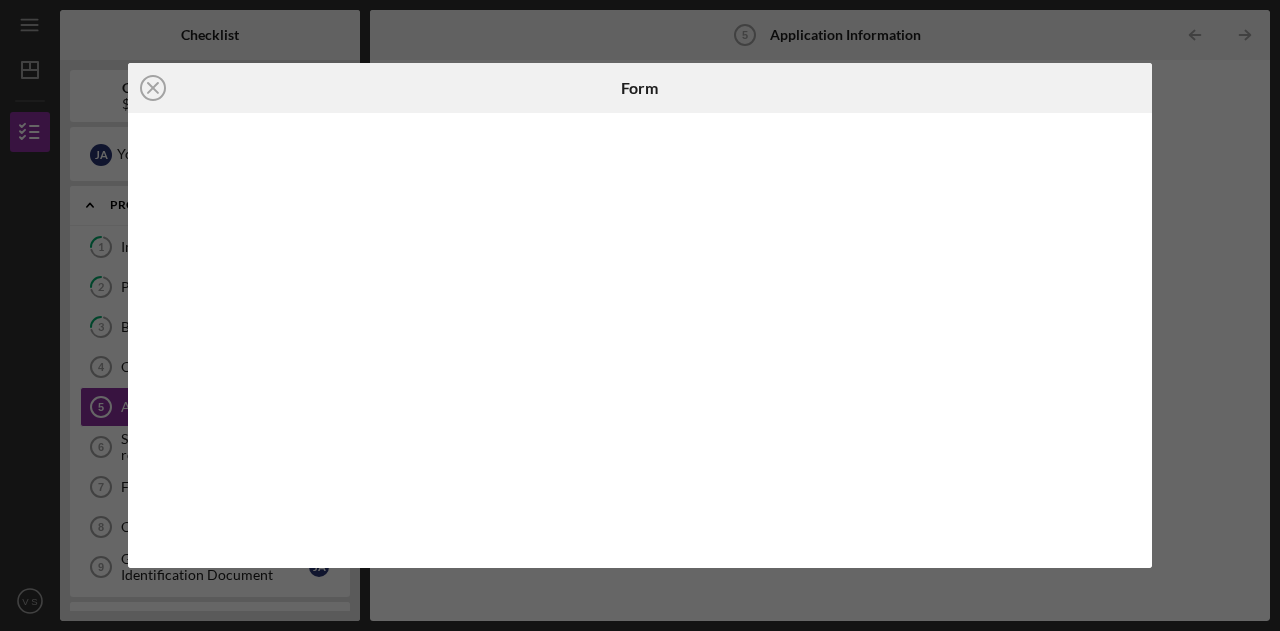 click on "Icon/Close" 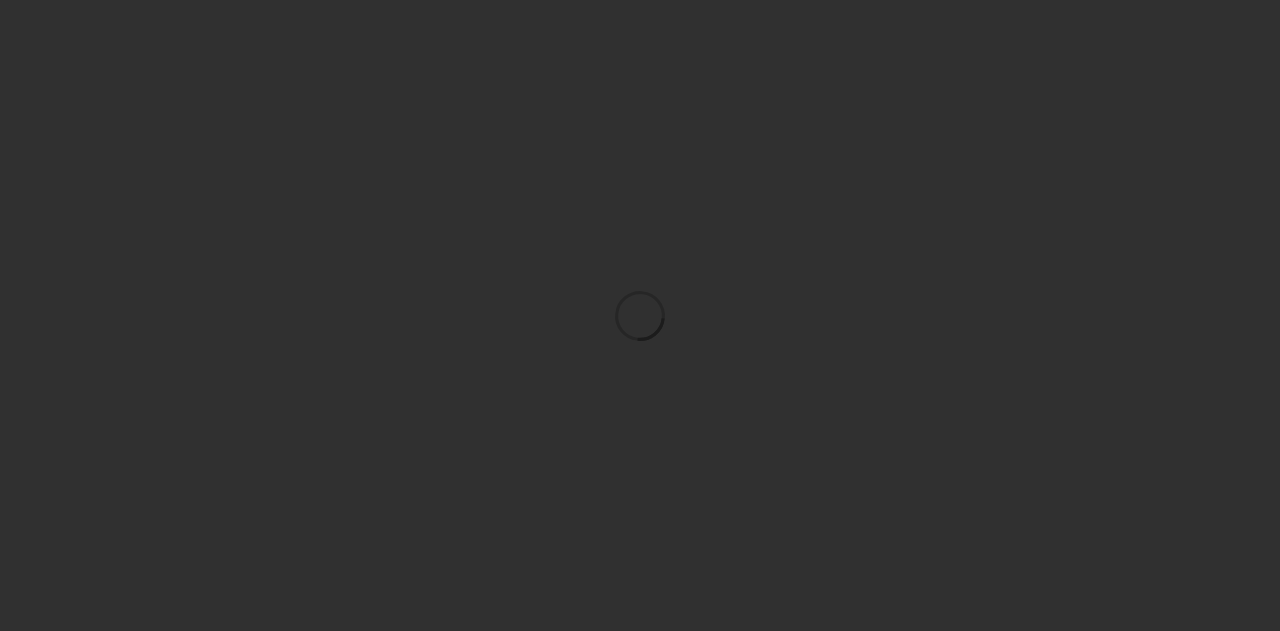 scroll, scrollTop: 0, scrollLeft: 0, axis: both 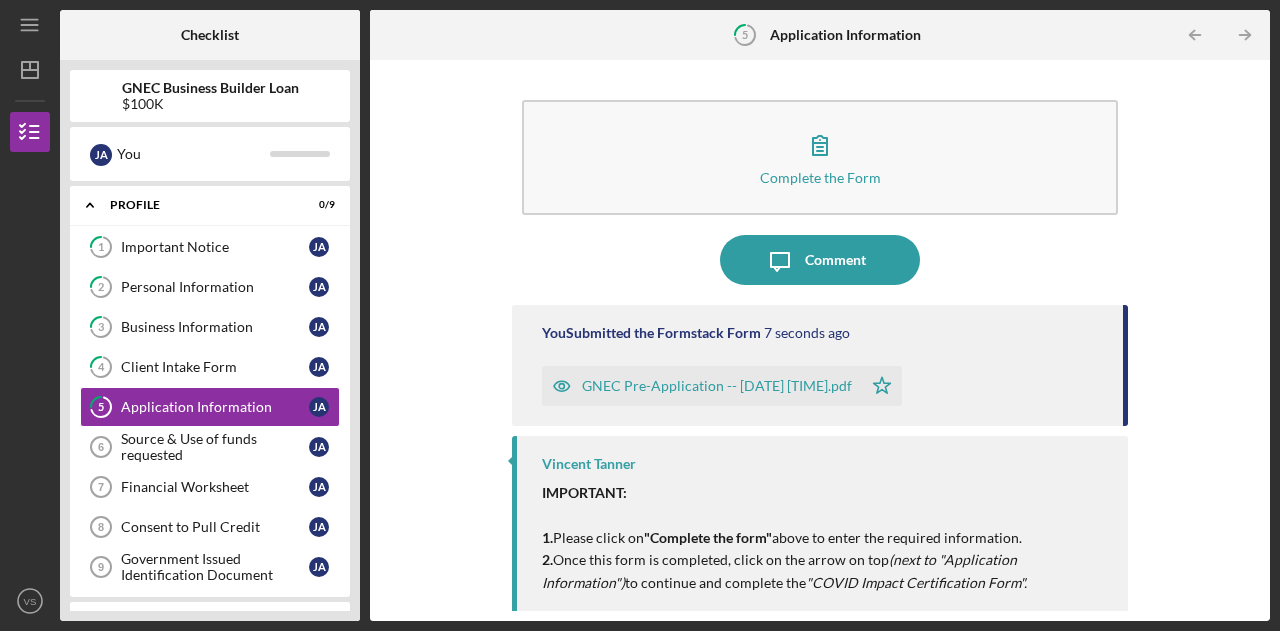 click on "Source & Use of funds requested" at bounding box center [215, 447] 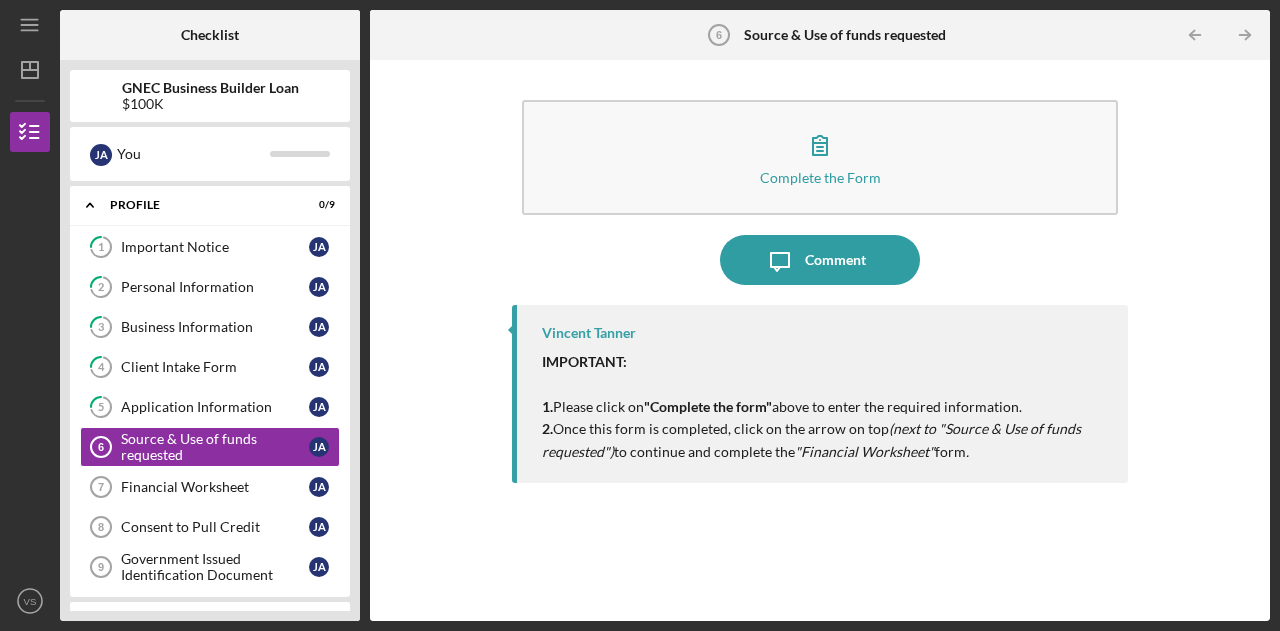click 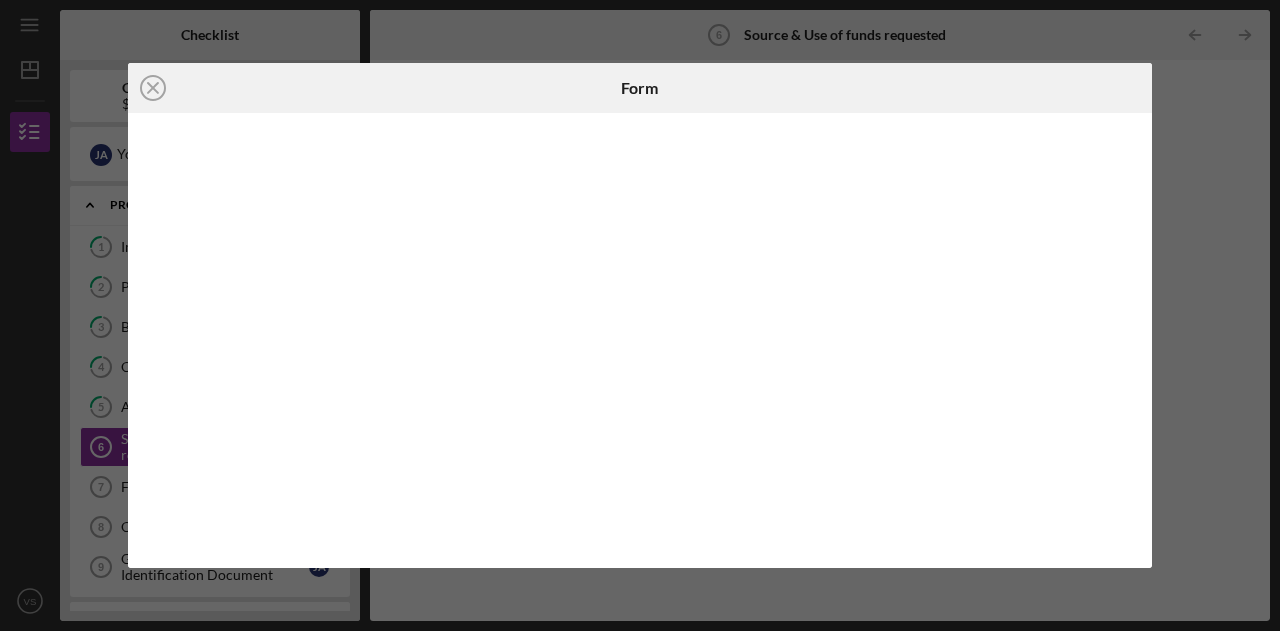 click 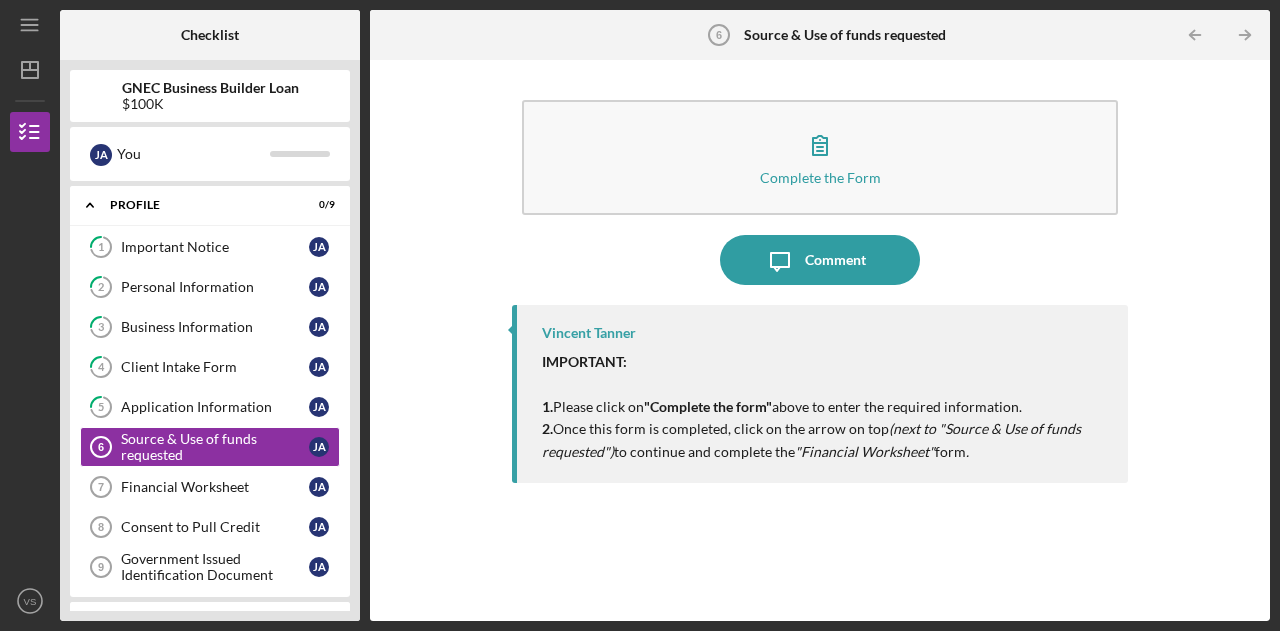 click on "Financial Worksheet" at bounding box center [215, 487] 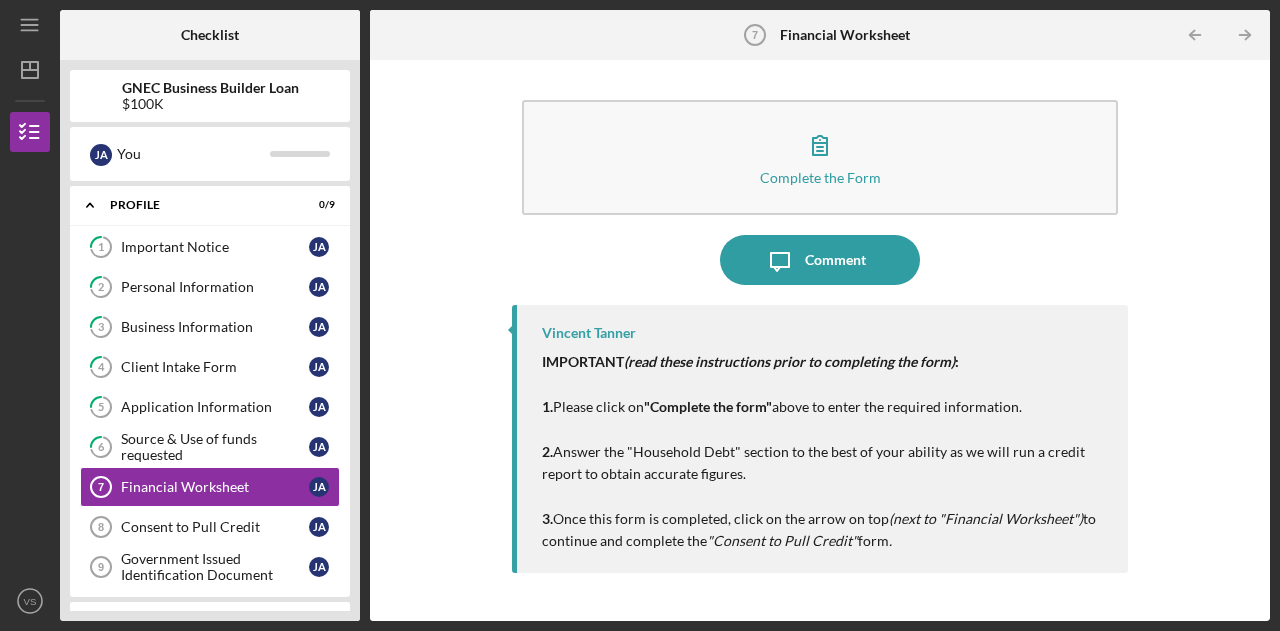 click 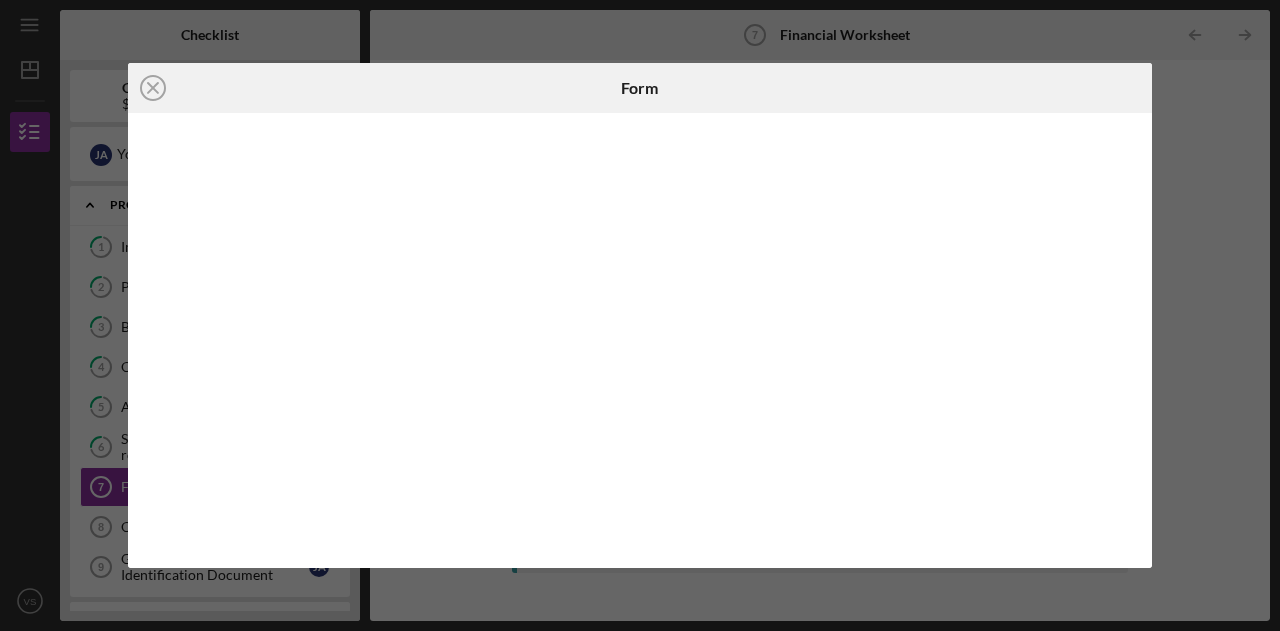 click 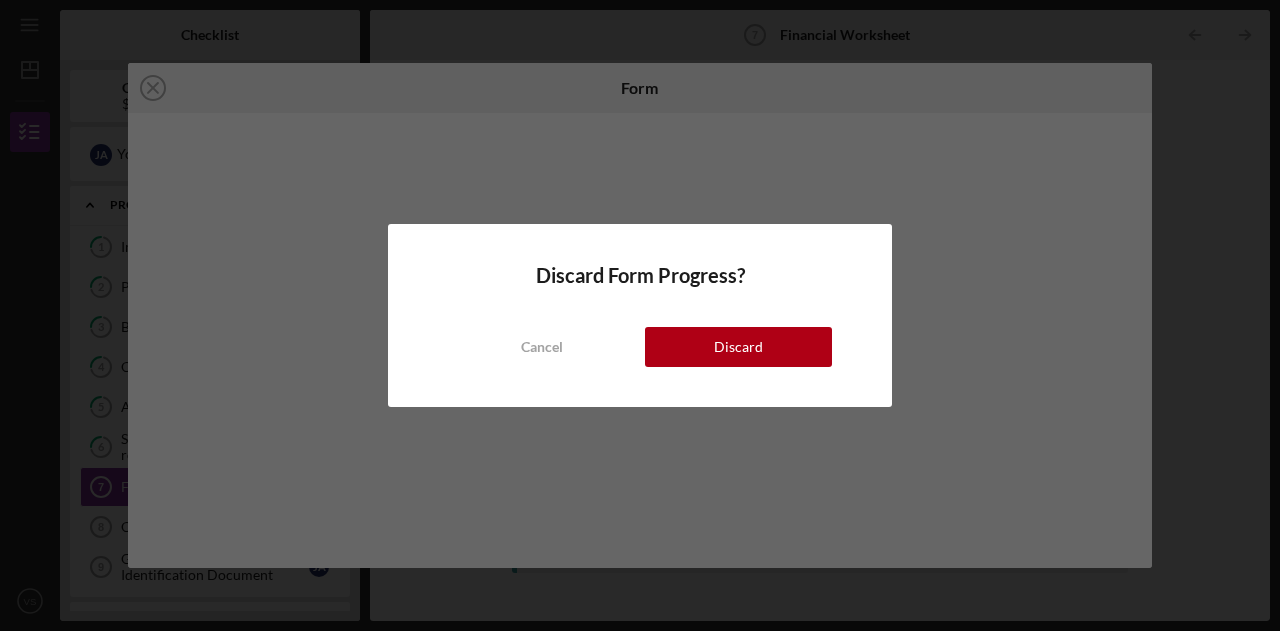 click on "Cancel" at bounding box center [542, 347] 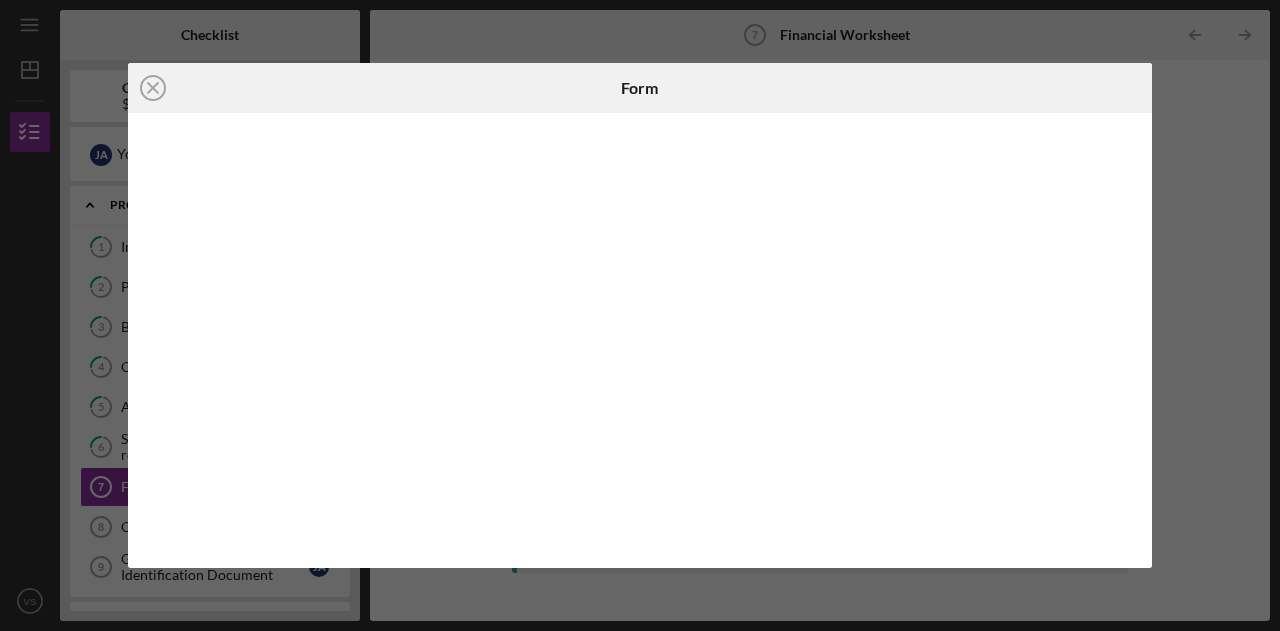 click on "Icon/Close" 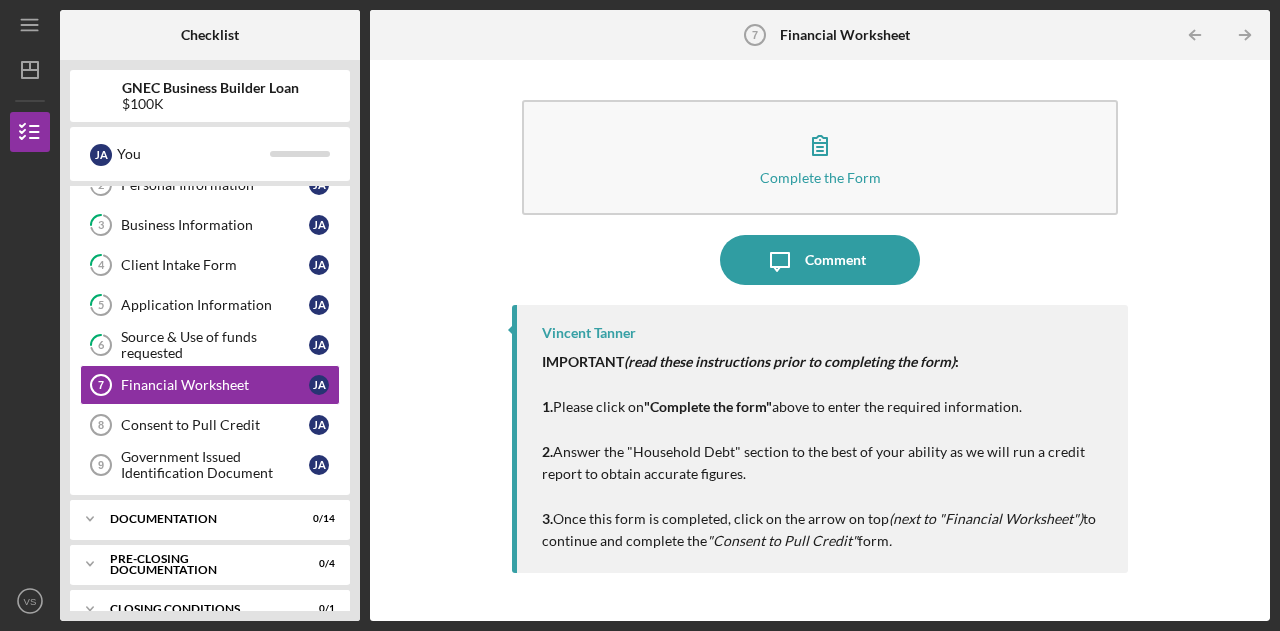 scroll, scrollTop: 124, scrollLeft: 0, axis: vertical 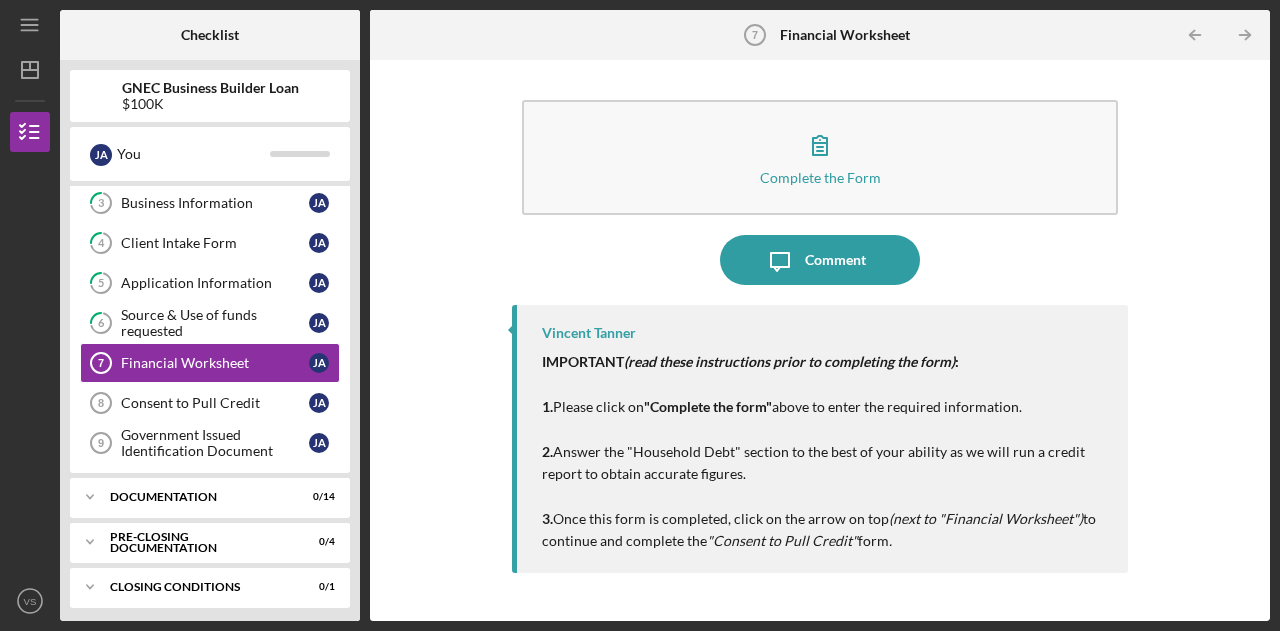 click on "Consent to Pull Credit" at bounding box center [215, 403] 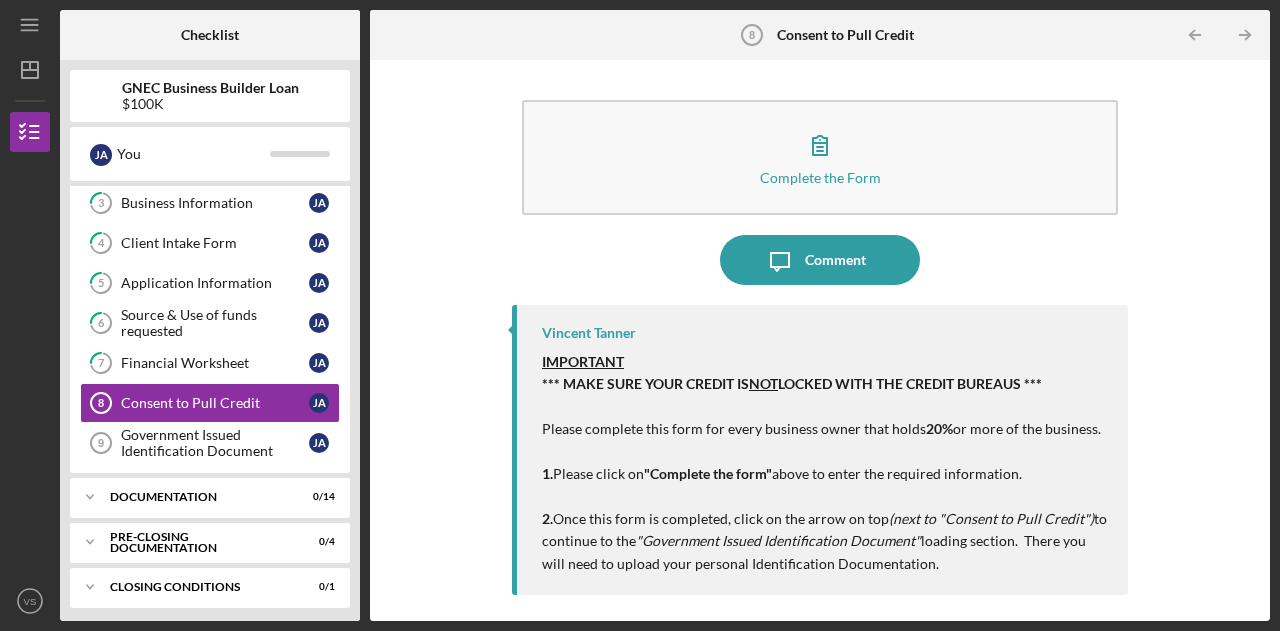 click 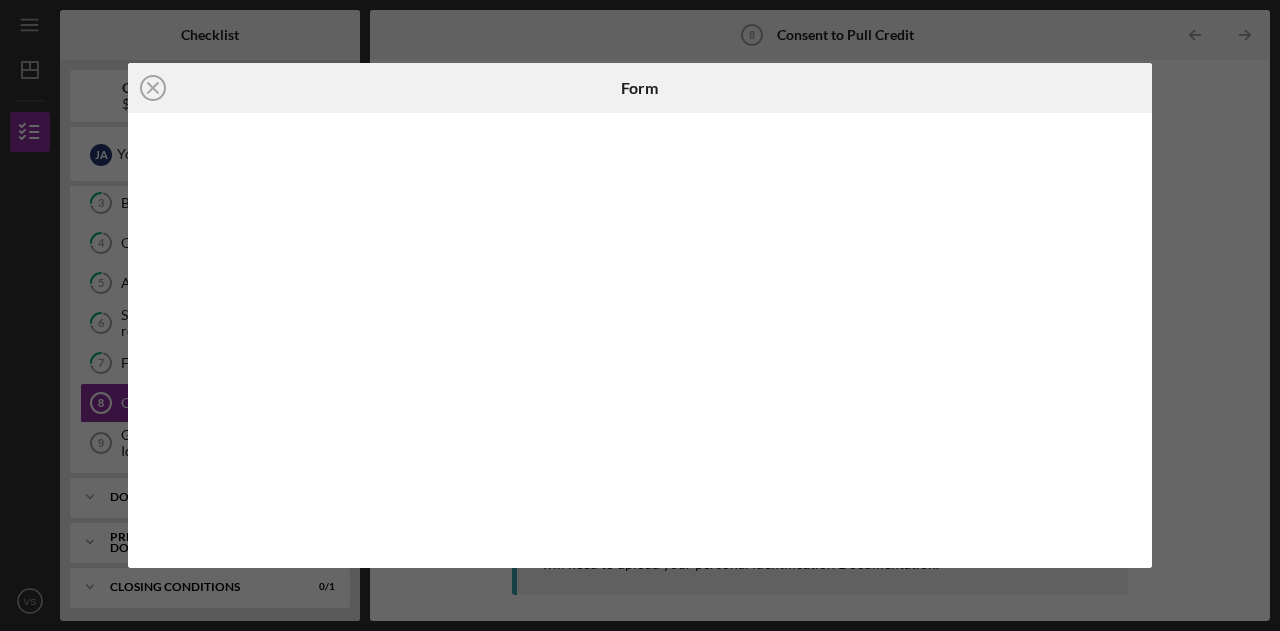 click 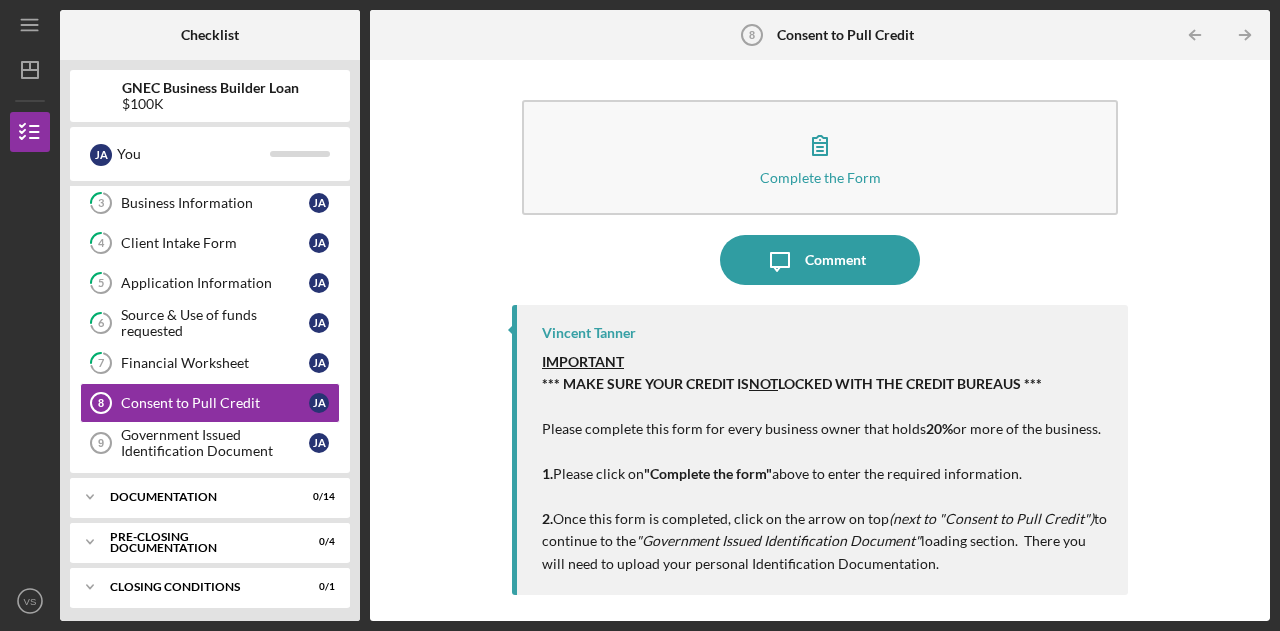 click on "Government Issued Identification Document" at bounding box center (215, 443) 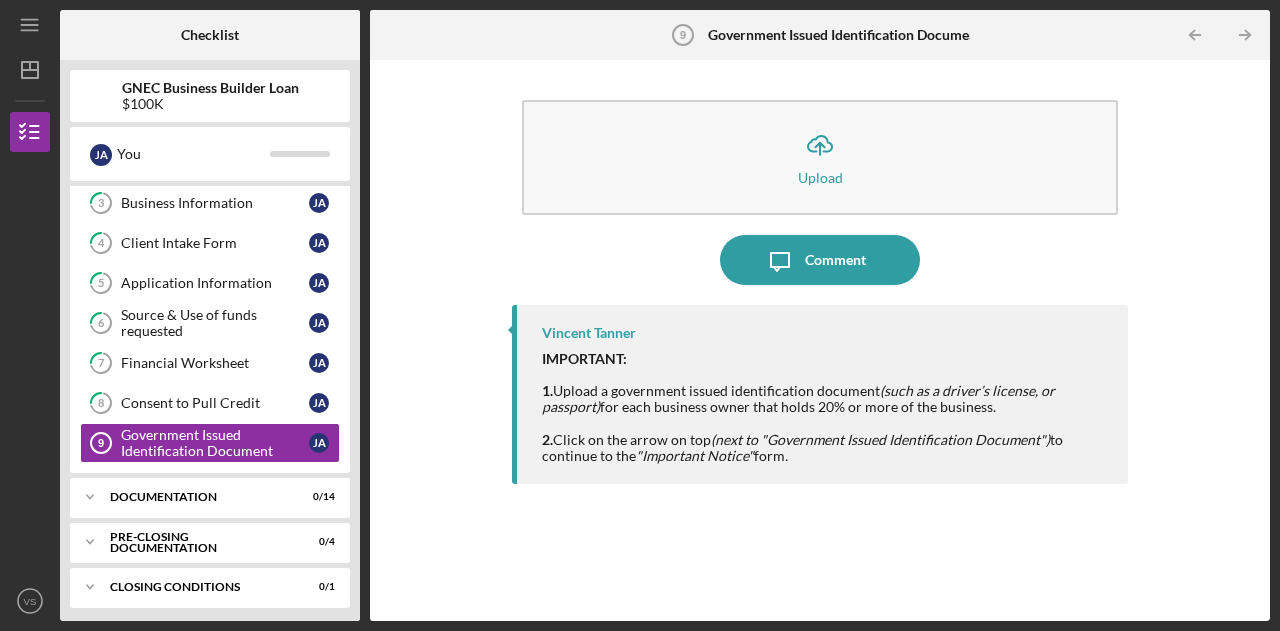 click on "Icon/Upload" 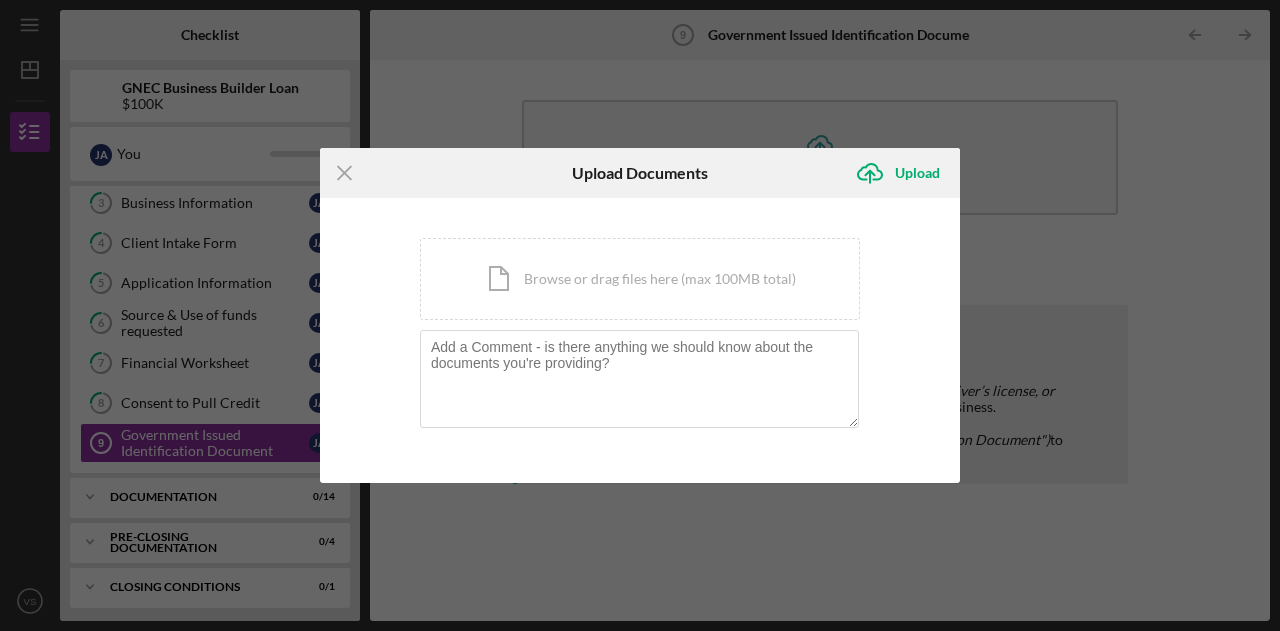 click on "Icon/Document Browse or drag files here (max 100MB total) Tap to choose files or take a photo" at bounding box center [640, 279] 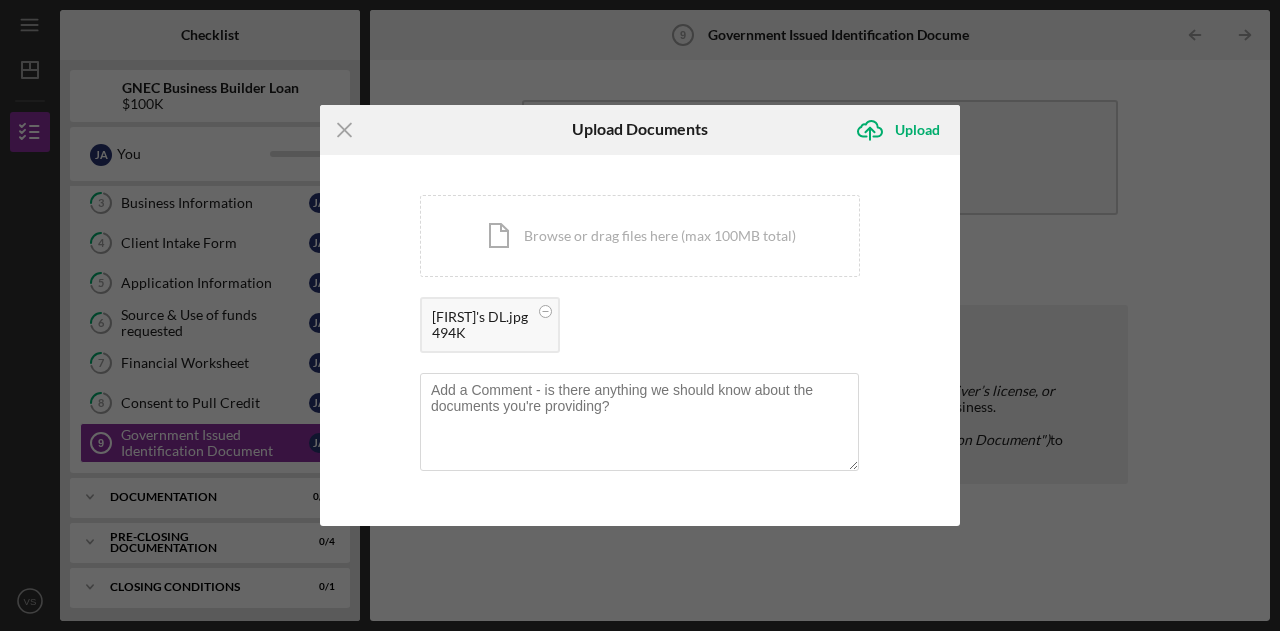 click on "Upload" at bounding box center [917, 130] 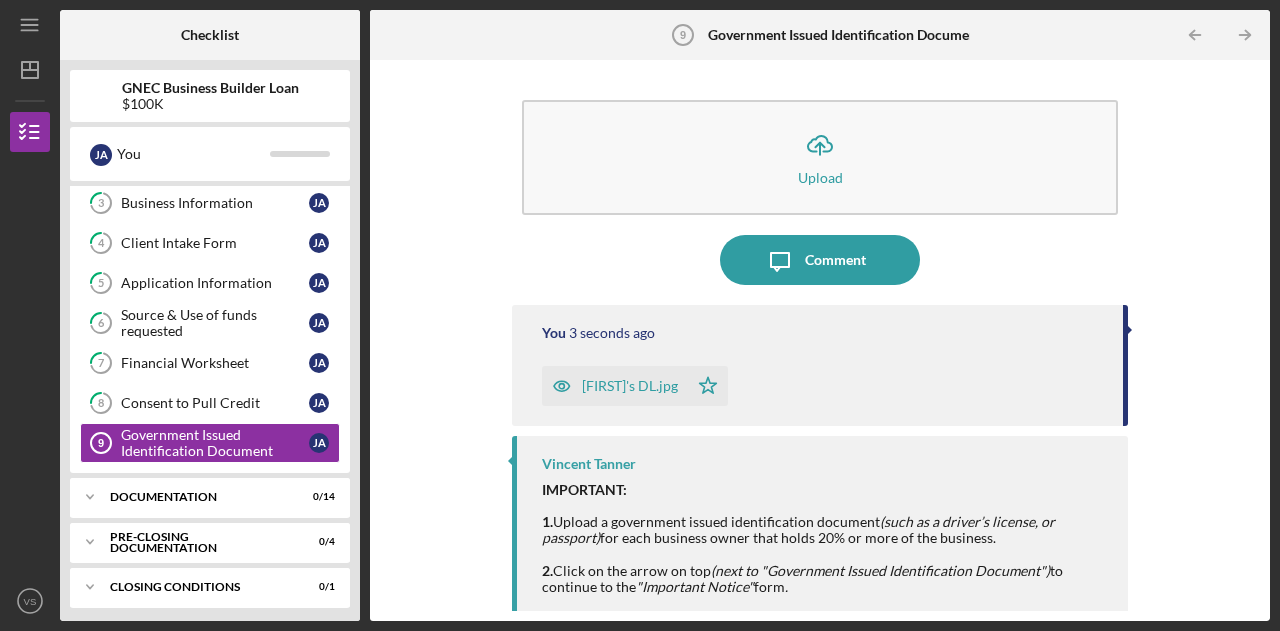 click on "Documentation" at bounding box center (197, 497) 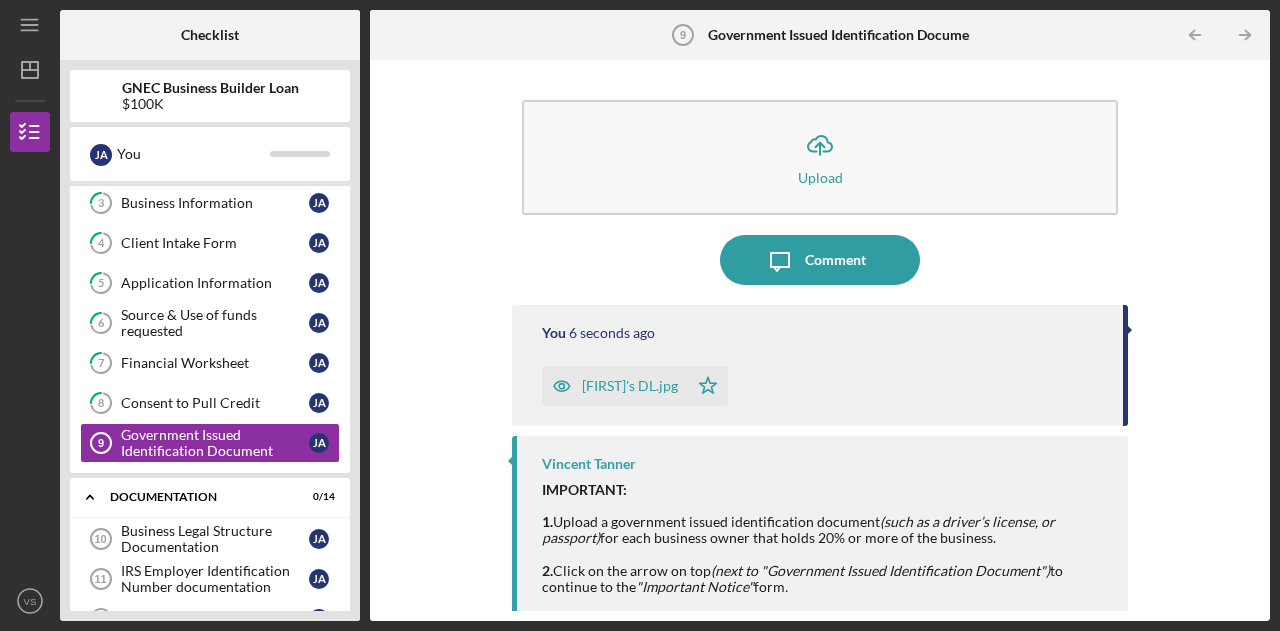 click on "Business Legal Structure Documentation" at bounding box center (215, 539) 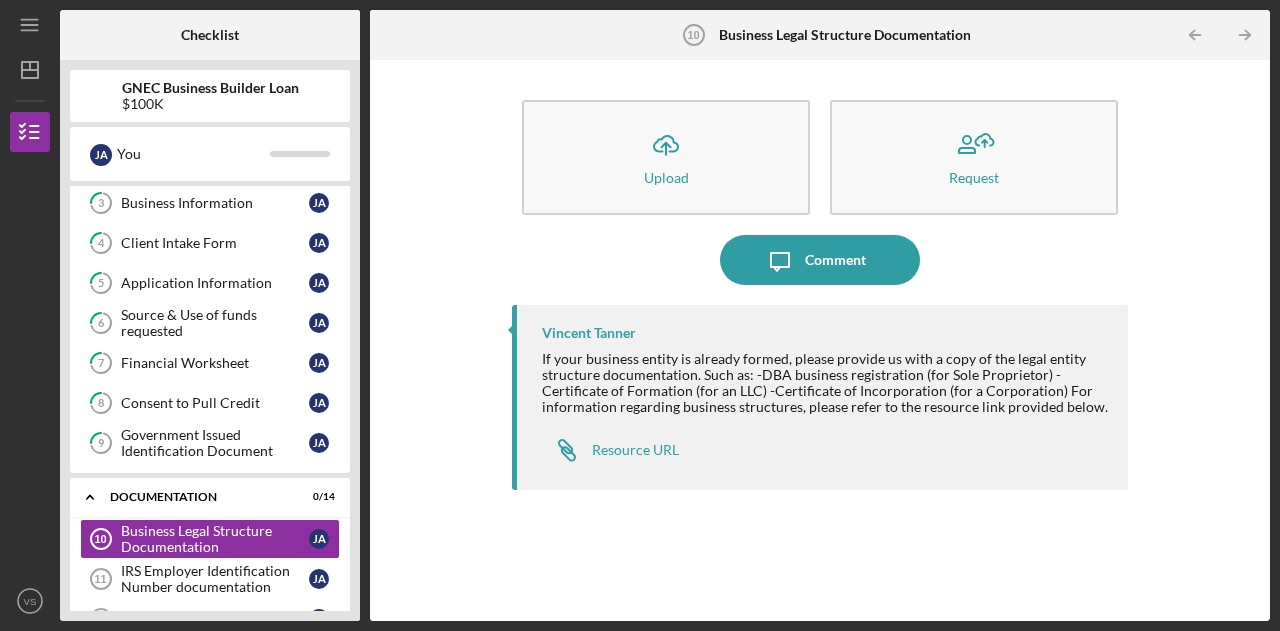click on "Icon/Upload" 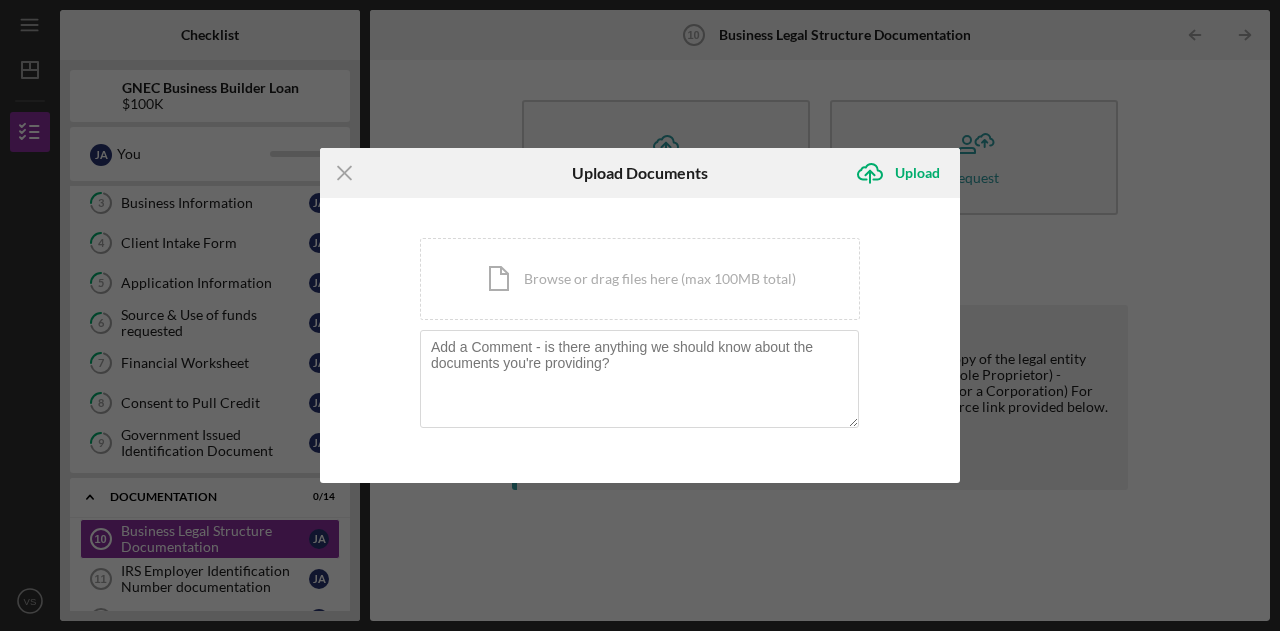 click on "Icon/Document Browse or drag files here (max 100MB total) Tap to choose files or take a photo" at bounding box center (640, 279) 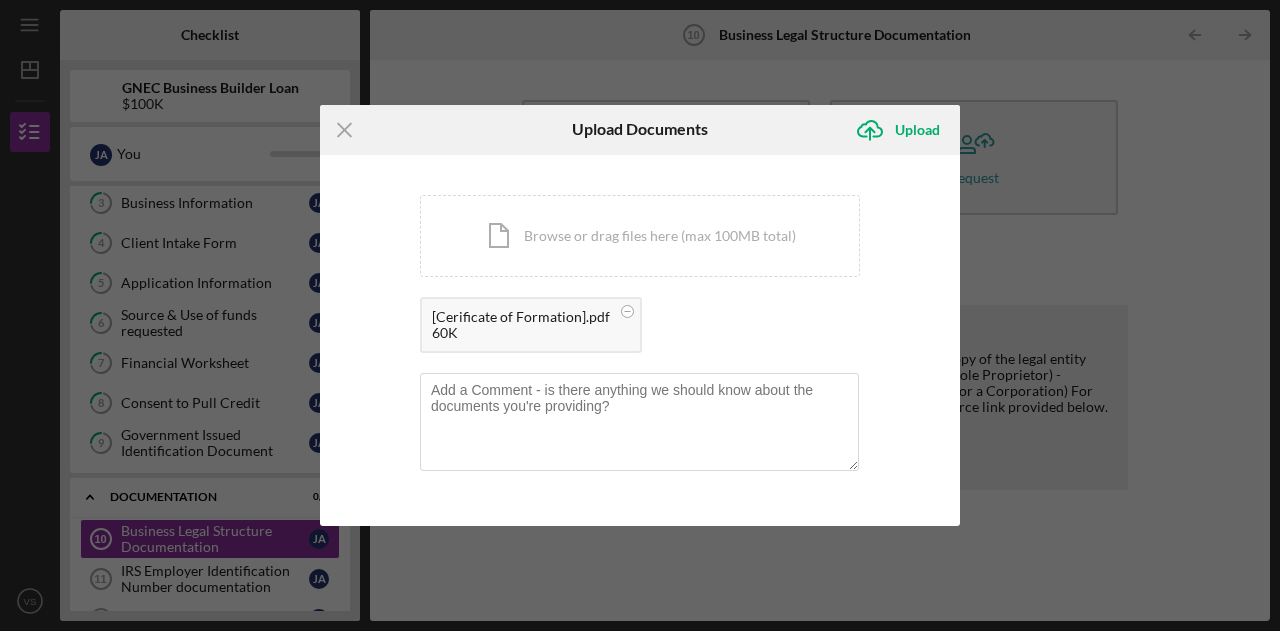 click on "Upload" at bounding box center [917, 130] 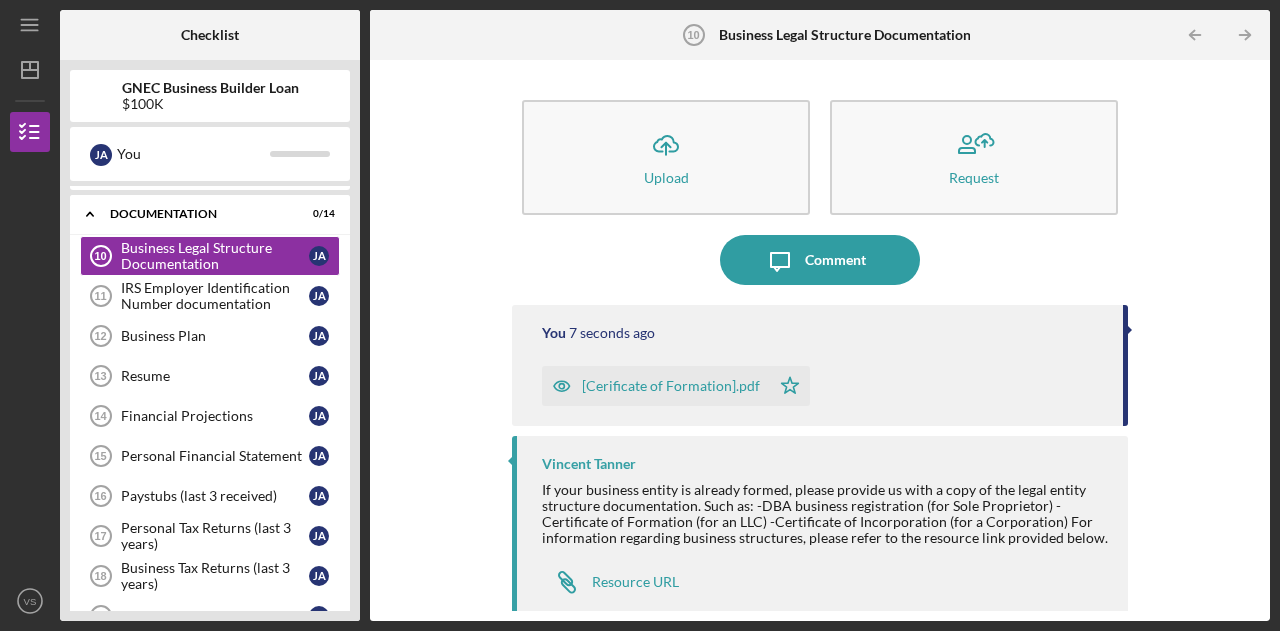 scroll, scrollTop: 408, scrollLeft: 0, axis: vertical 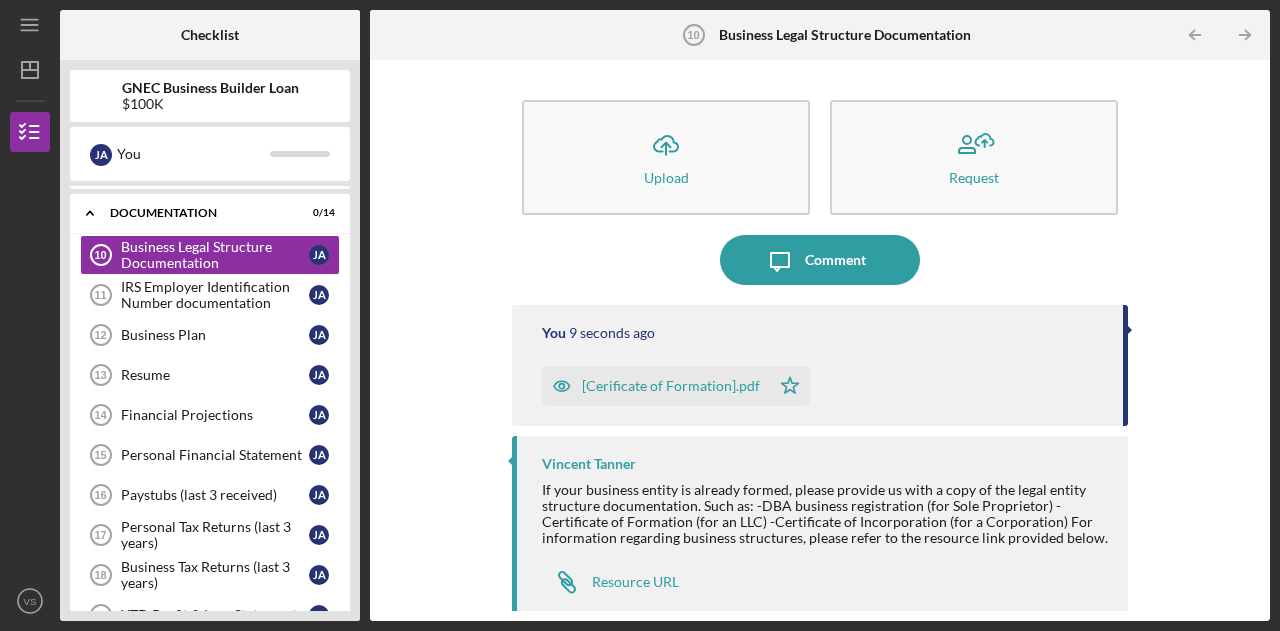click on "IRS Employer Identification Number documentation" at bounding box center (215, 295) 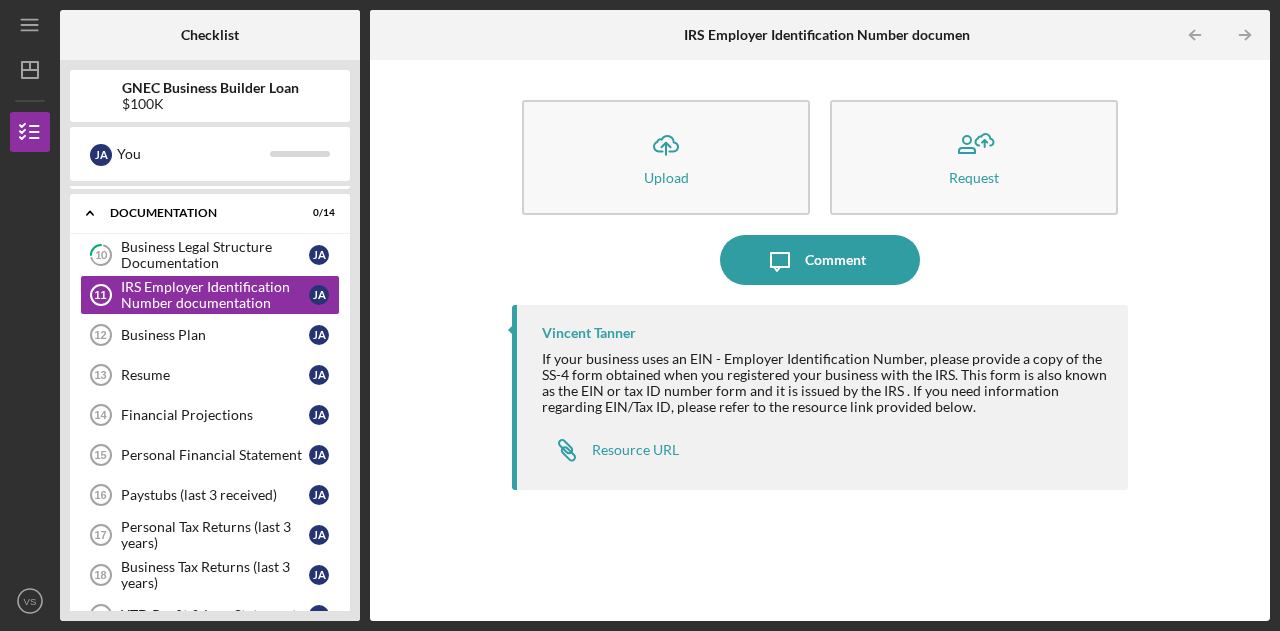 click 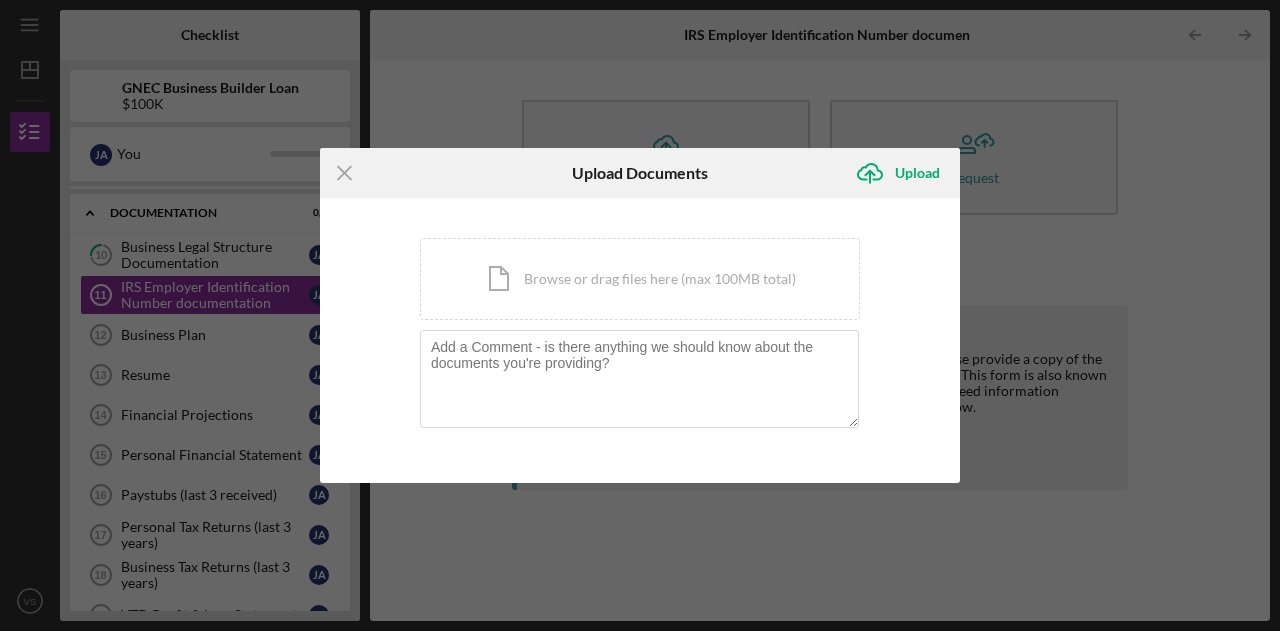 click on "Icon/Document Browse or drag files here (max 100MB total) Tap to choose files or take a photo" at bounding box center (640, 279) 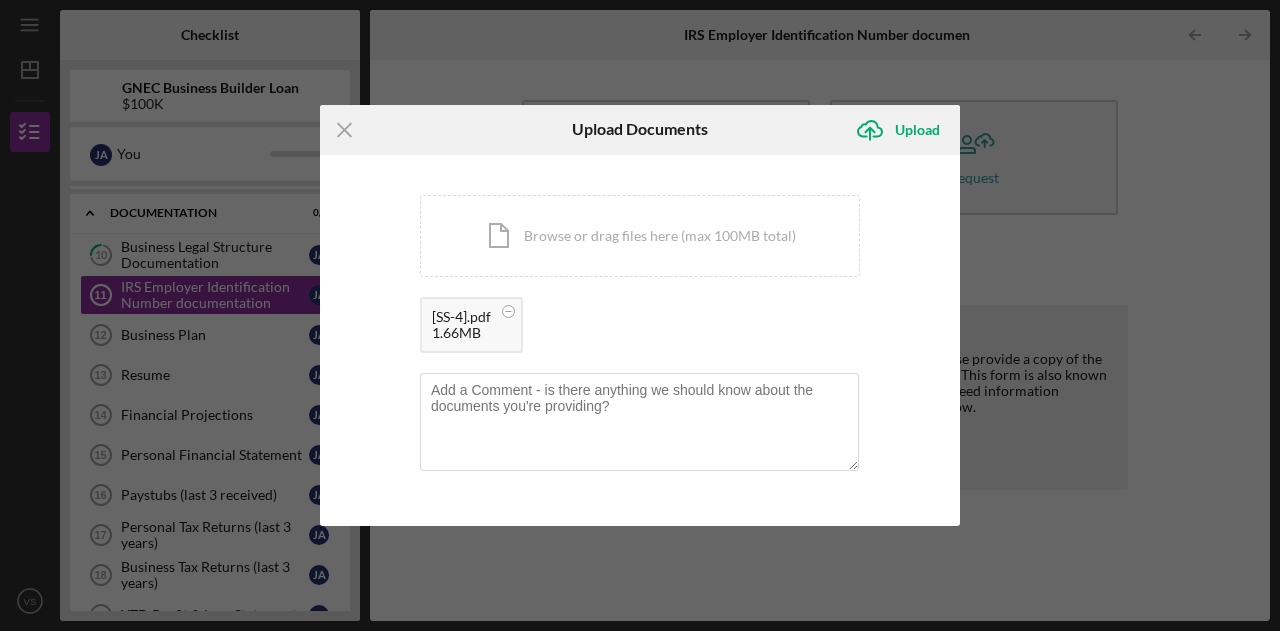 click on "Upload" at bounding box center (917, 130) 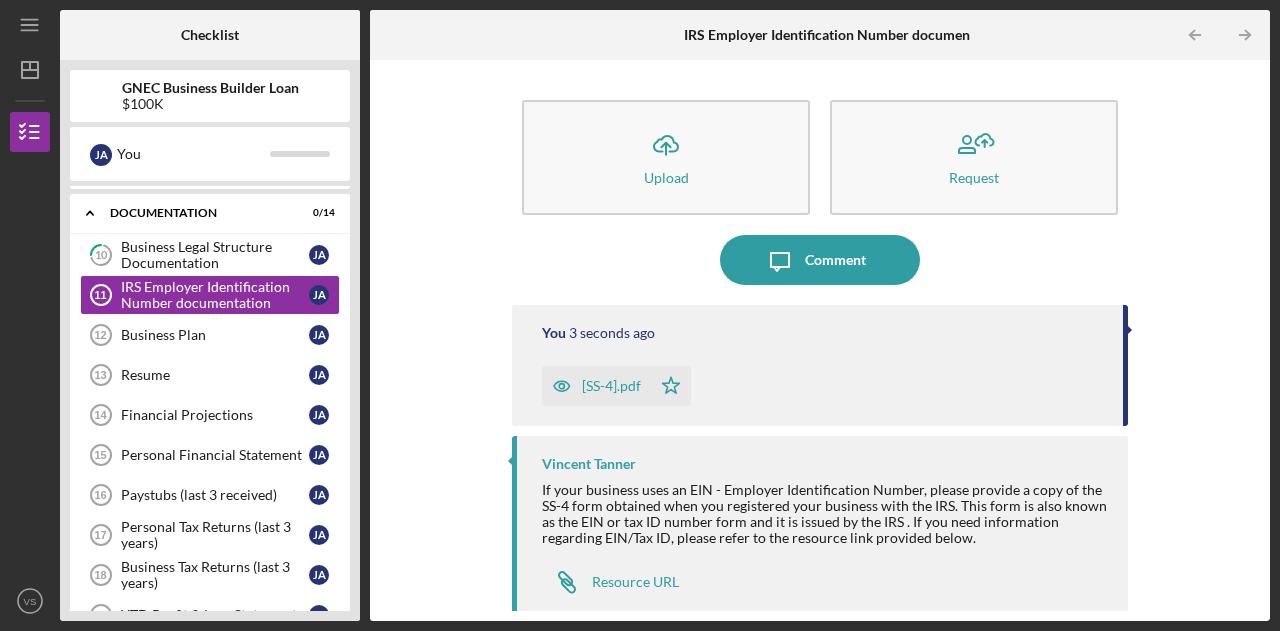 click on "Business Plan" at bounding box center (215, 335) 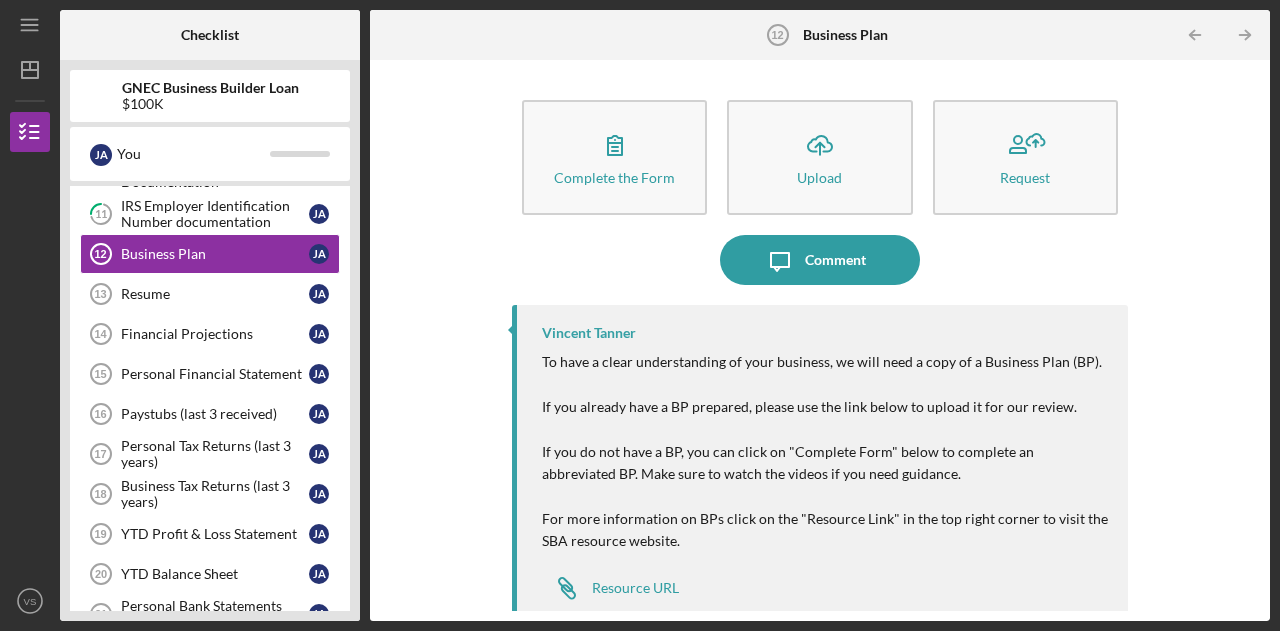 scroll, scrollTop: 490, scrollLeft: 0, axis: vertical 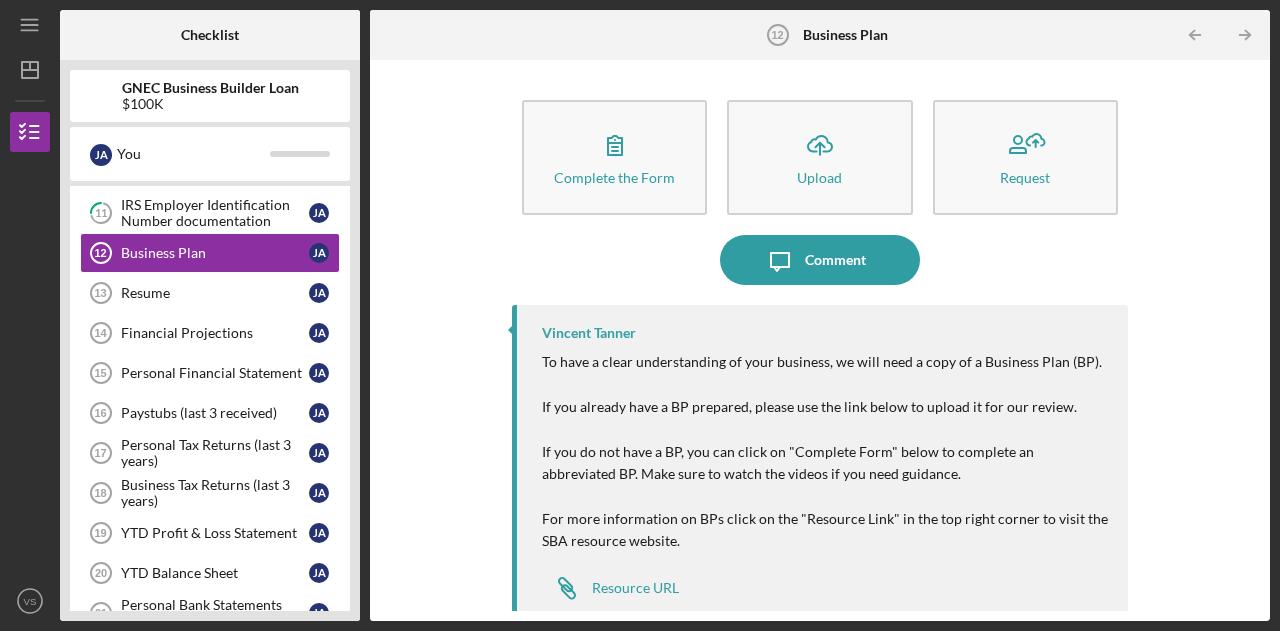 click on "Personal Tax Returns (last 3 years)" at bounding box center (215, 453) 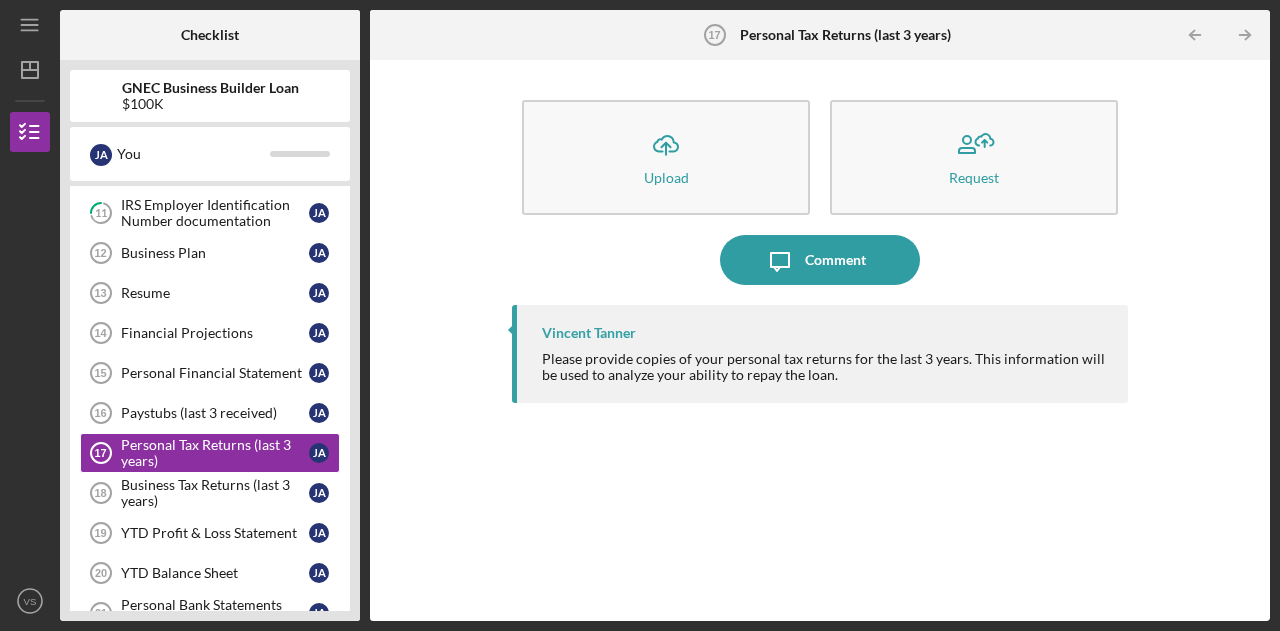 click 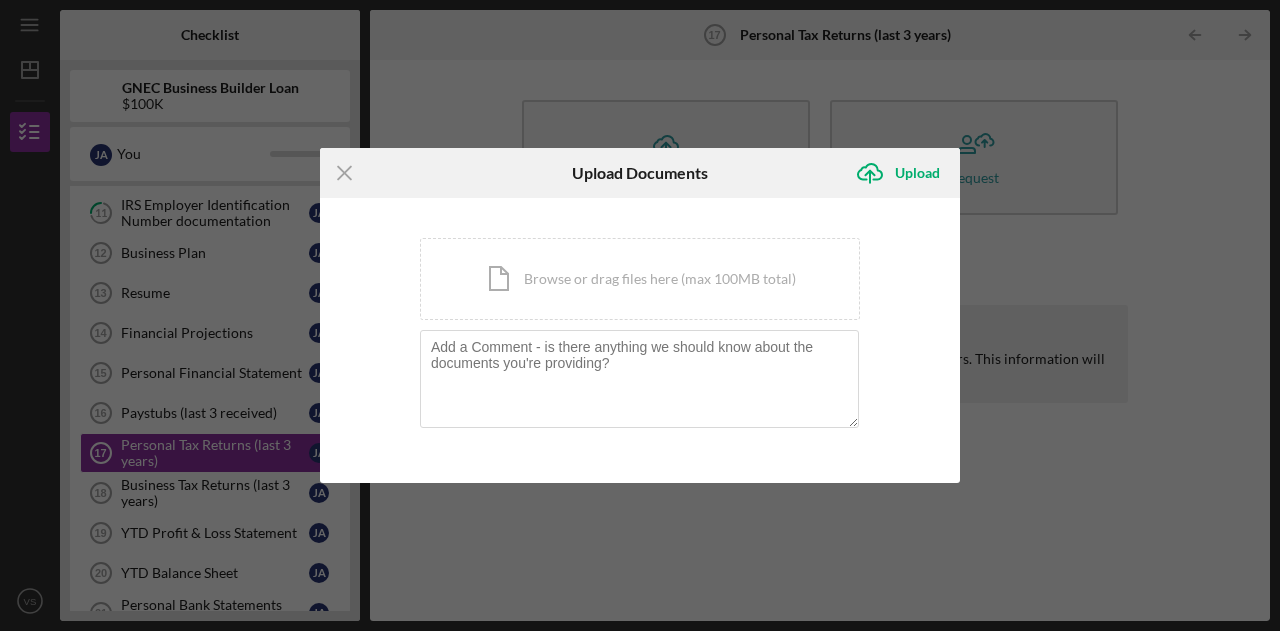 click on "Icon/Document Browse or drag files here (max 100MB total) Tap to choose files or take a photo" at bounding box center (640, 279) 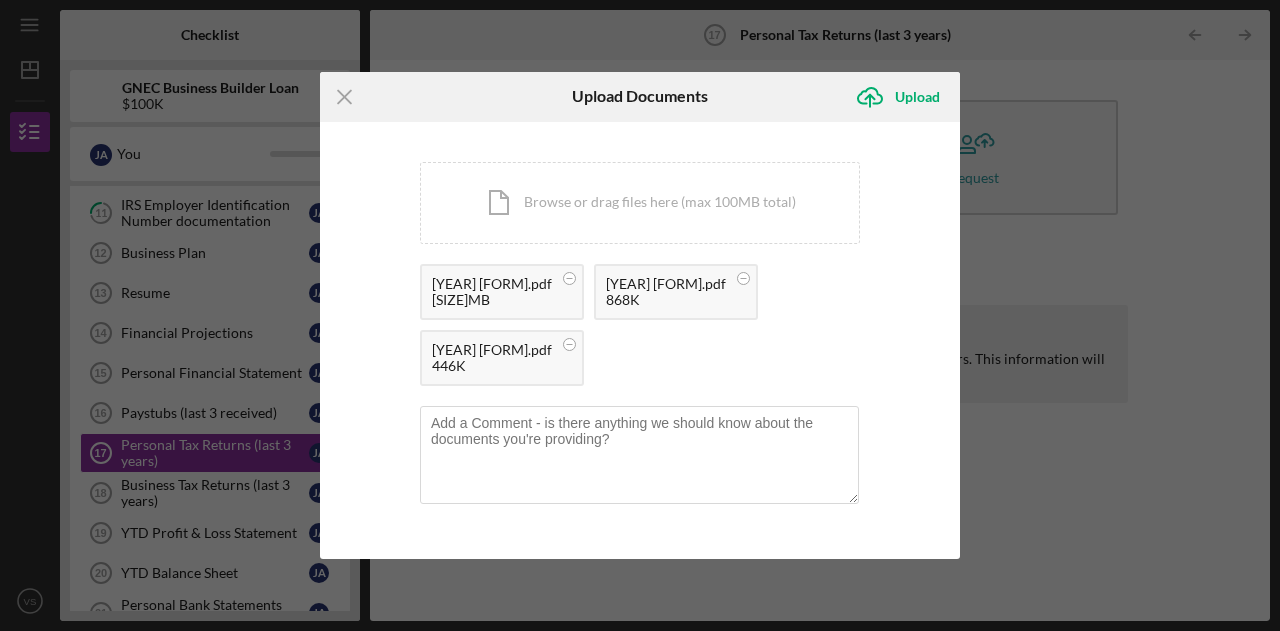 click on "Upload" at bounding box center [917, 97] 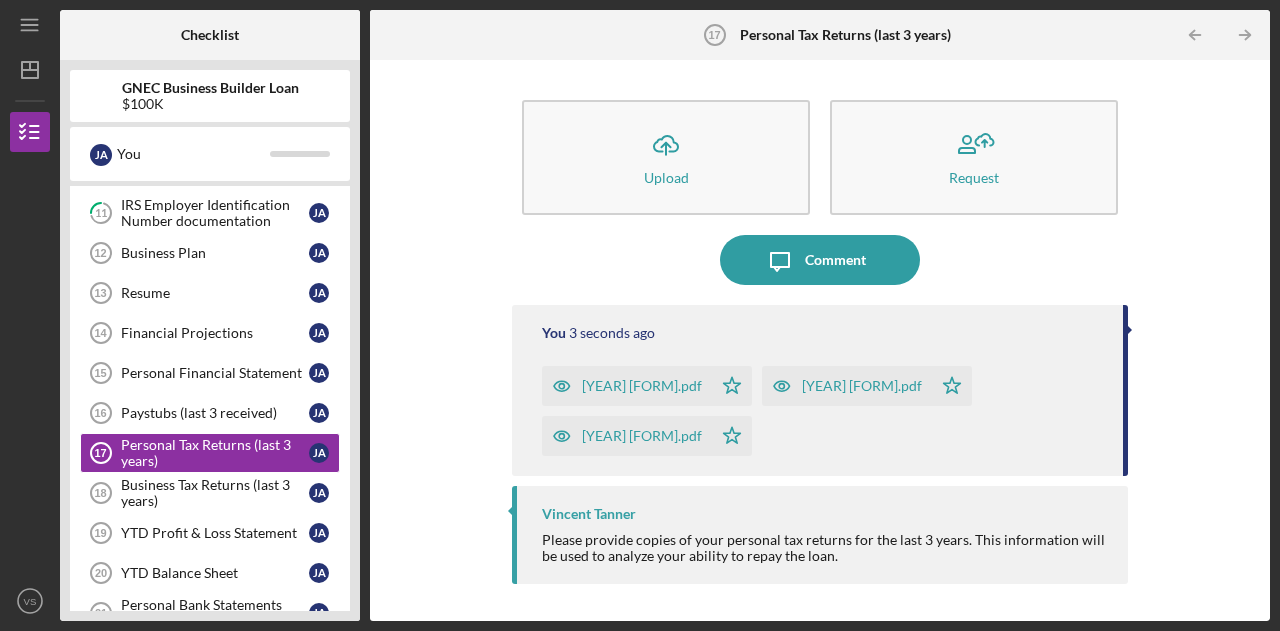 click on "Business Tax Returns (last 3 years)" at bounding box center [215, 493] 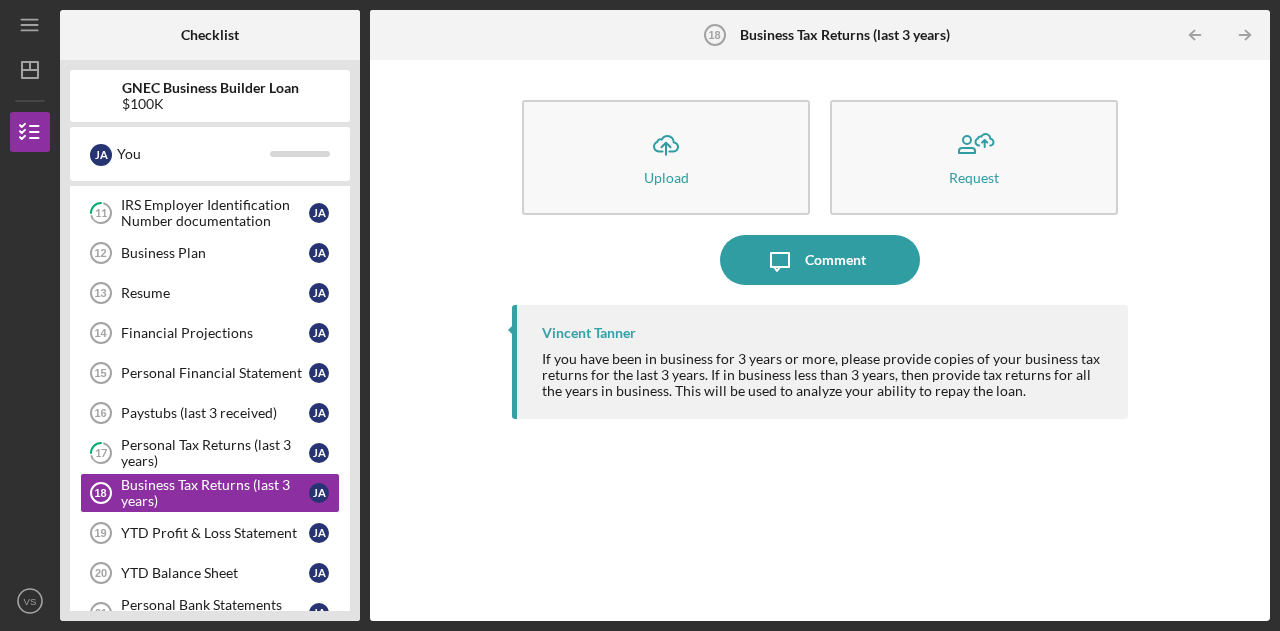 click on "Icon/Upload" 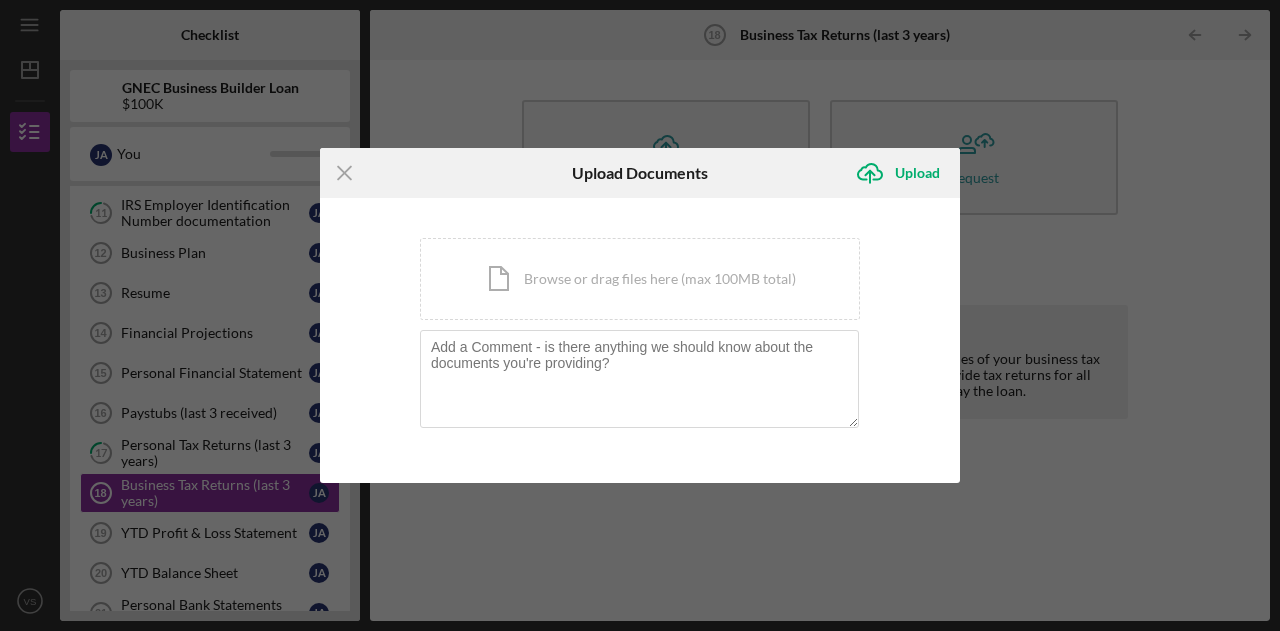 click on "Icon/Document Browse or drag files here (max 100MB total) Tap to choose files or take a photo" at bounding box center [640, 279] 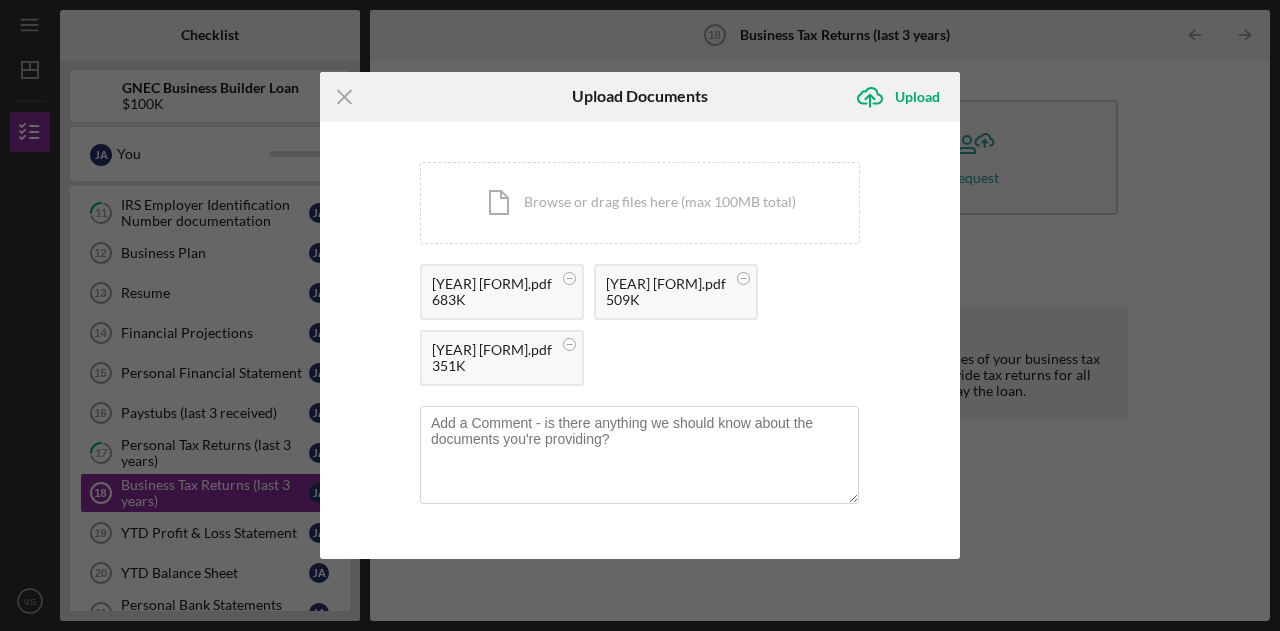 click on "Upload" at bounding box center (917, 97) 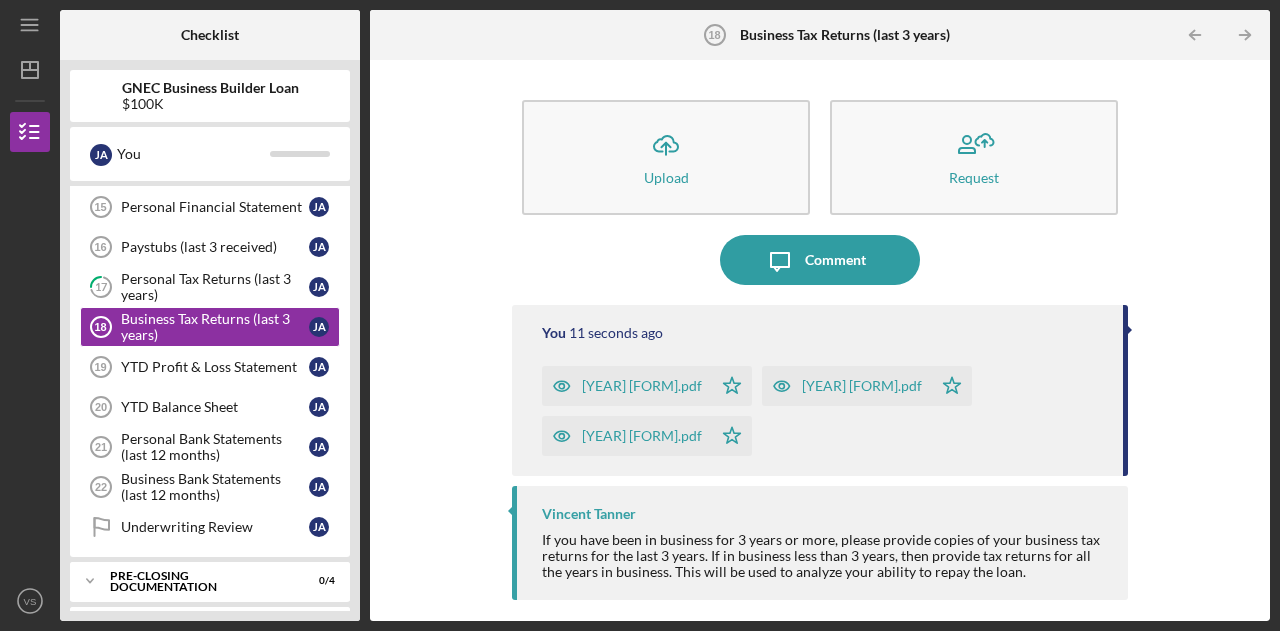 scroll, scrollTop: 686, scrollLeft: 0, axis: vertical 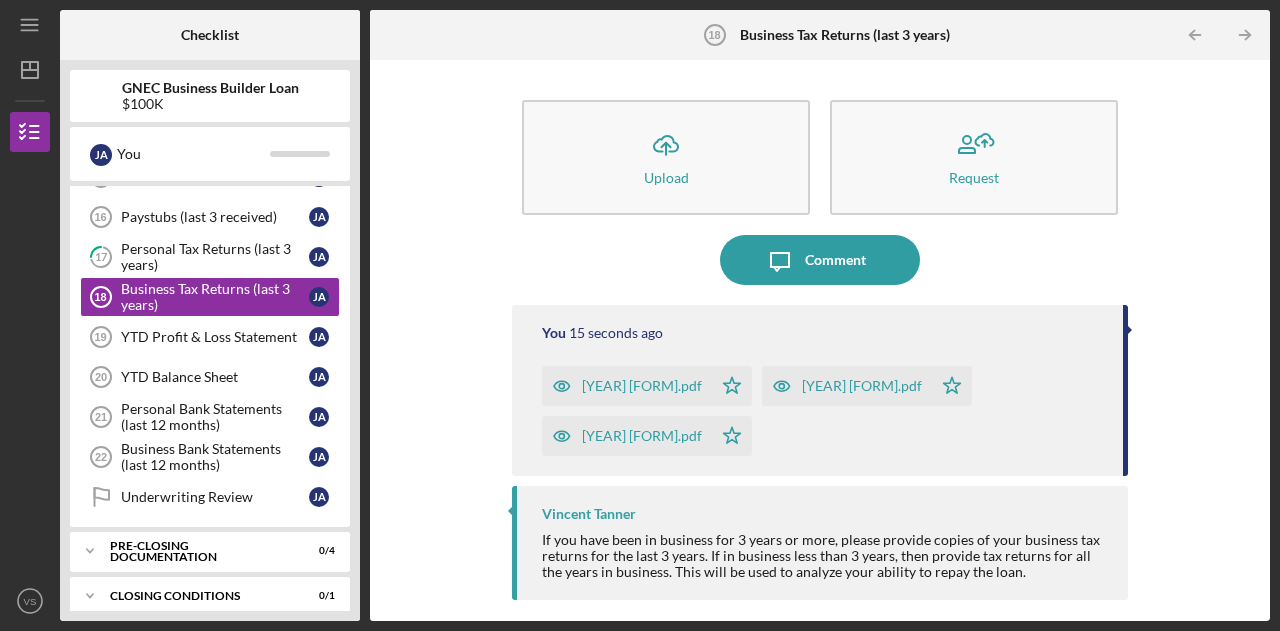 click on "Personal Bank Statements (last 12 months)" at bounding box center [215, 417] 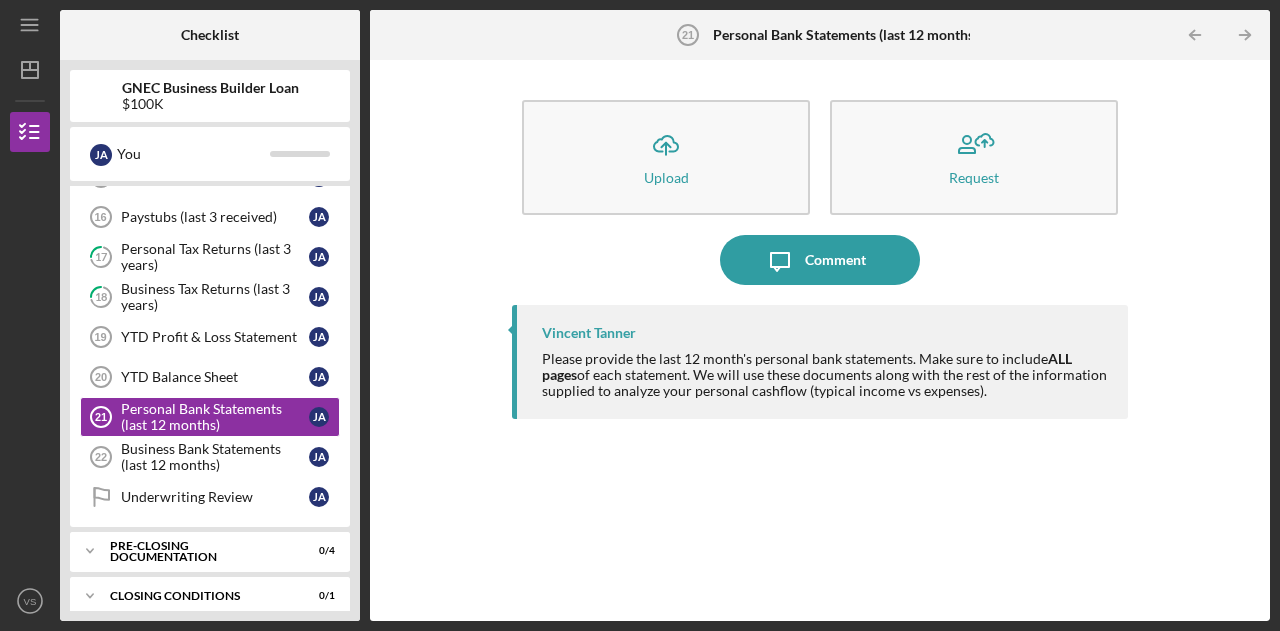 click on "Icon/Upload" 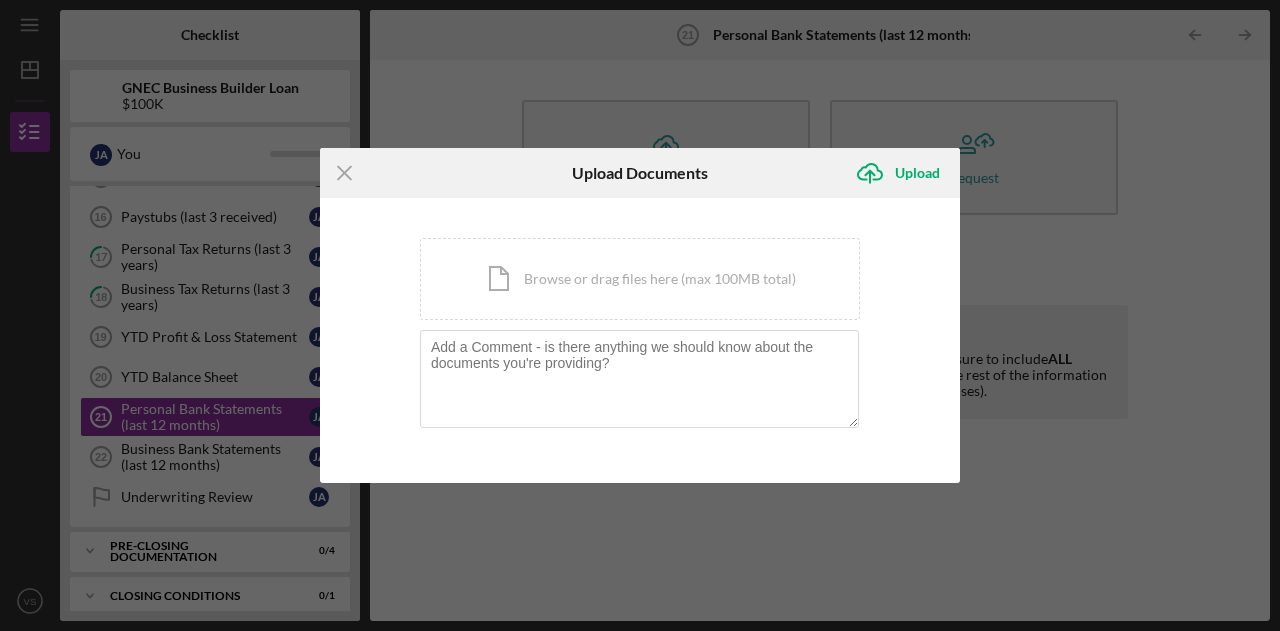 click on "Icon/Document Browse or drag files here (max 100MB total) Tap to choose files or take a photo" at bounding box center (640, 279) 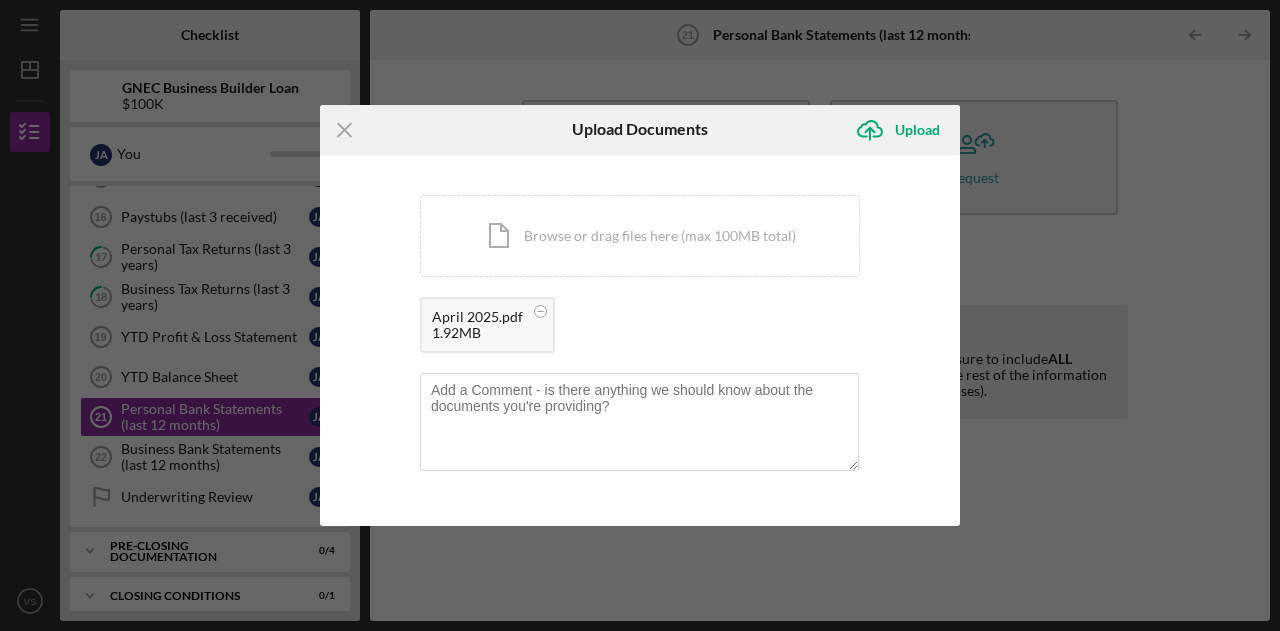 click 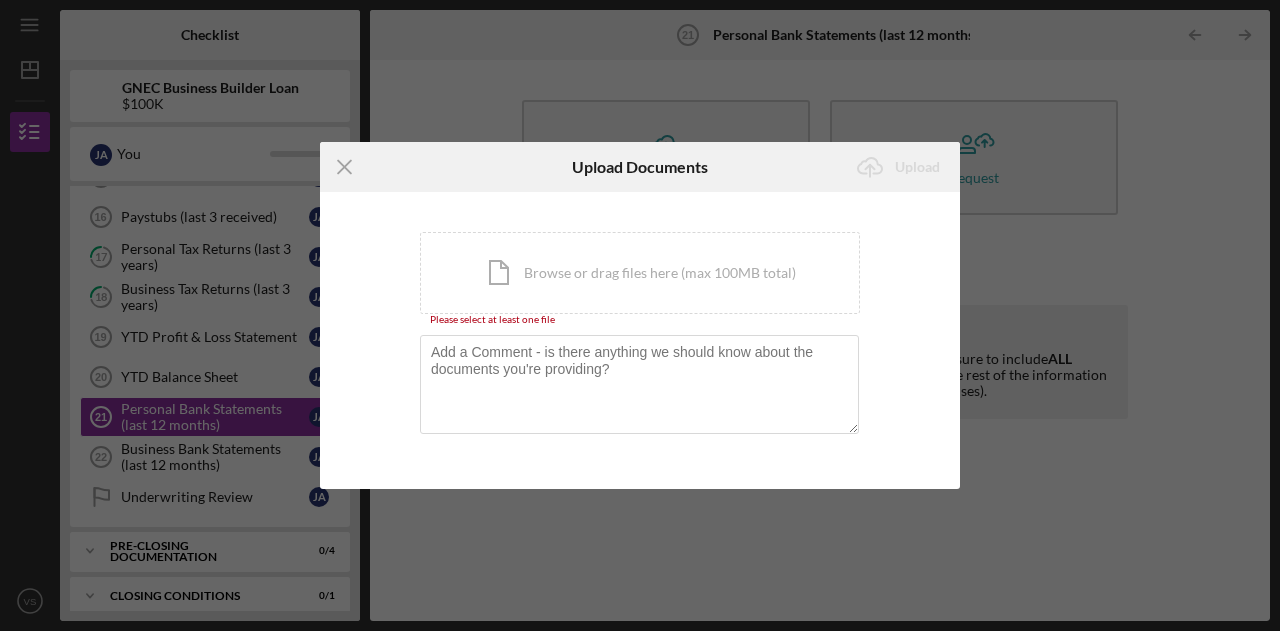 click on "Icon/Document Browse or drag files here (max 100MB total) Tap to choose files or take a photo" at bounding box center [640, 273] 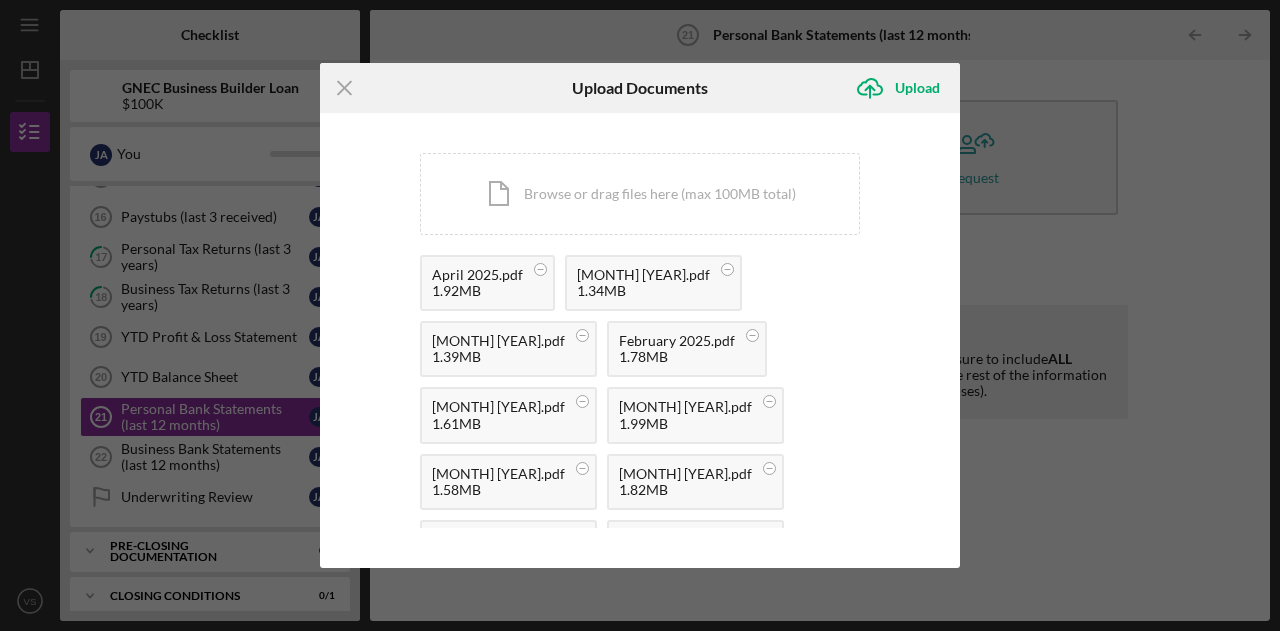click on "Upload" at bounding box center [917, 88] 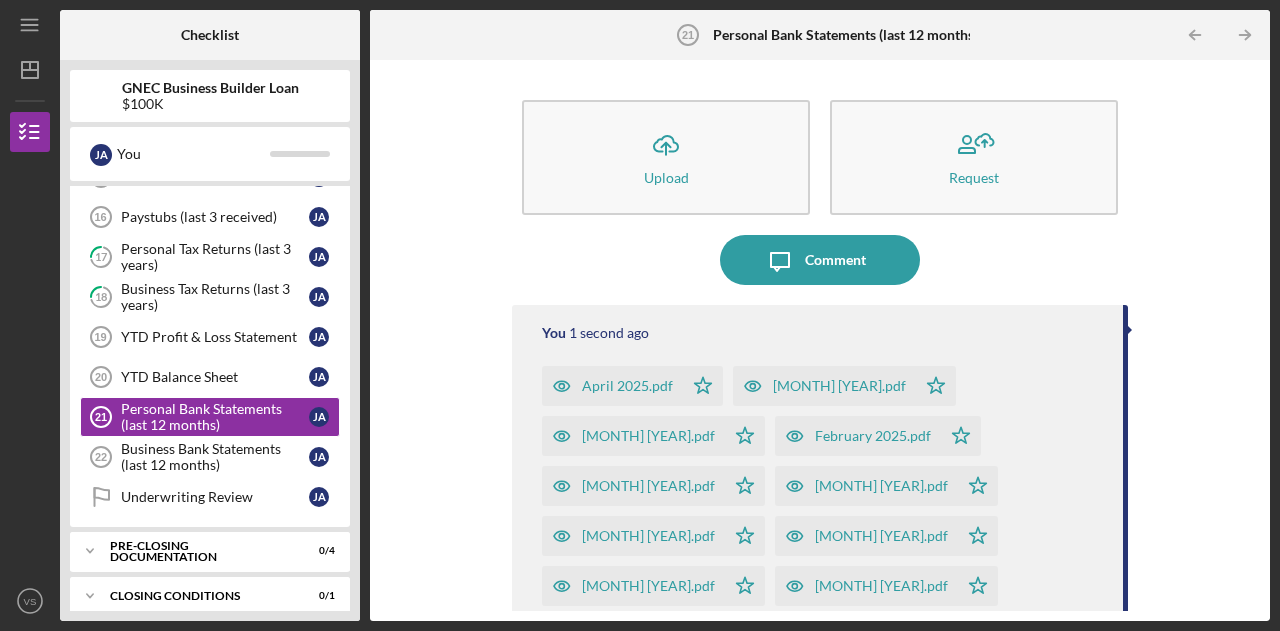click on "Icon/Upload" 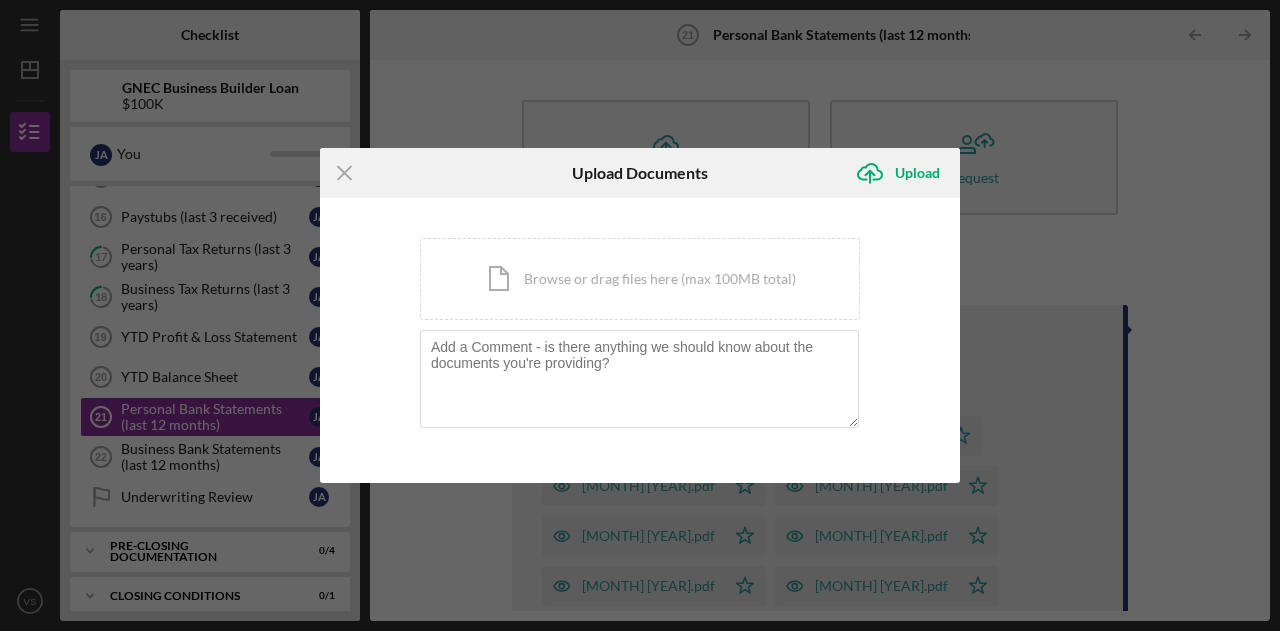 click on "Icon/Document Browse or drag files here (max 100MB total) Tap to choose files or take a photo" at bounding box center (640, 279) 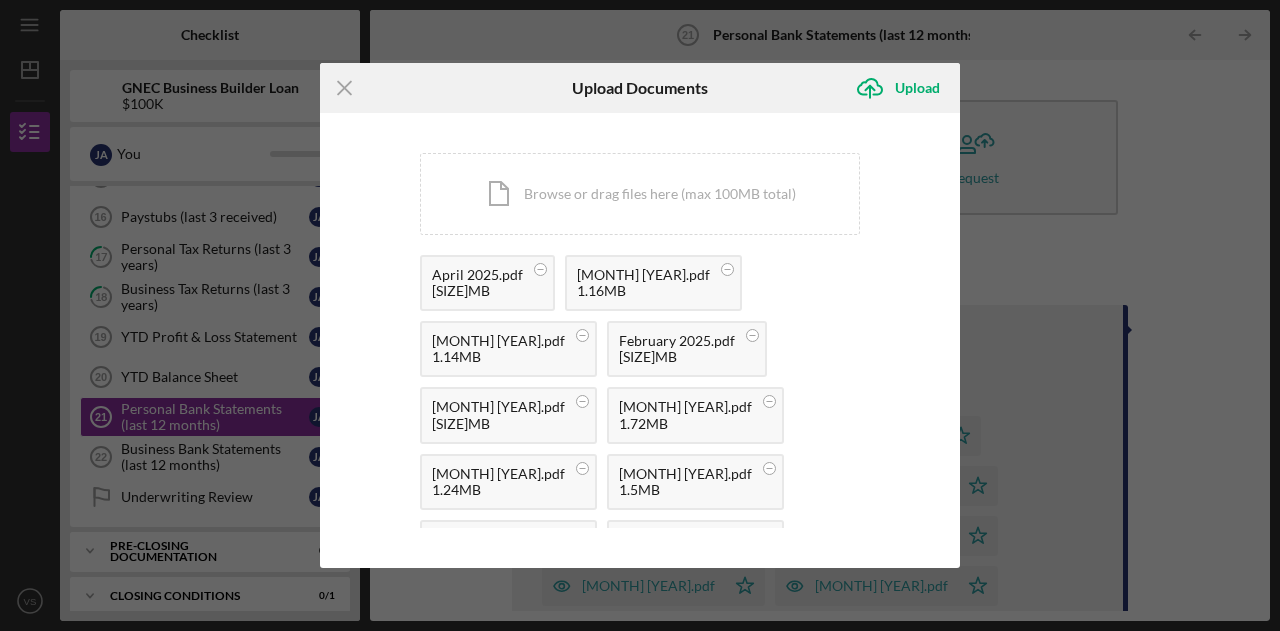 click on "Upload" at bounding box center [917, 88] 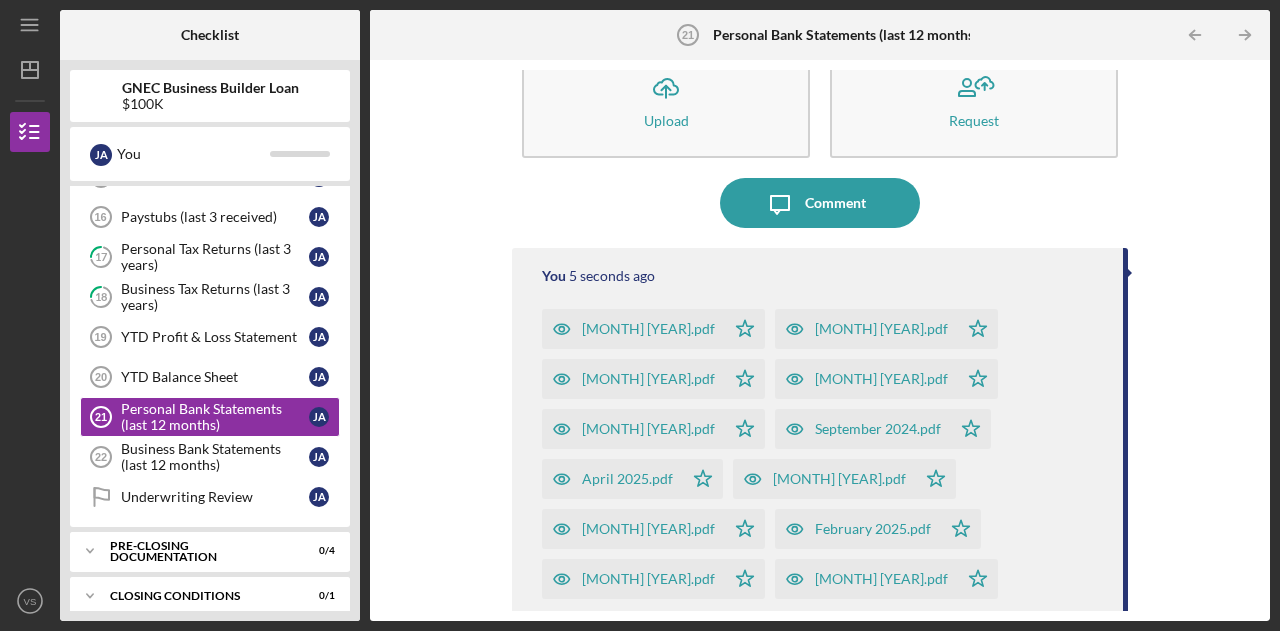scroll, scrollTop: 49, scrollLeft: 0, axis: vertical 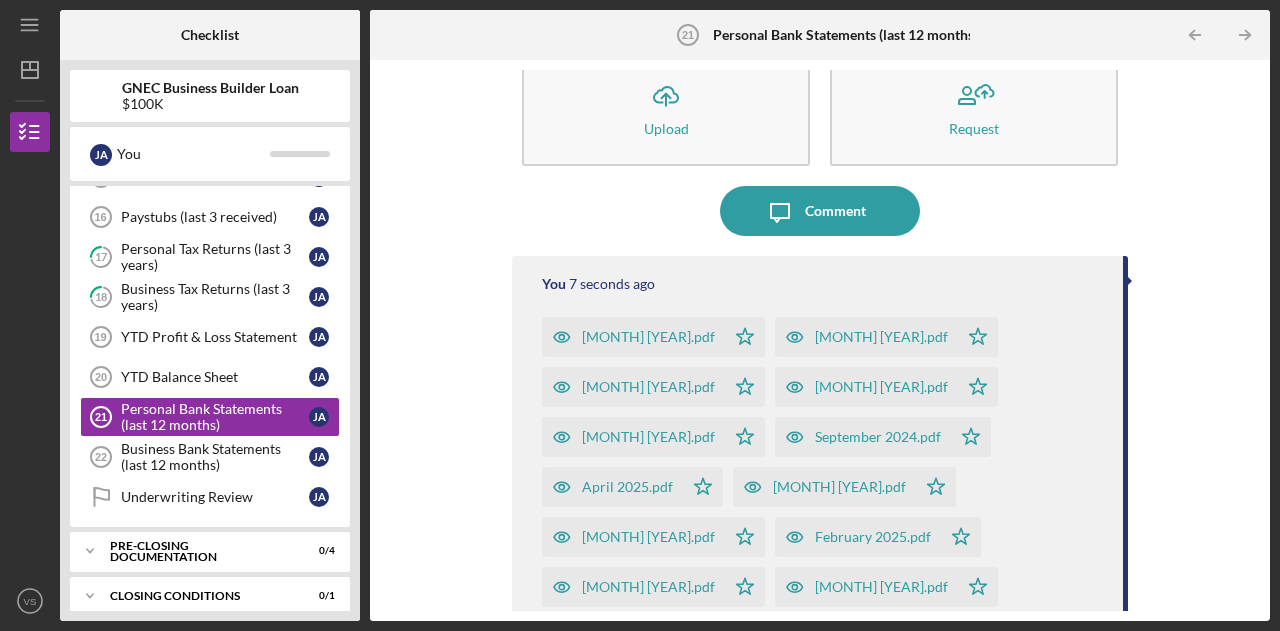 click on "Business Bank Statements (last 12 months)" at bounding box center [215, 457] 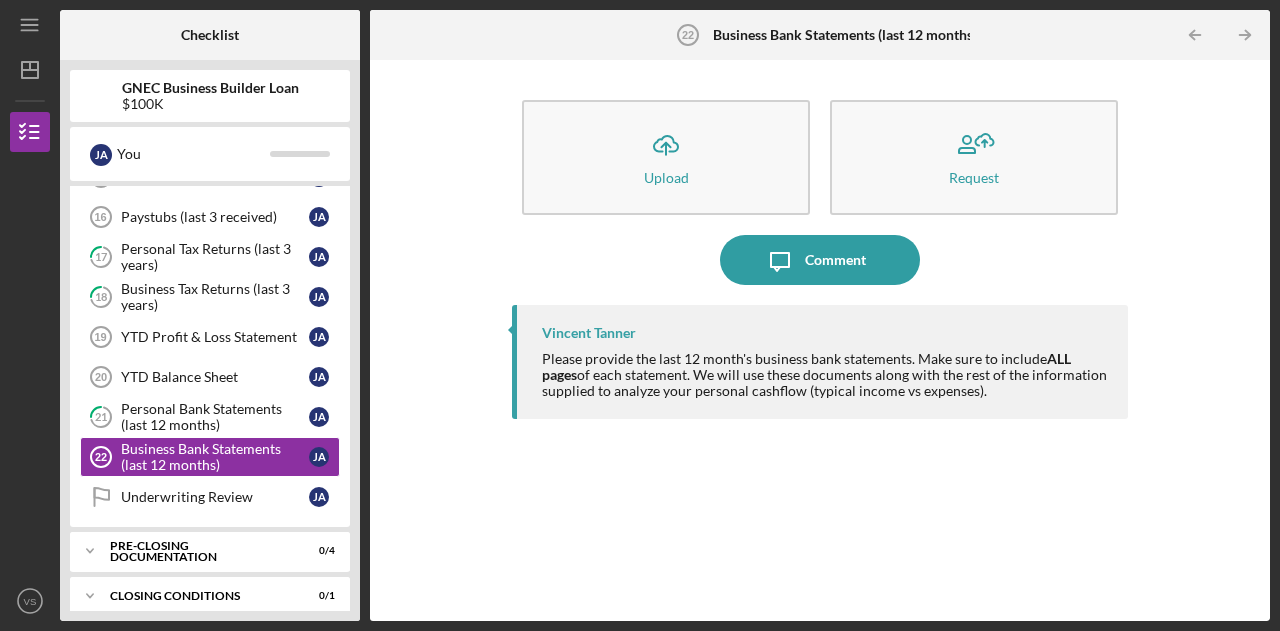 click on "Icon/Upload" 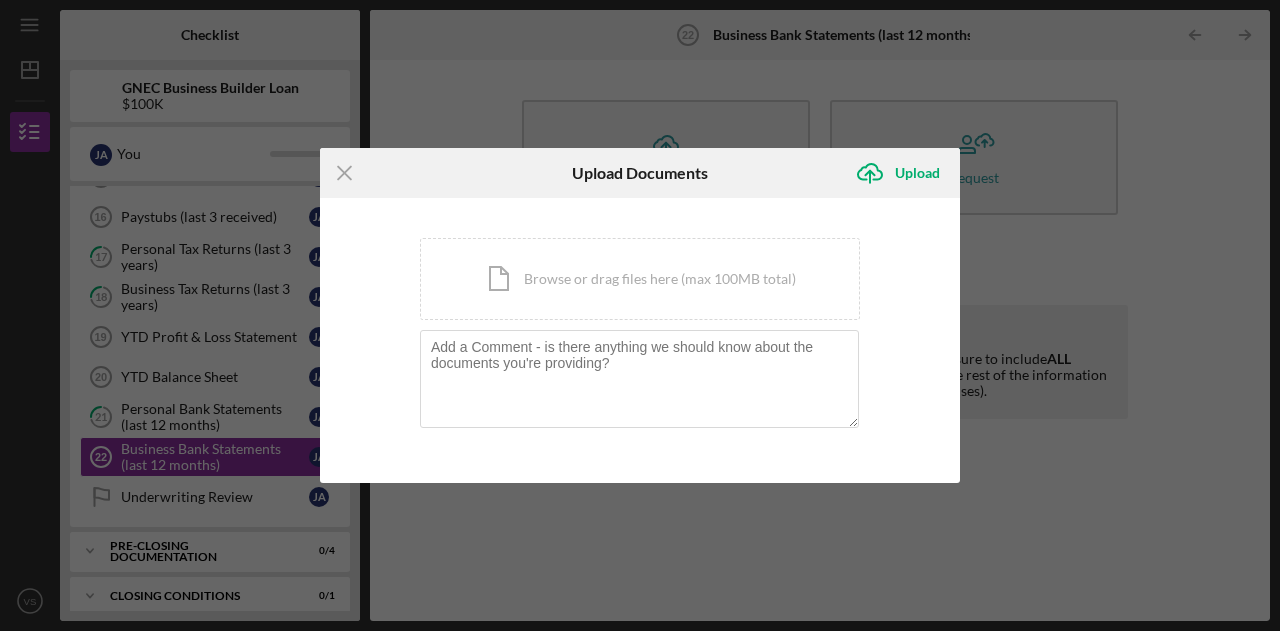 click on "Icon/Document Browse or drag files here (max 100MB total) Tap to choose files or take a photo" at bounding box center (640, 279) 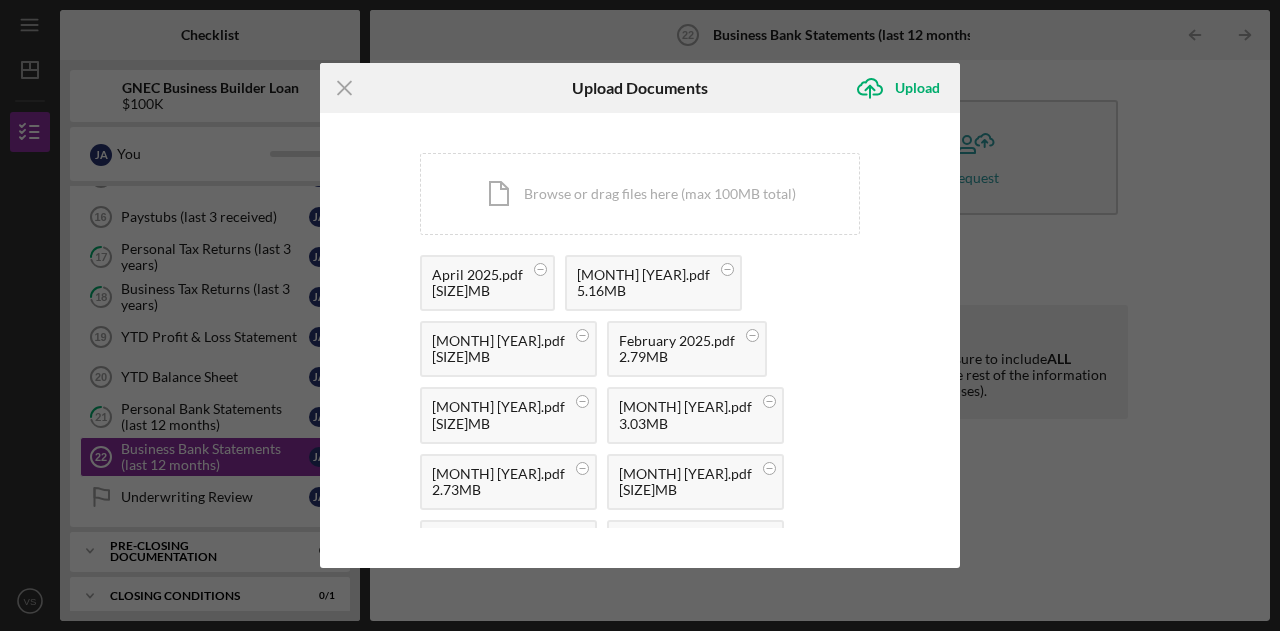 click on "Upload" at bounding box center [917, 88] 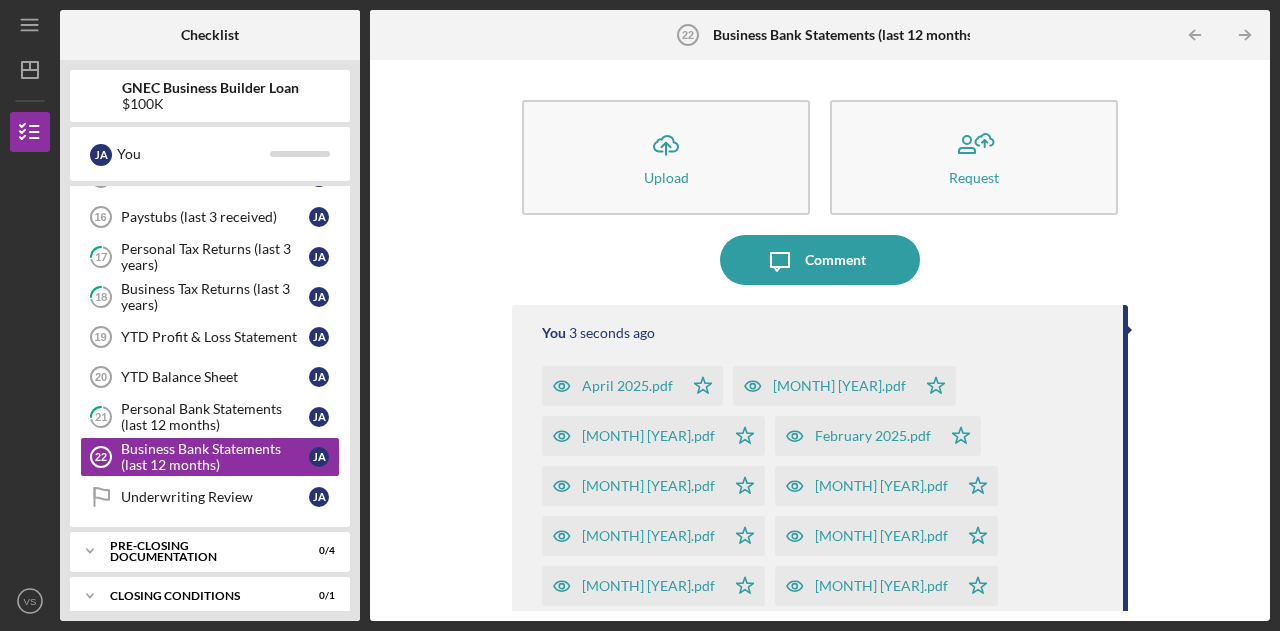 click on "Underwriting Review" at bounding box center (215, 497) 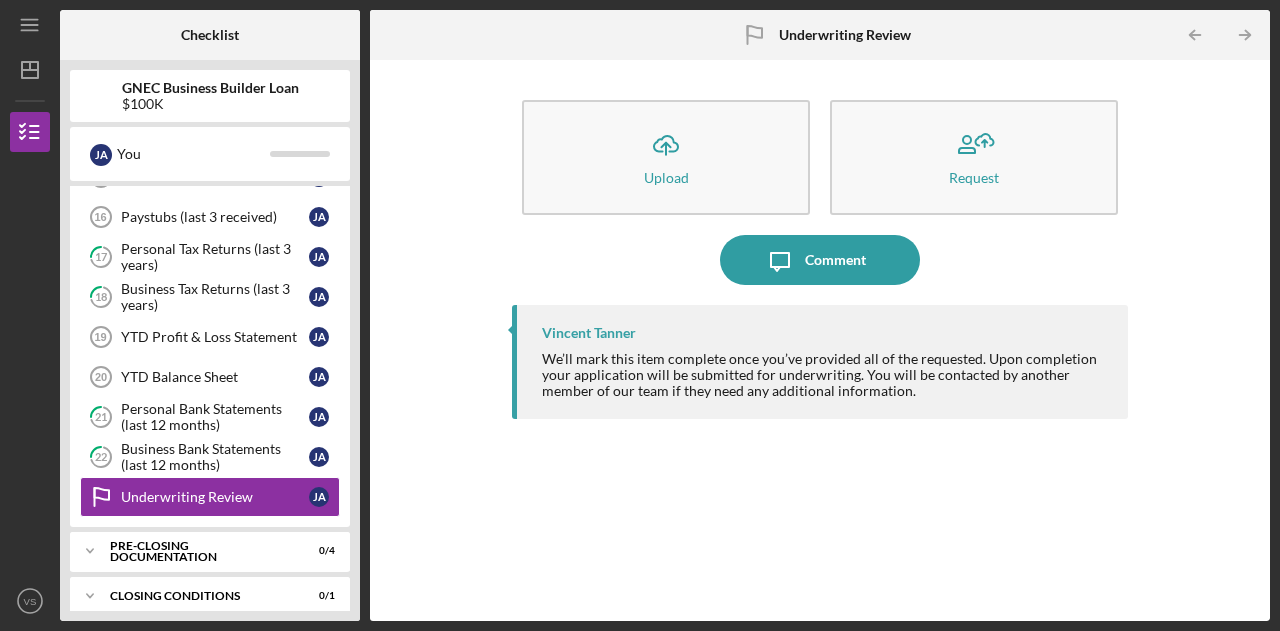 click on "Icon/Expander" 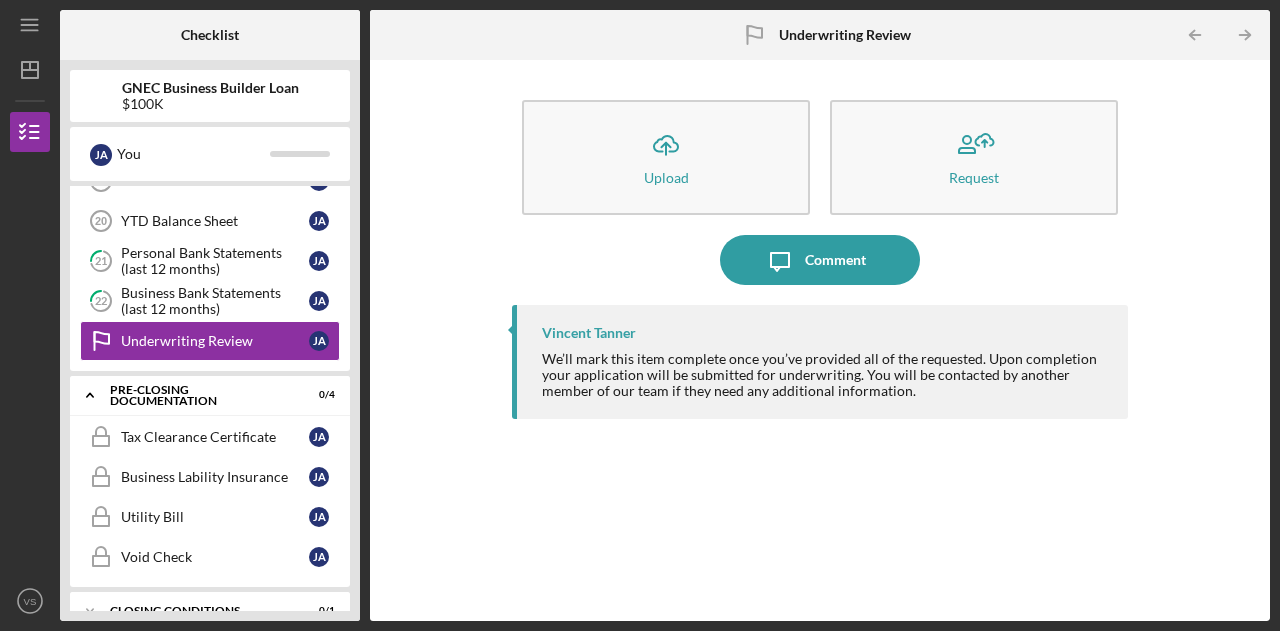 scroll, scrollTop: 854, scrollLeft: 0, axis: vertical 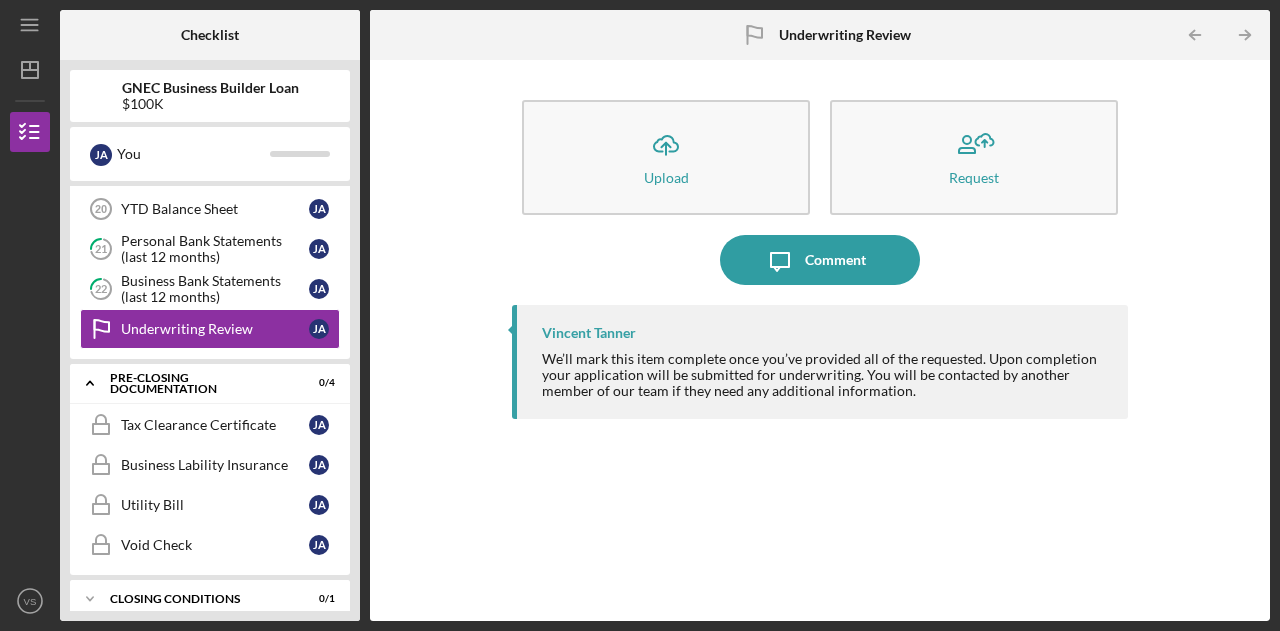 click on "Icon/Expander" 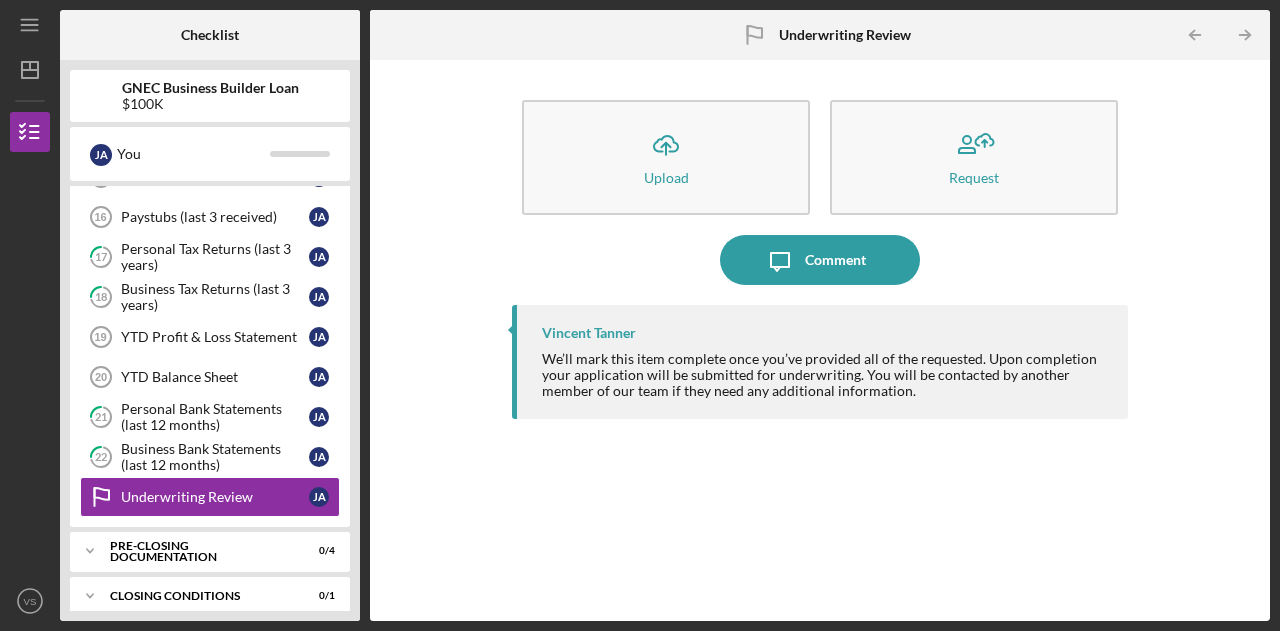 click on "Icon/Expander" 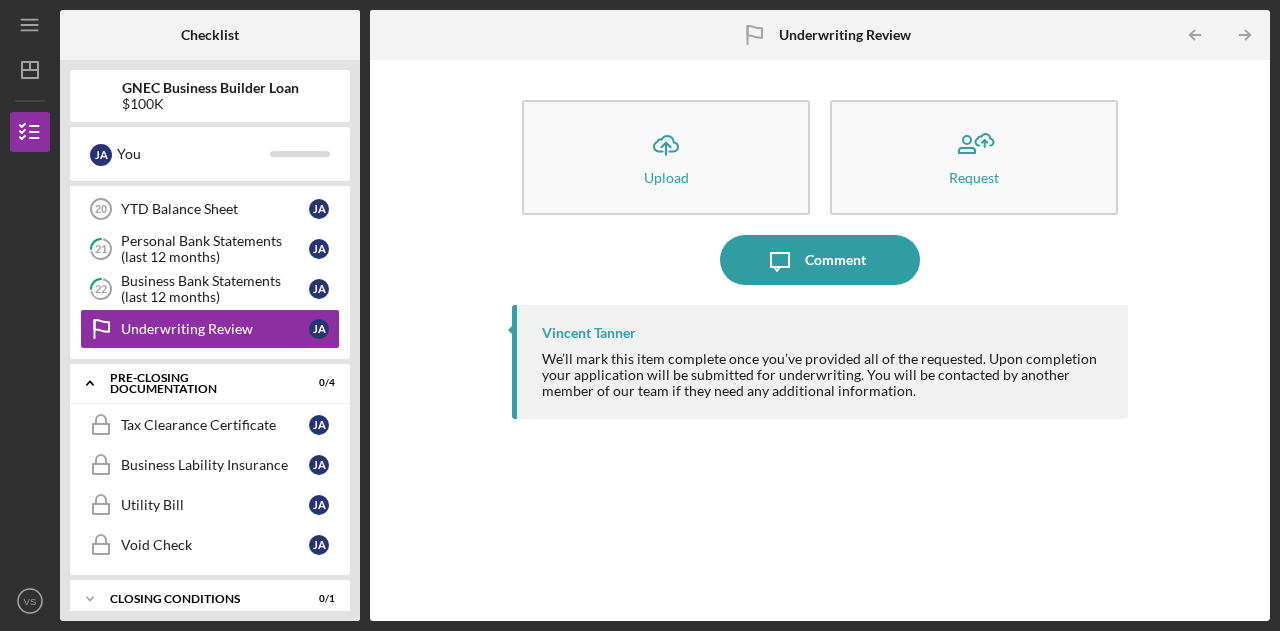 click on "Icon/Expander" 